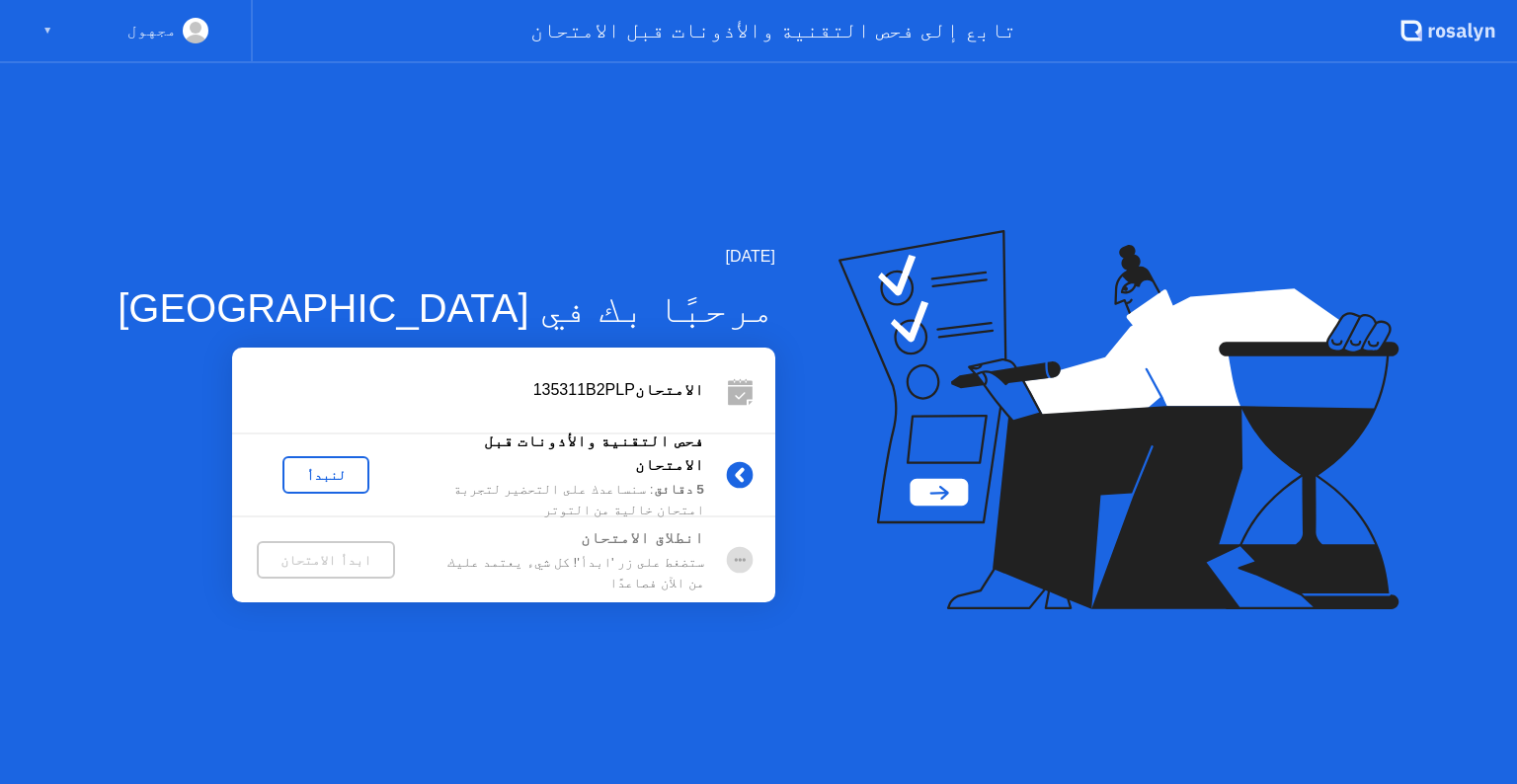 scroll, scrollTop: 0, scrollLeft: 0, axis: both 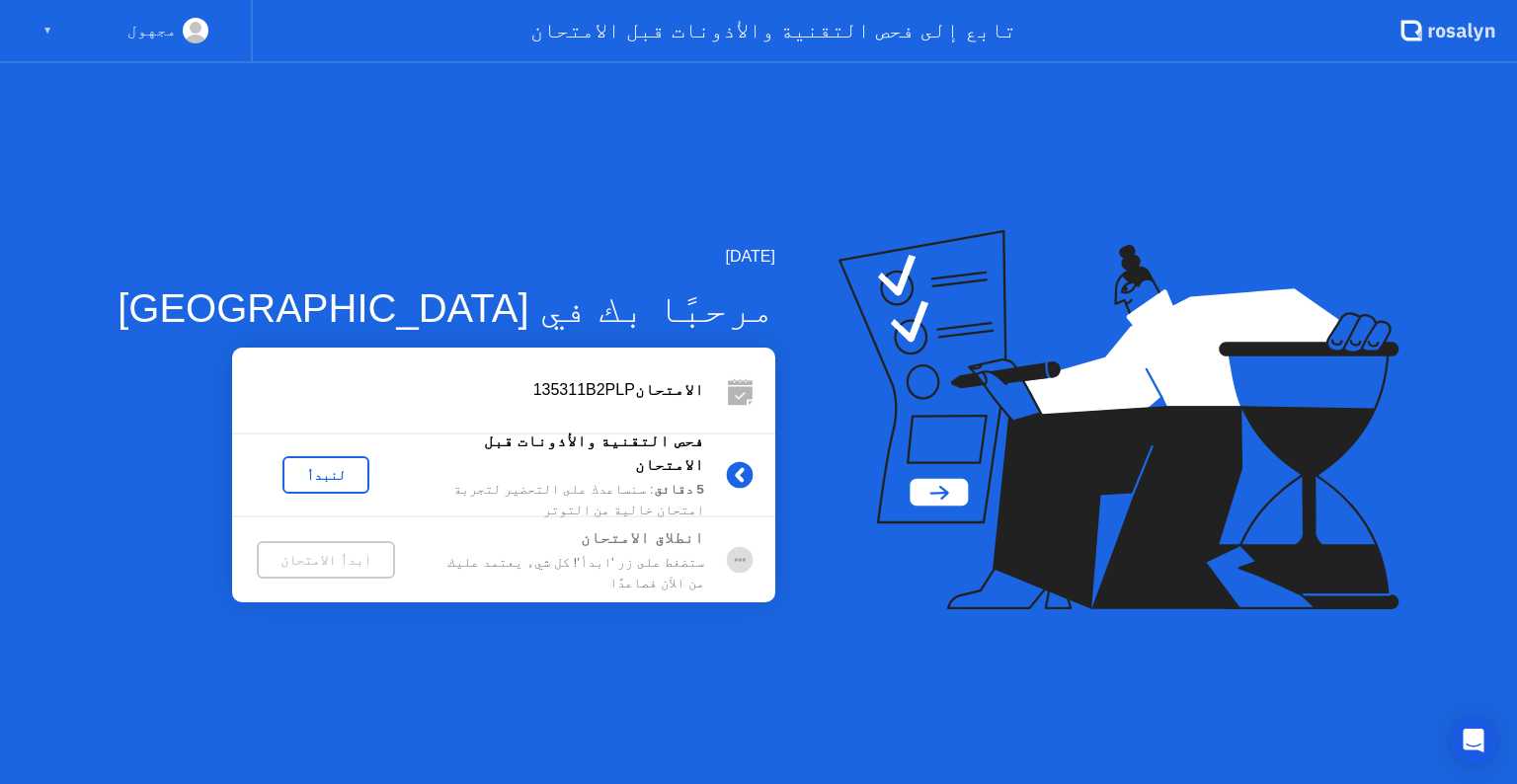 click on "لنبدأ" 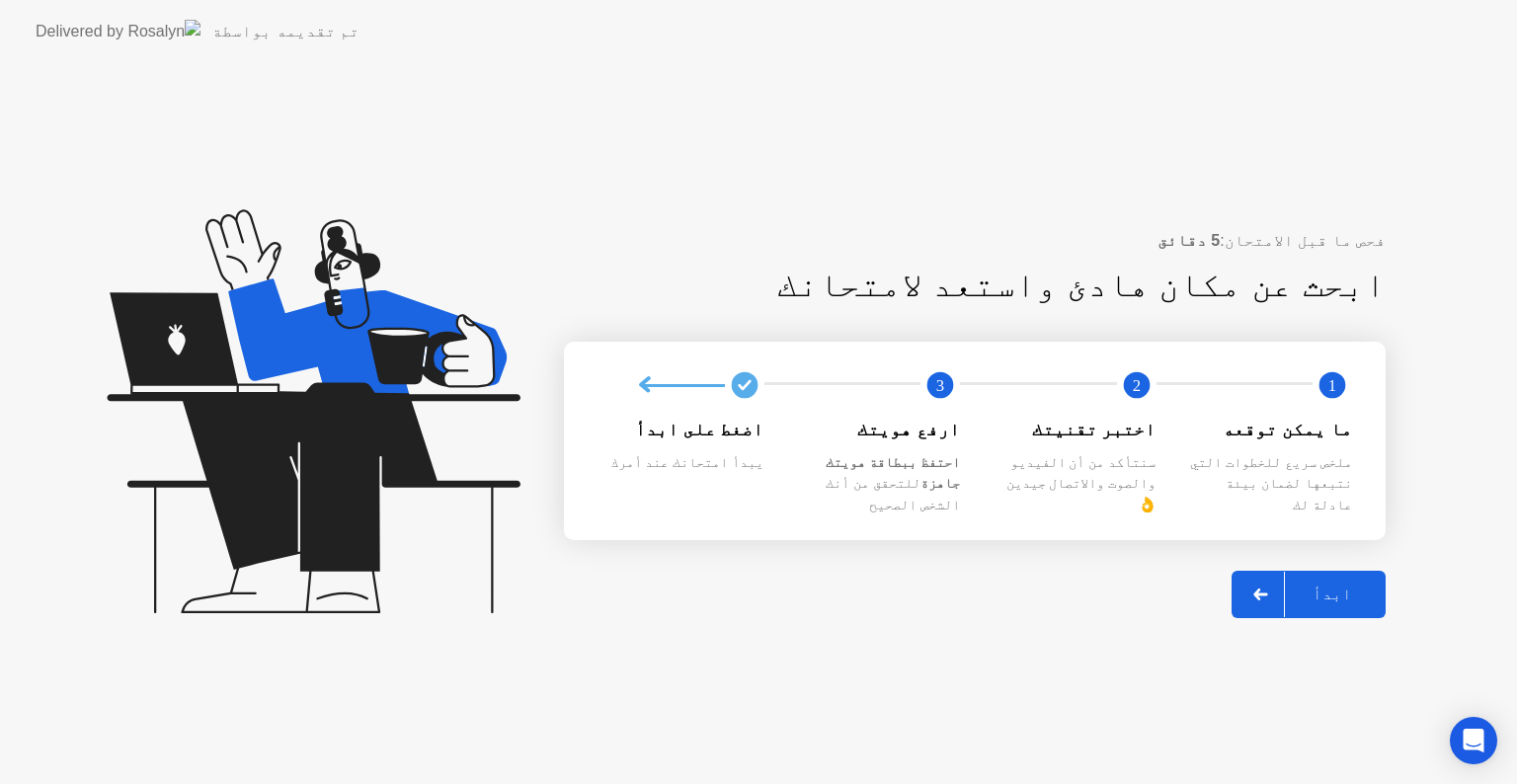 click on "ابدأ" 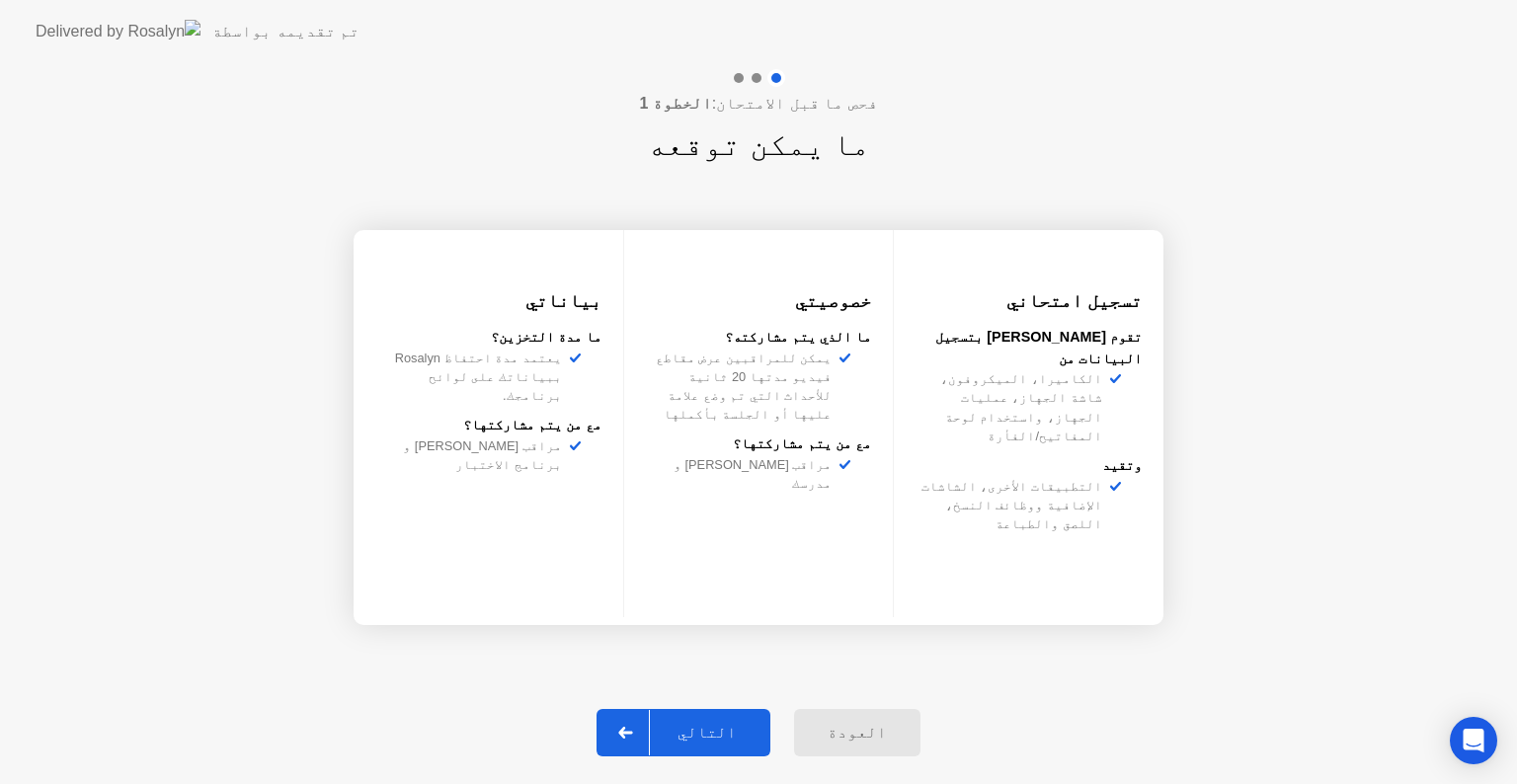 click on "التالي" 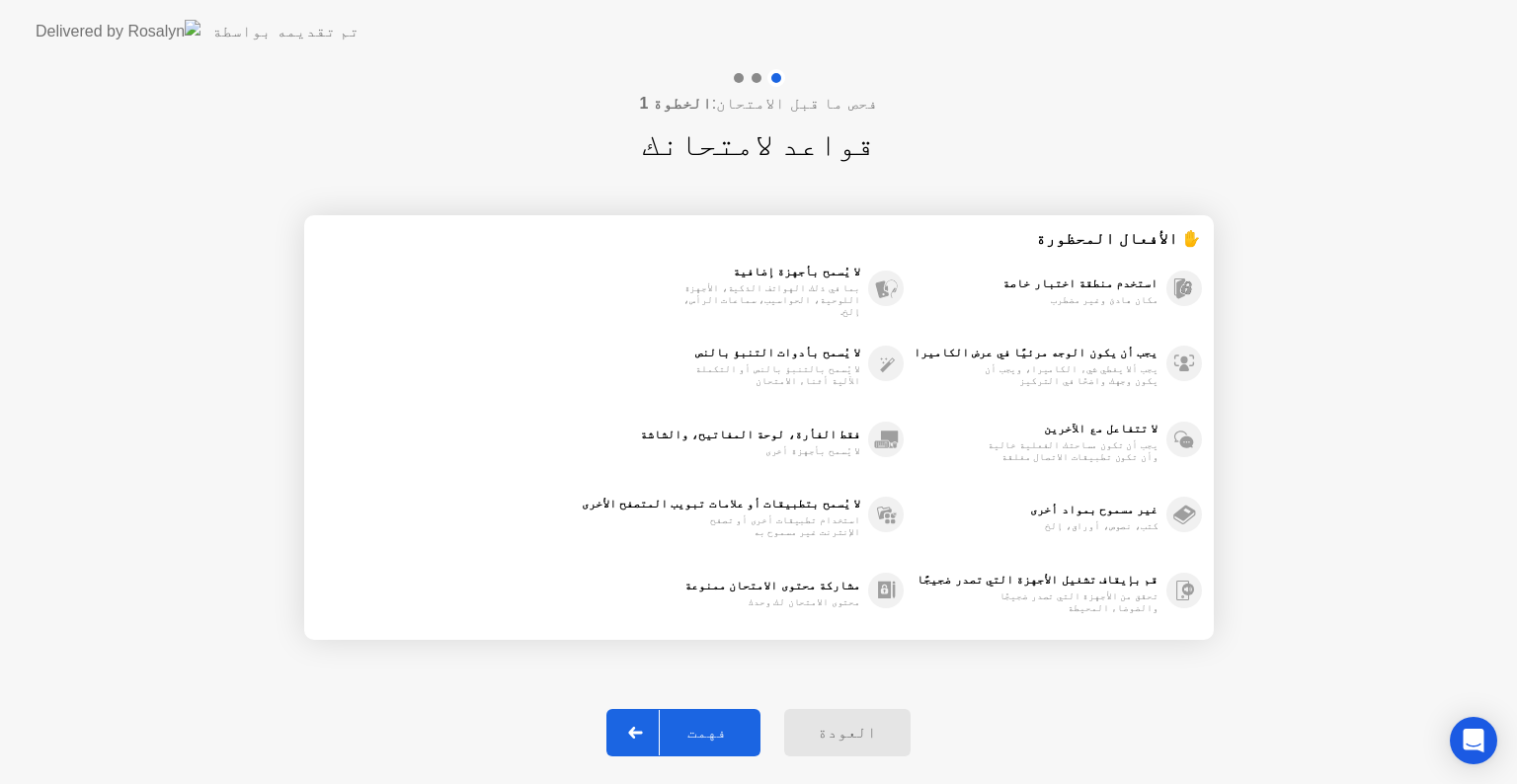 click on "فهمت" 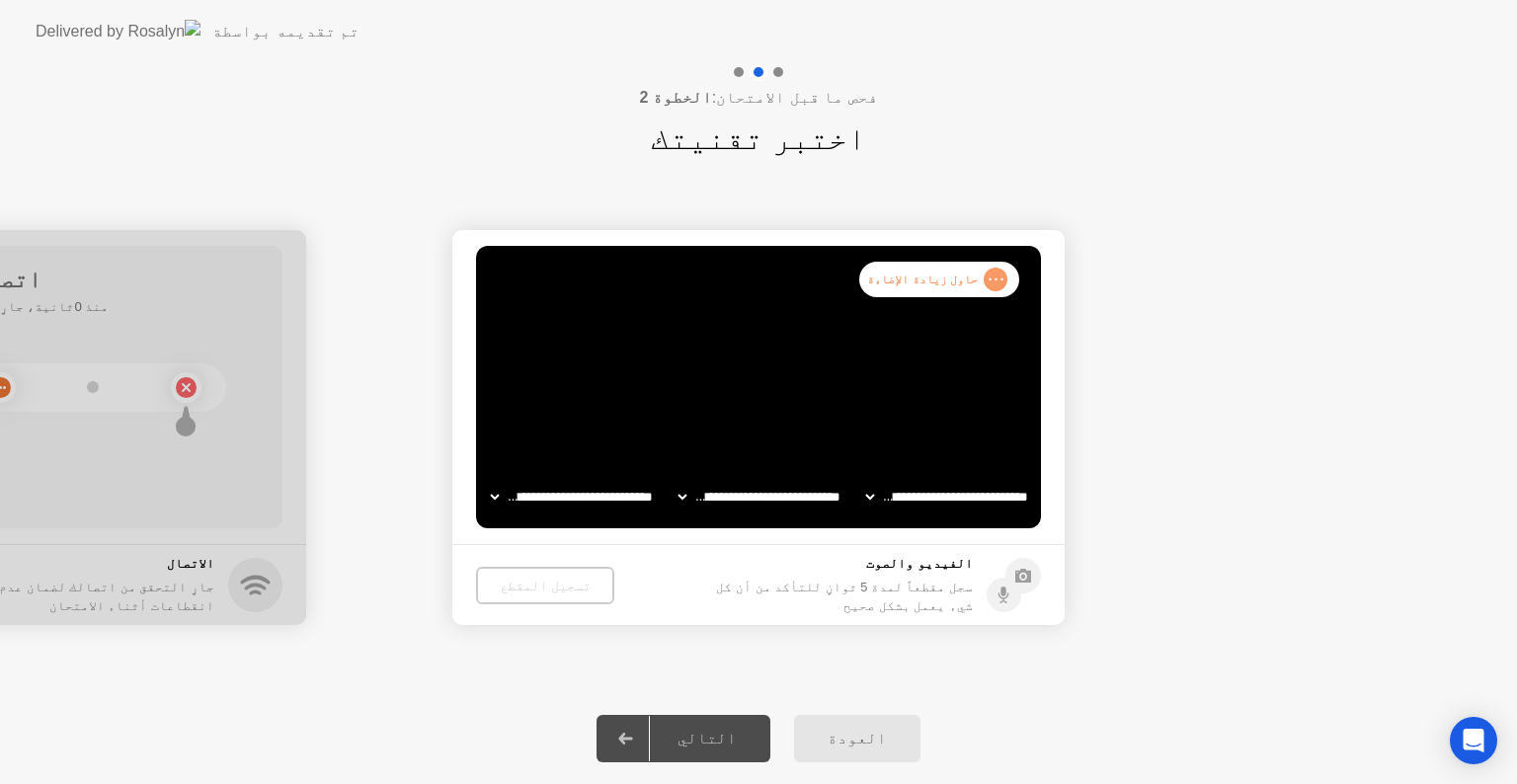 click on "**********" 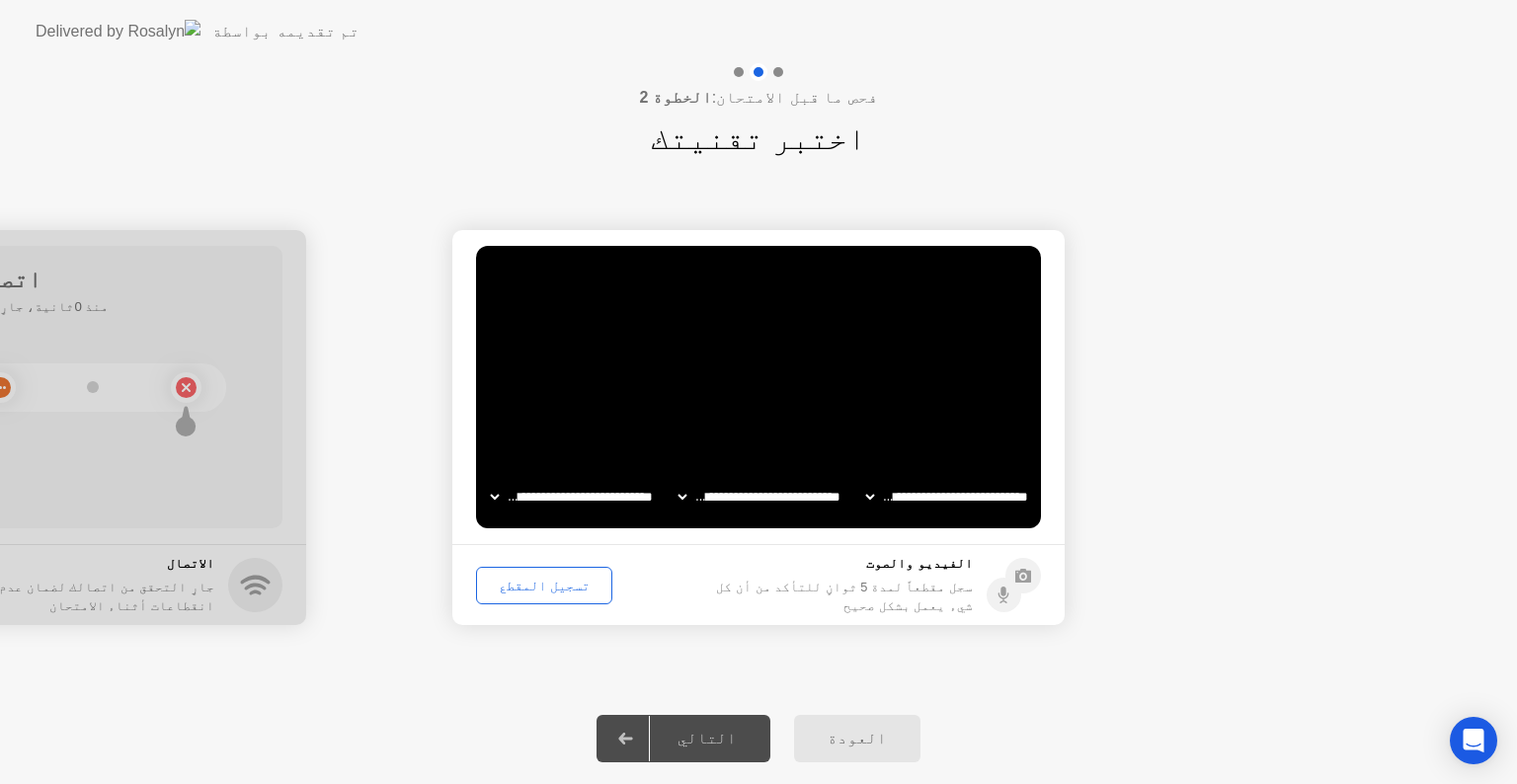 click on "**********" 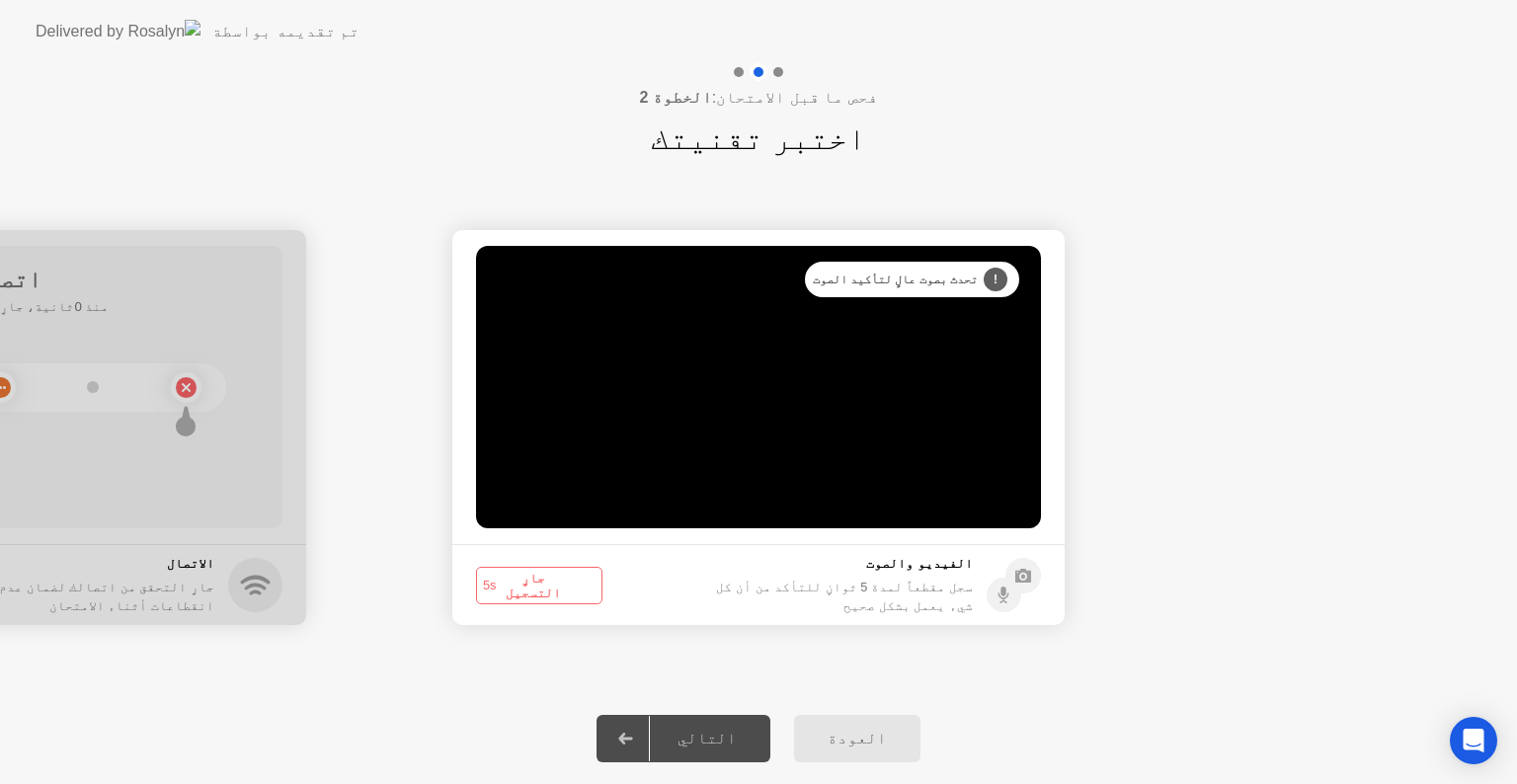 click on "جارٍ التسجيل  5s" 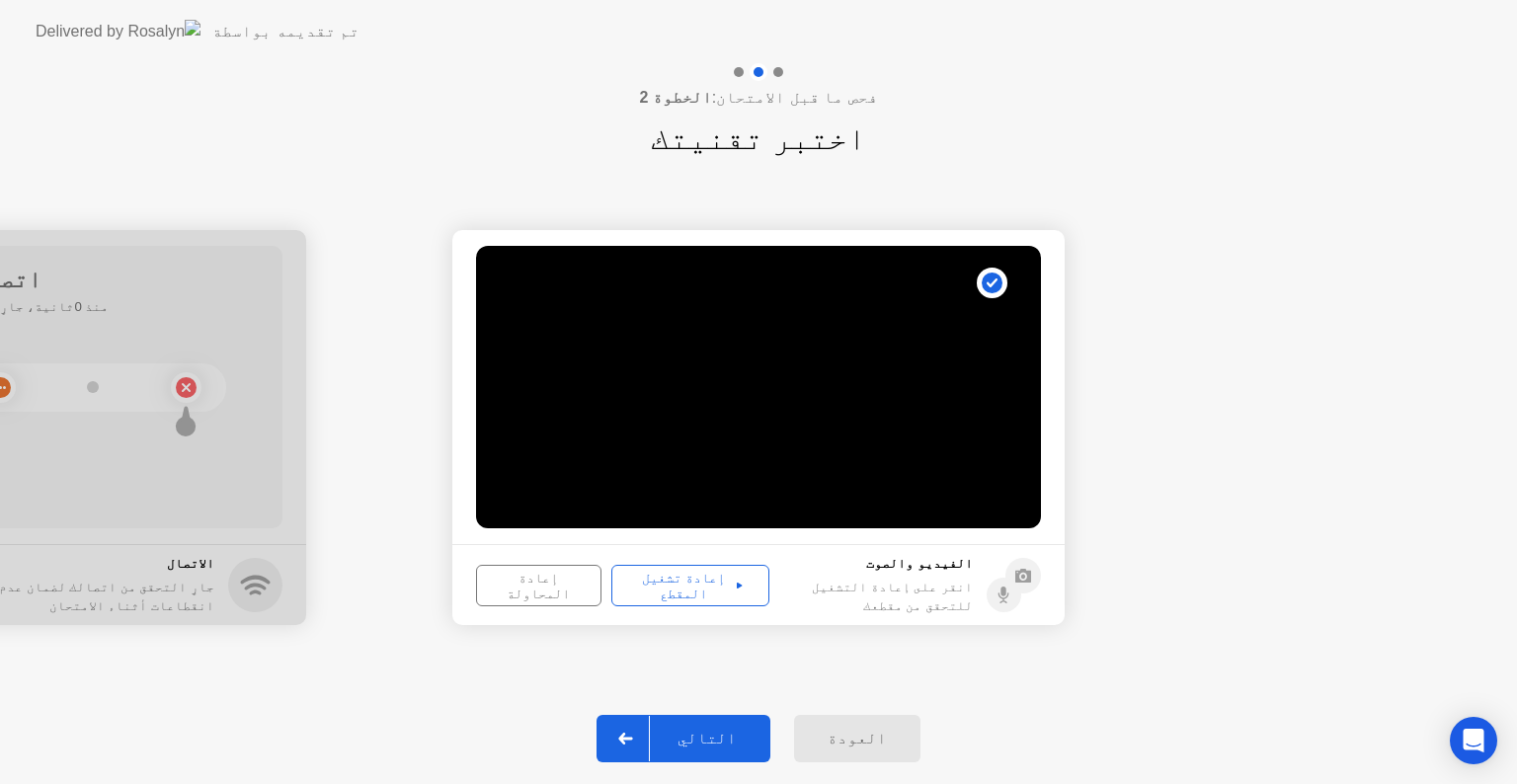 click on "إعادة المحاولة" 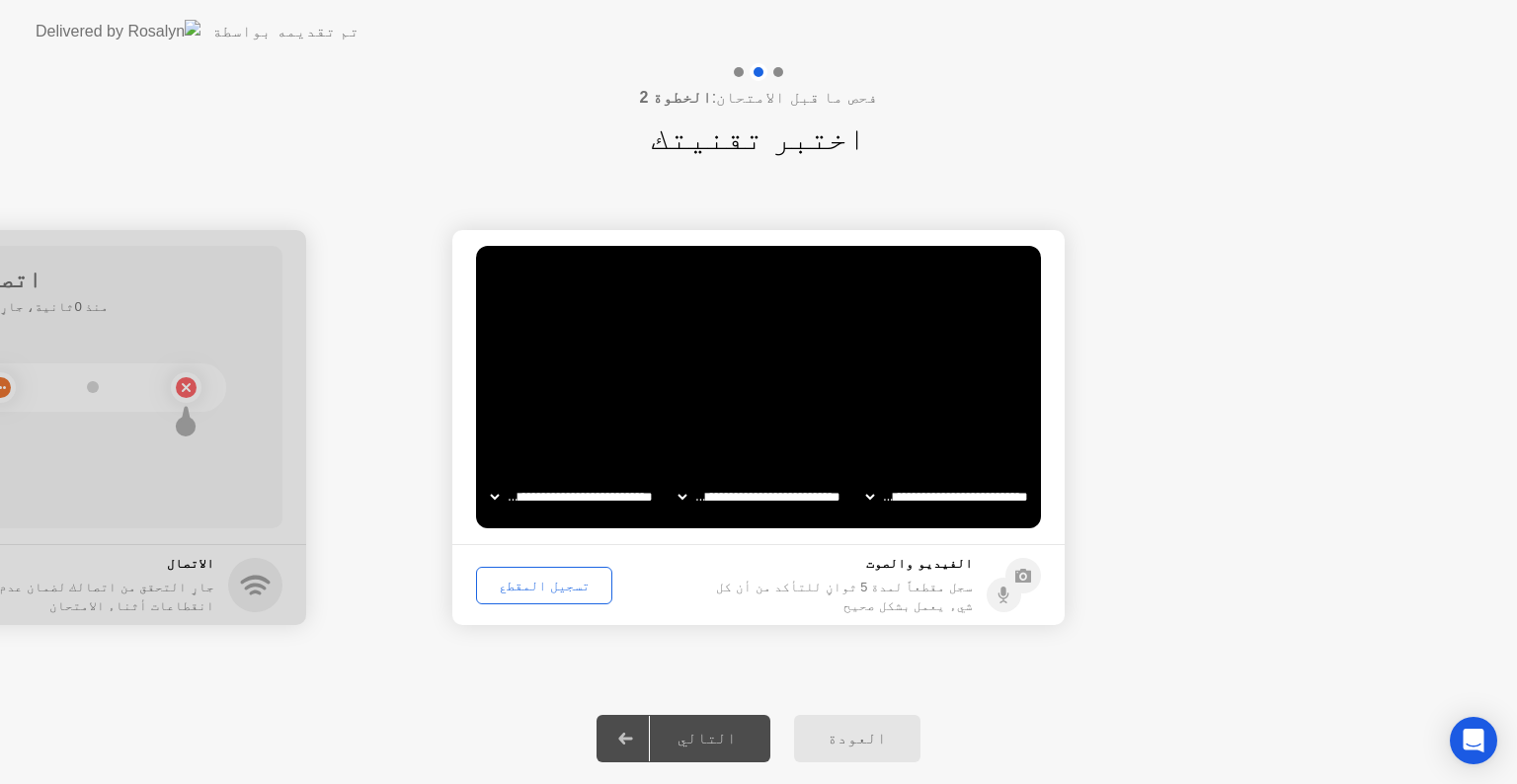click on "تسجيل المقطع" 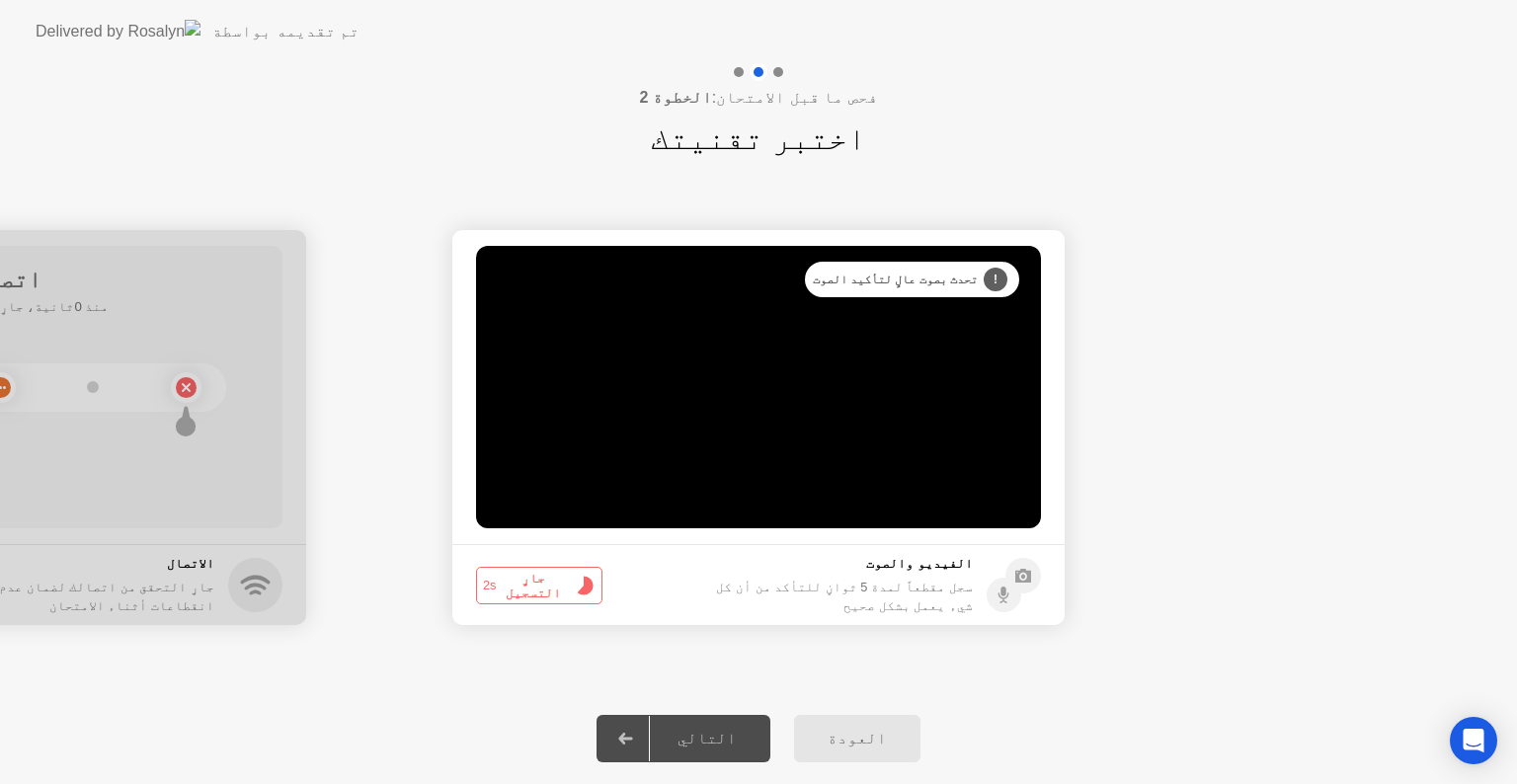 click on "العودة" 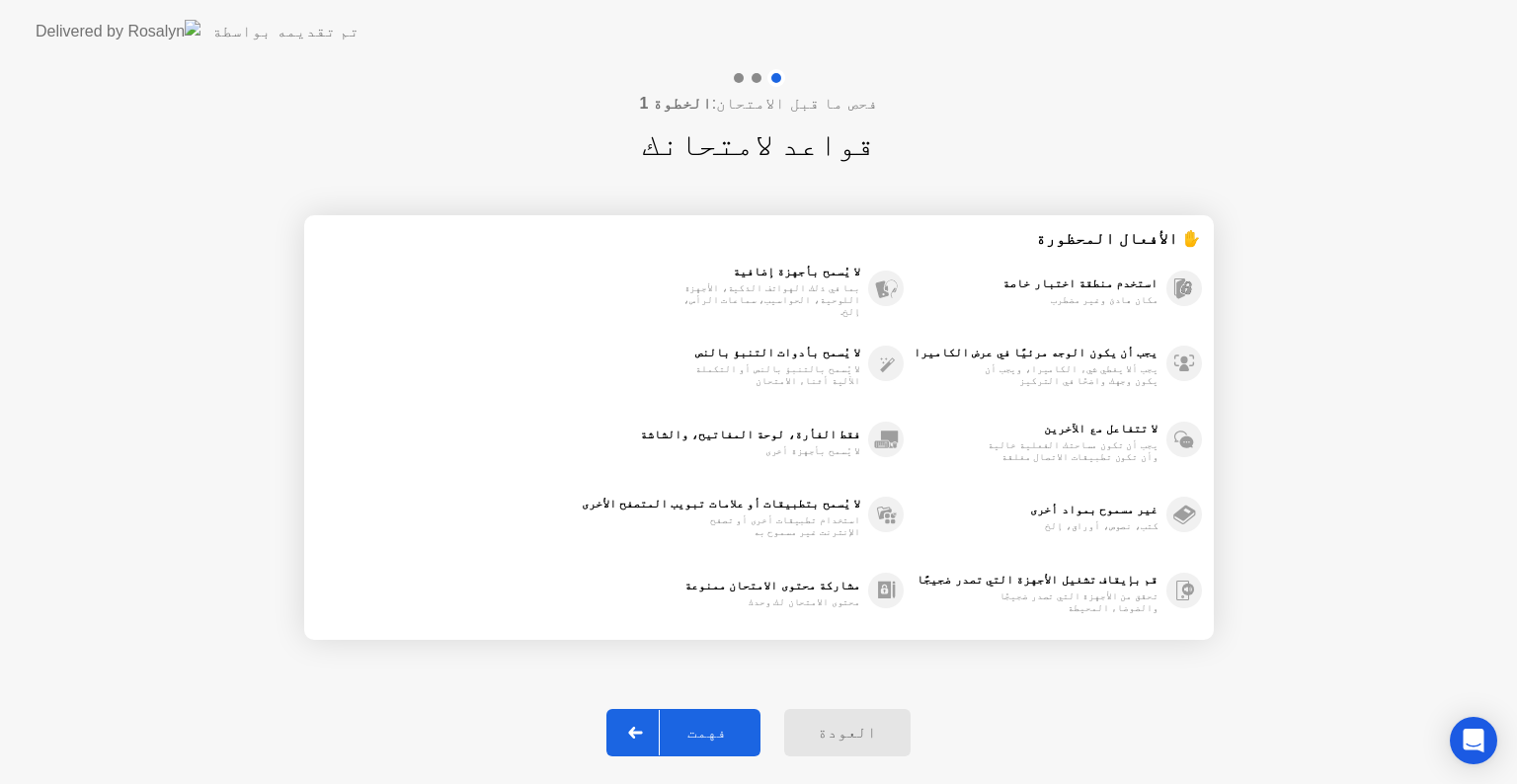 click on "فهمت" 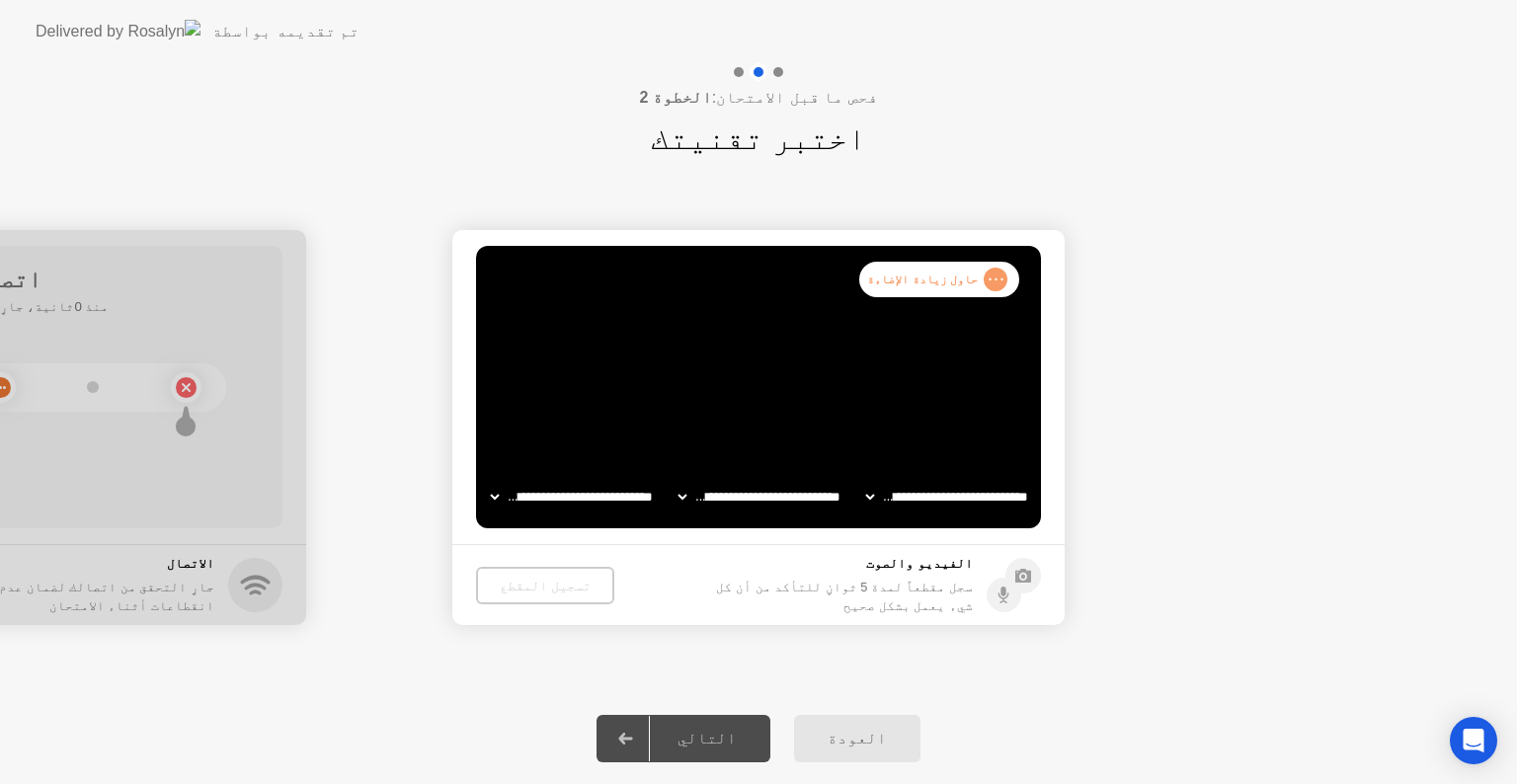 click on "**********" 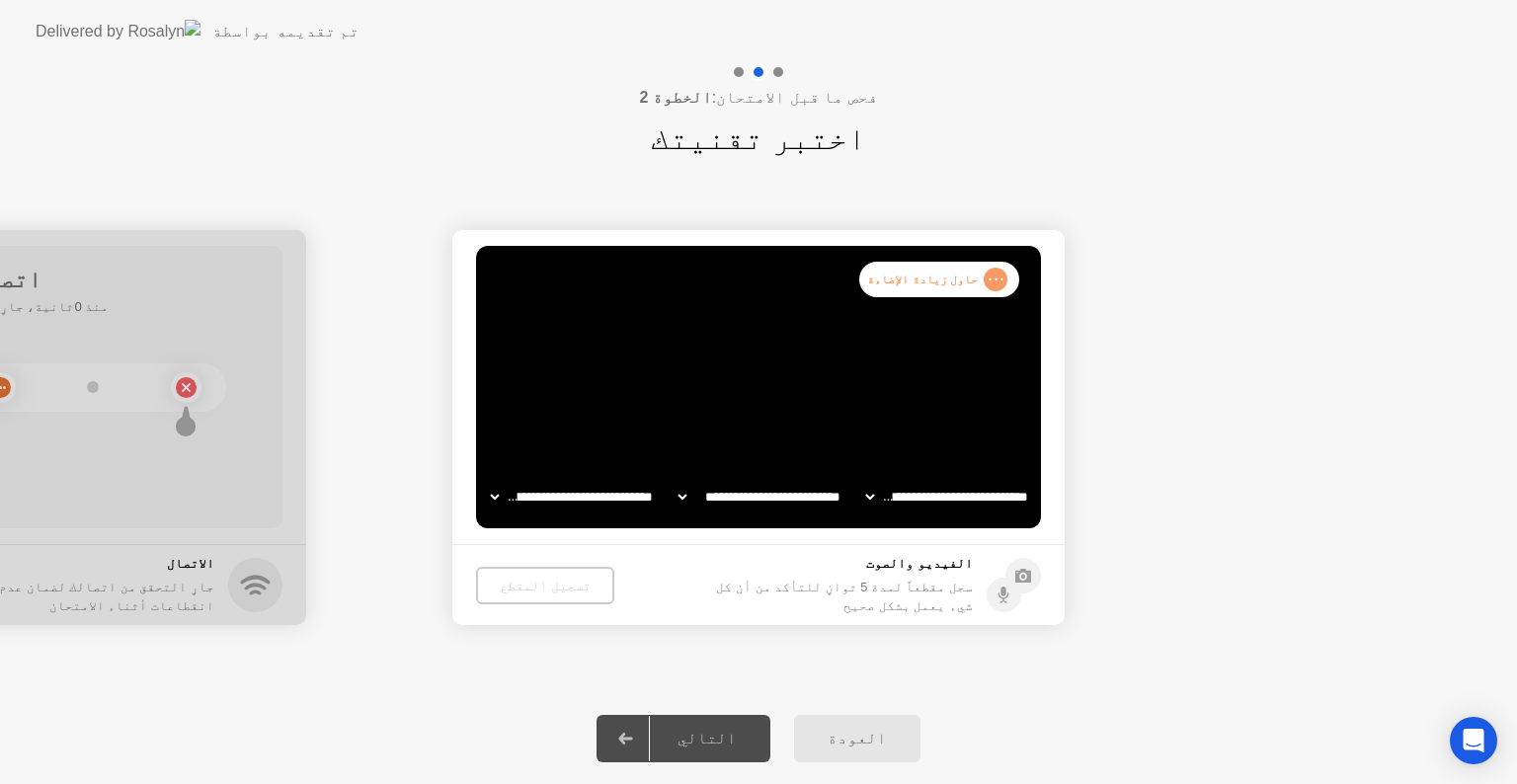 click on "**********" 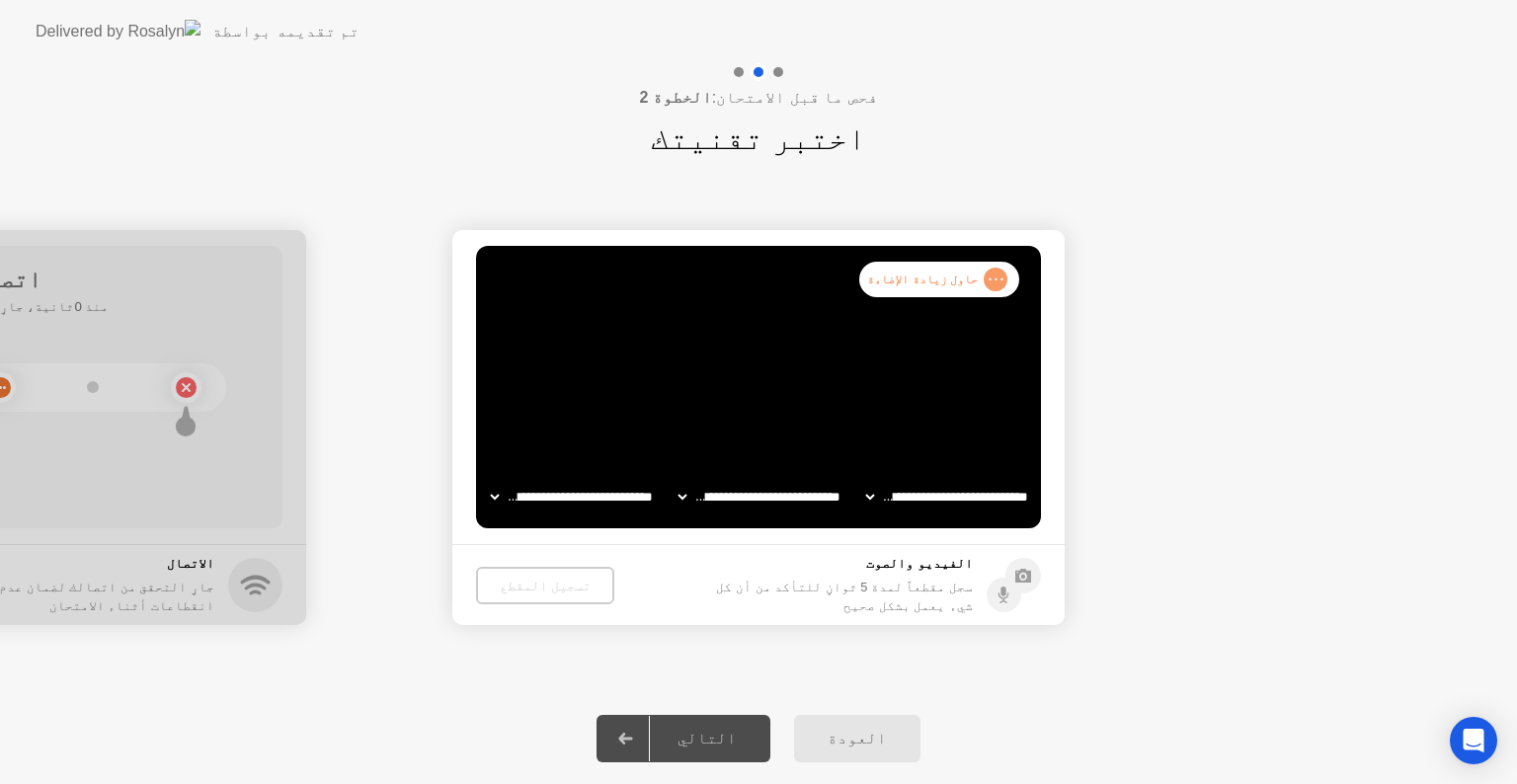 click on "**********" 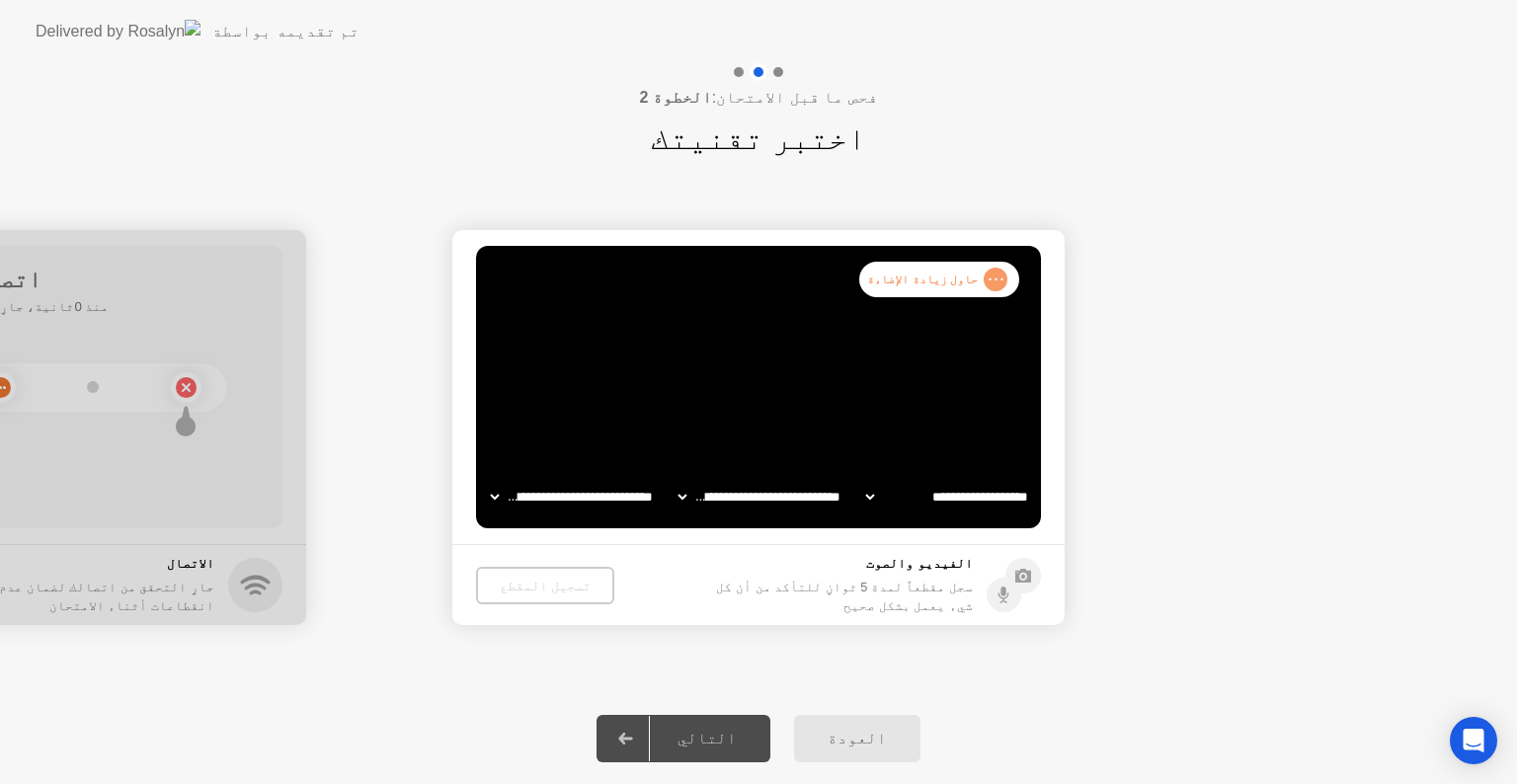 click on "**********" 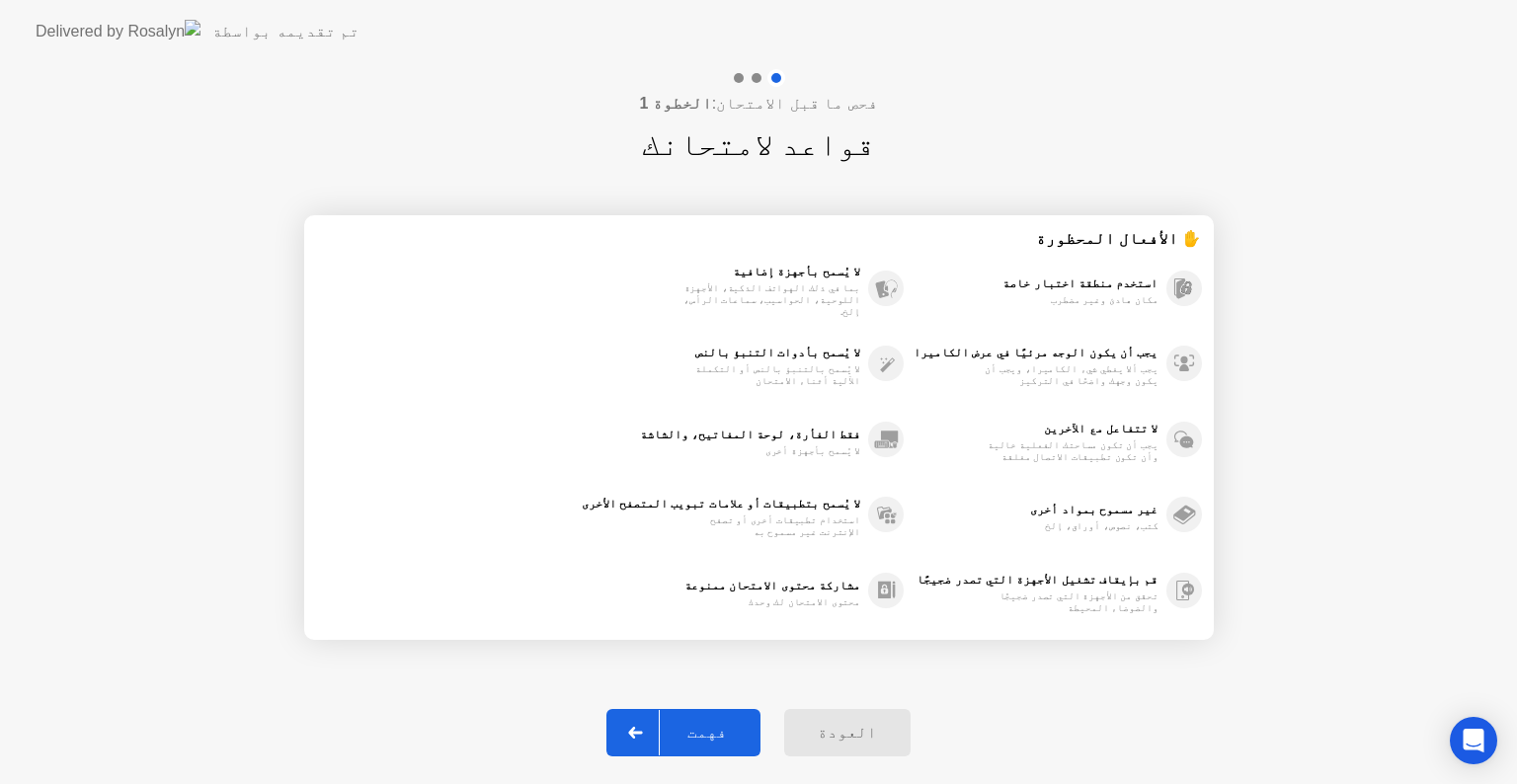 click on "فهمت" 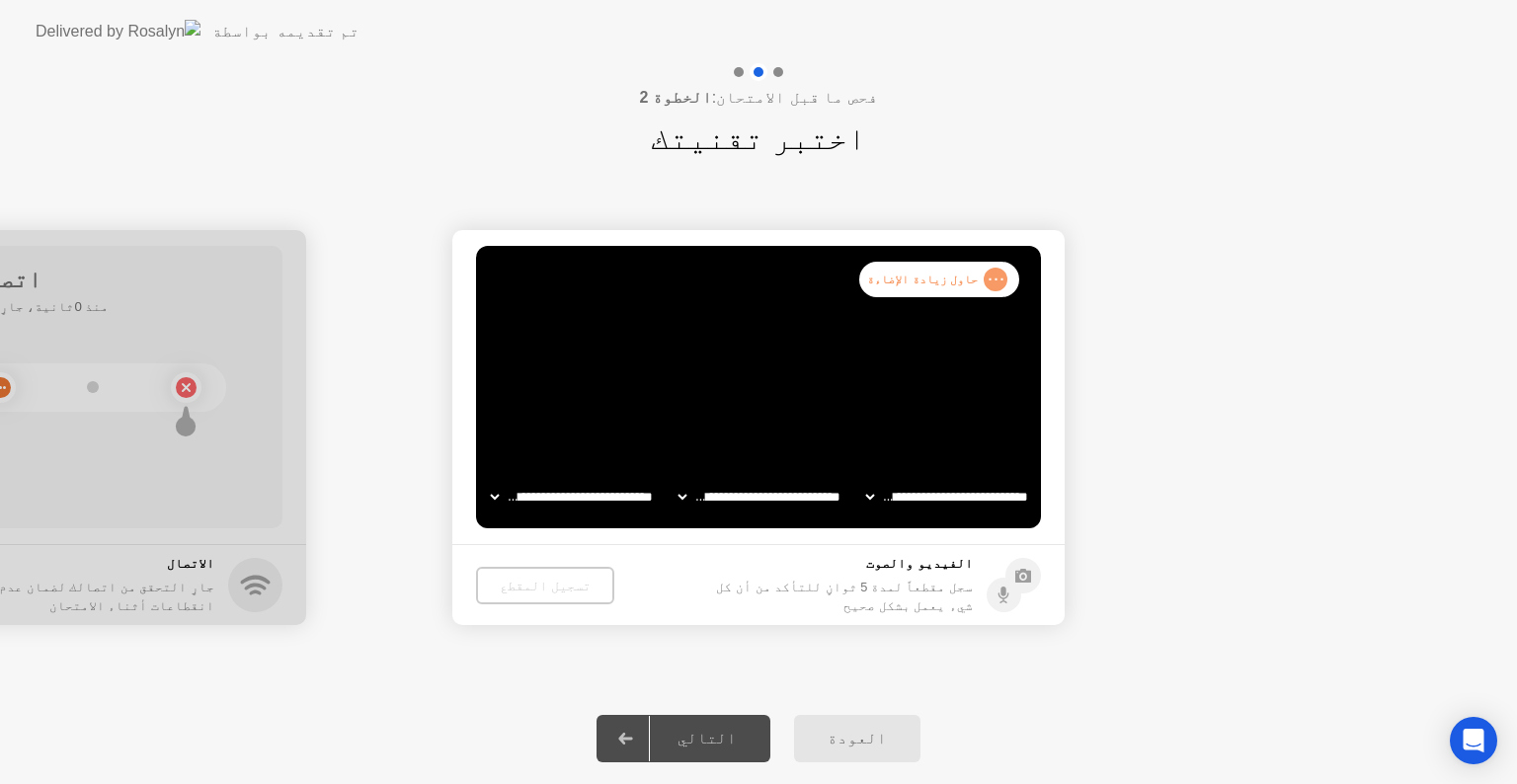 click on "**********" 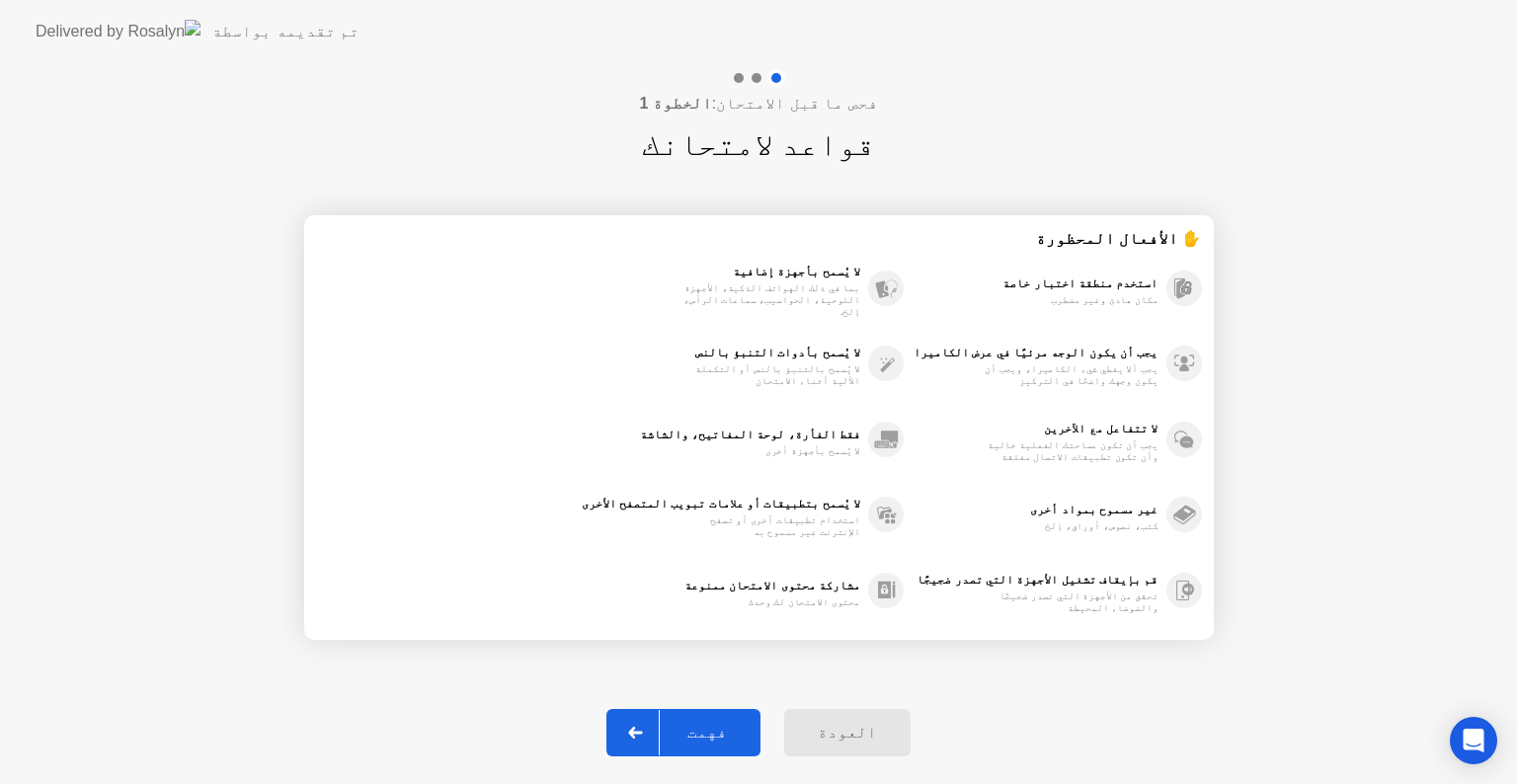 click on "العودة" 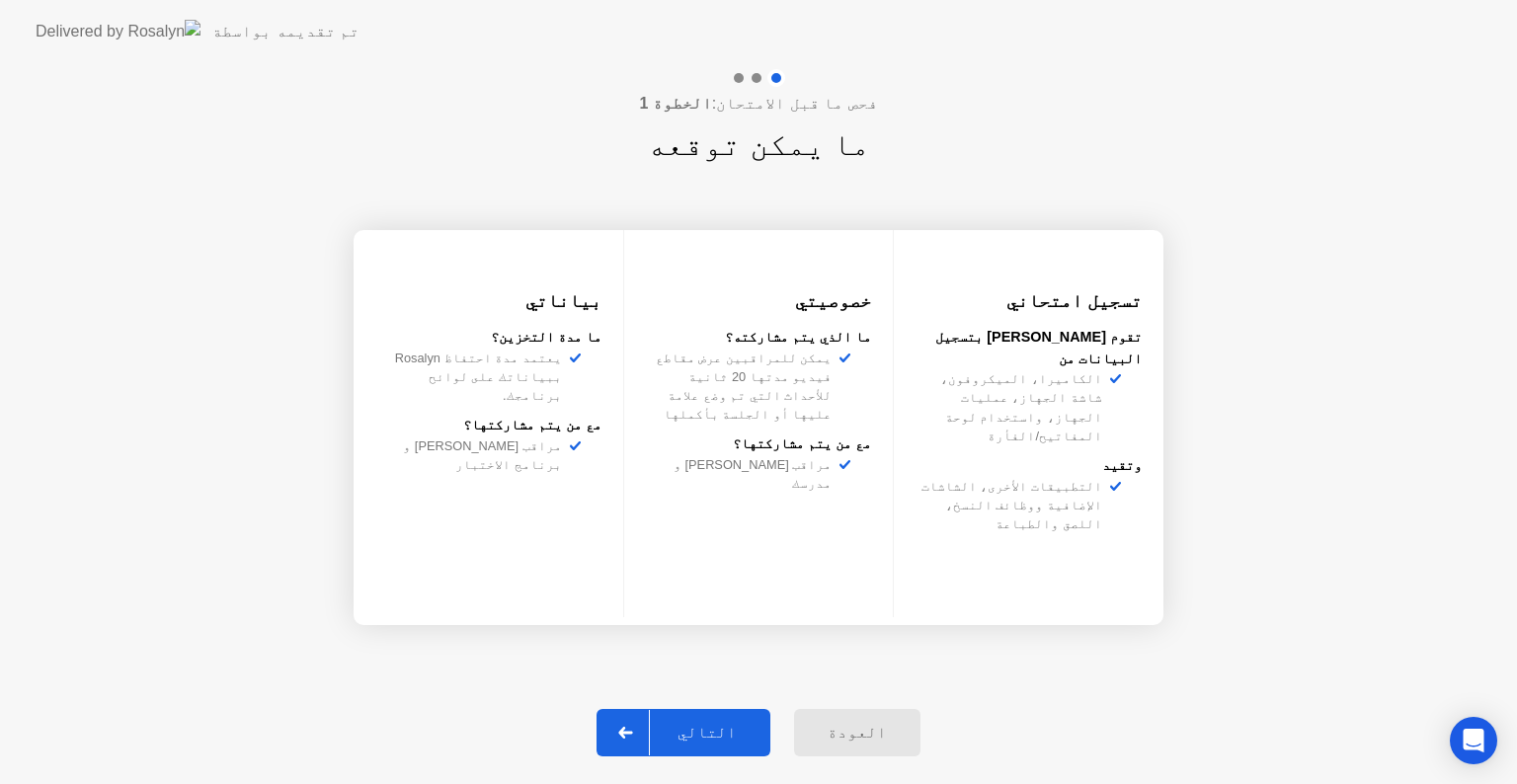 click on "العودة" 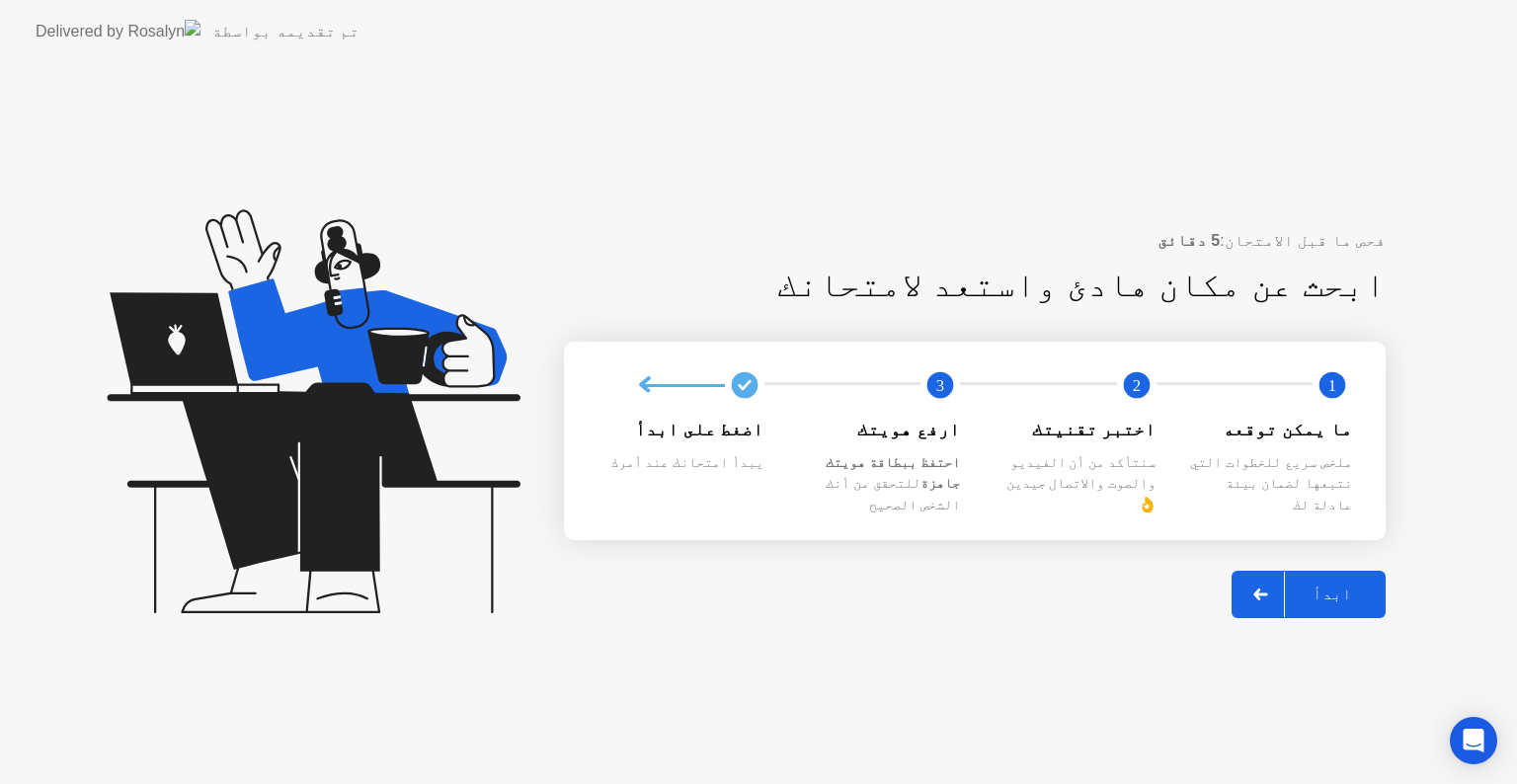 click on "فحص ما قبل الامتحان:  5 دقائق ابحث عن مكان هادئ واستعد لامتحانك 1 2 3 ما يمكن توقعه ملخص سريع للخطوات التي نتبعها لضمان بيئة عادلة لك اختبر تقنيتك سنتأكد من أن الفيديو والصوت والاتصال جيدين 👌 ارفع هويتك احتفظ ببطاقة هويتك جاهزة  للتحقق من أنك الشخص الصحيح اضغط على ابدأ يبدأ امتحانك عند أمرك ابدأ" 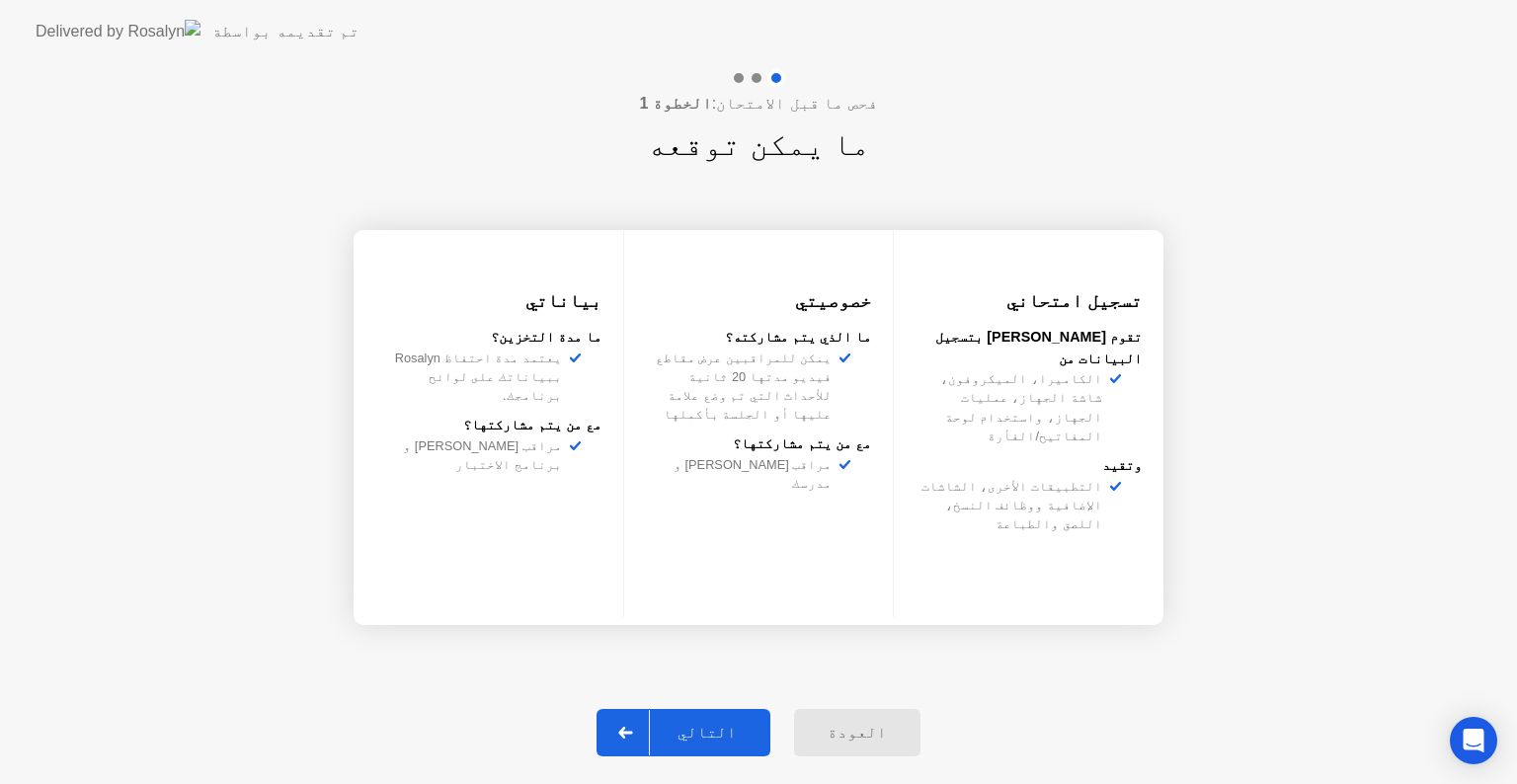 click on "التالي" 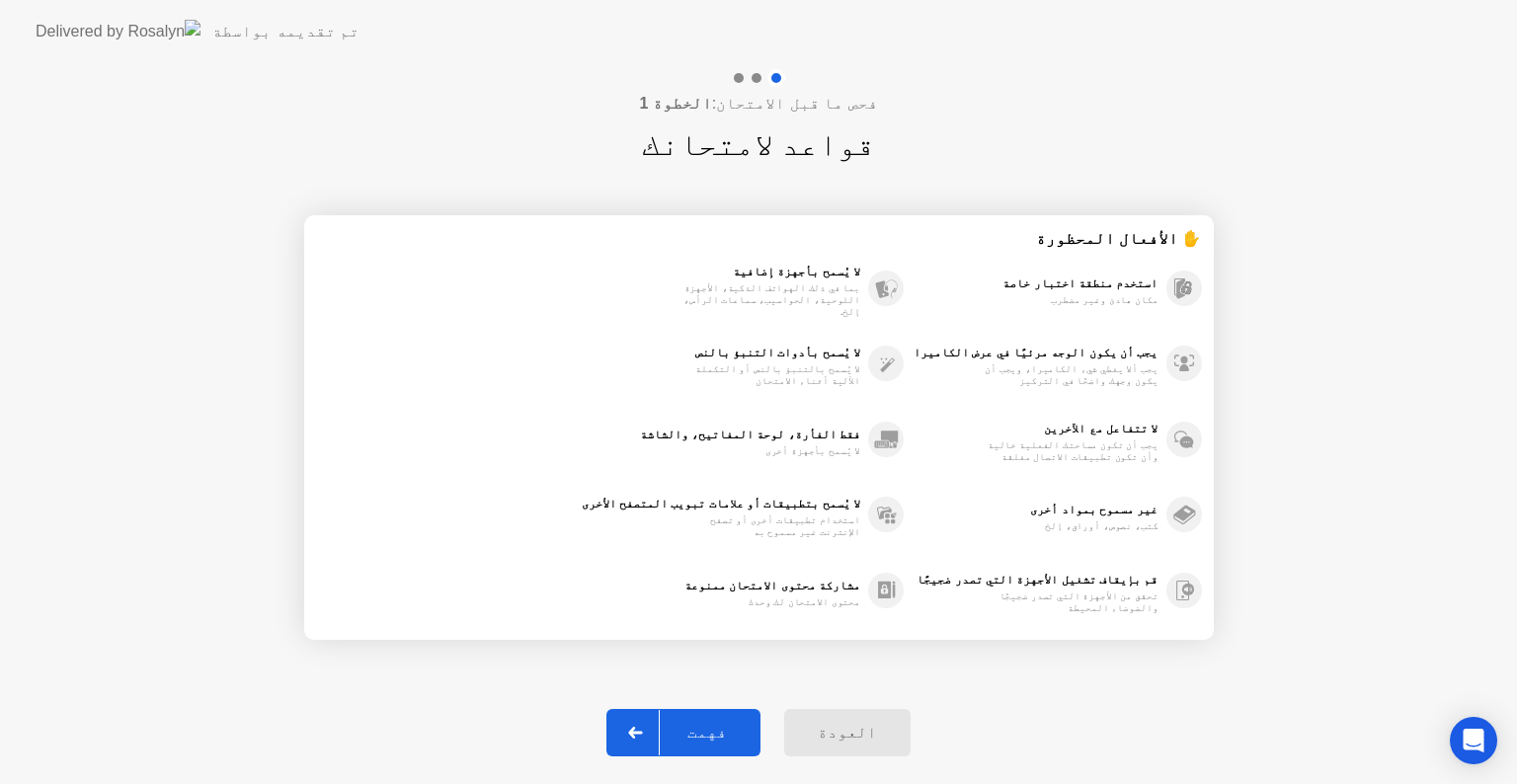 click on "فهمت" 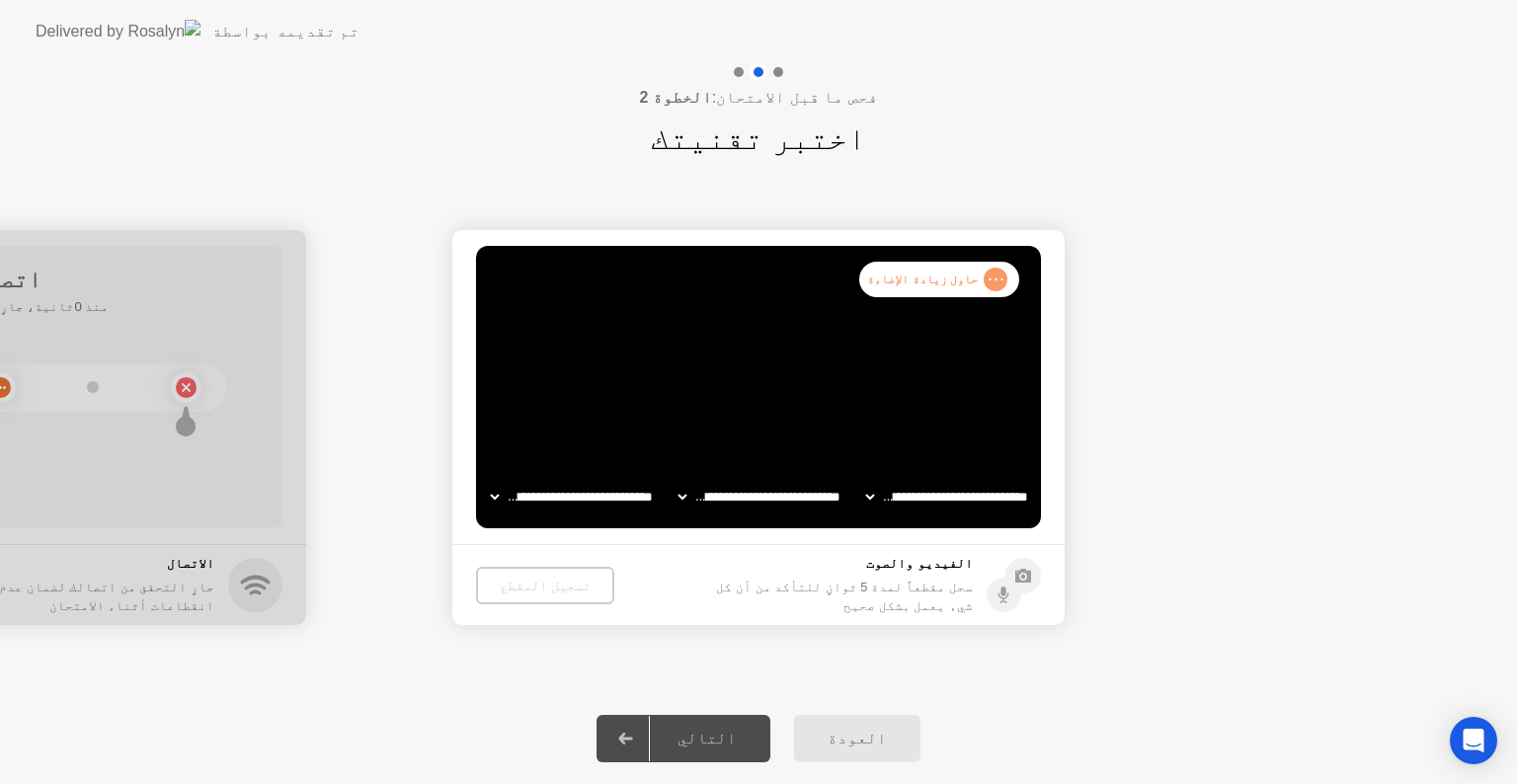 click on "**********" 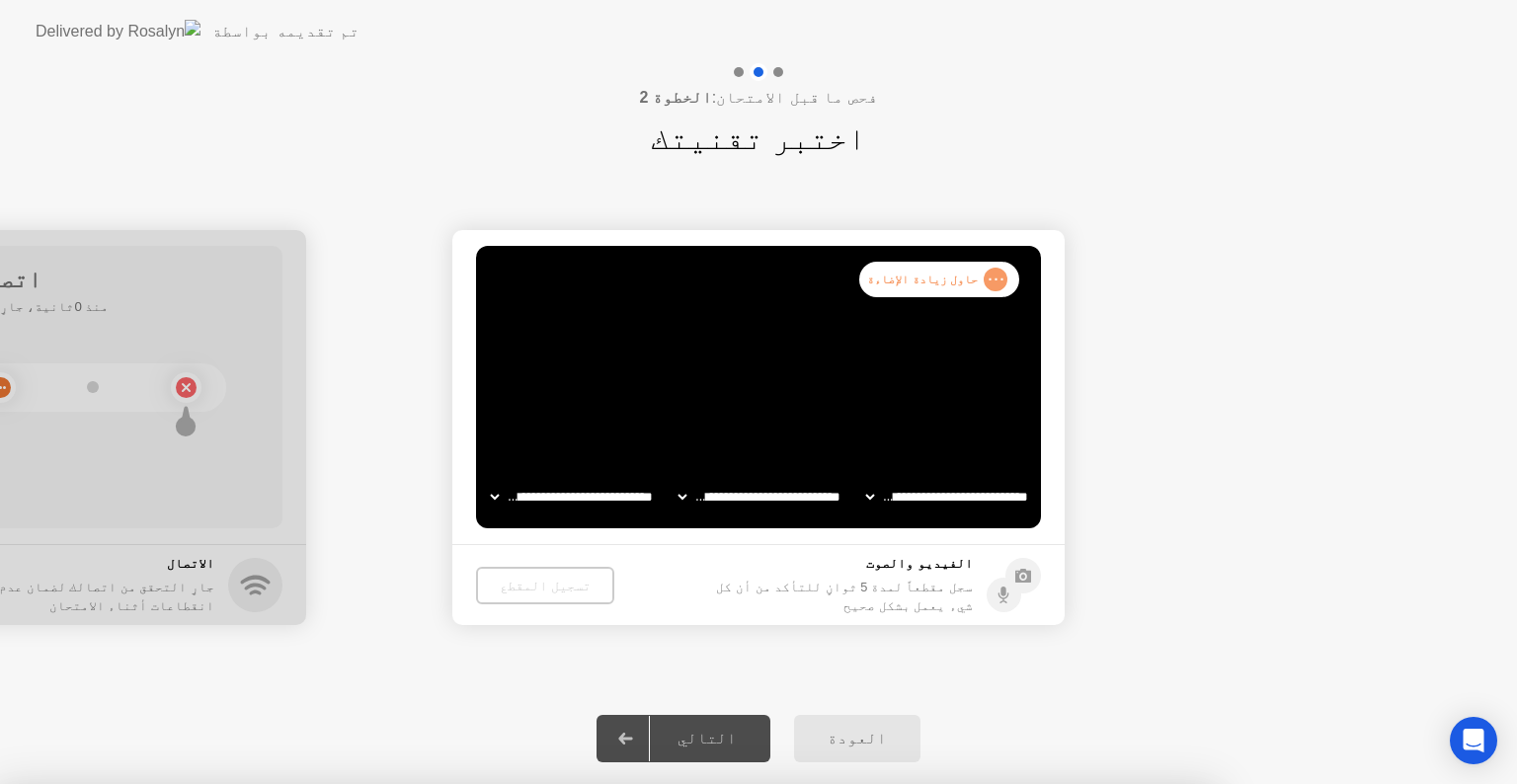 click on "لا" at bounding box center (654, 896) 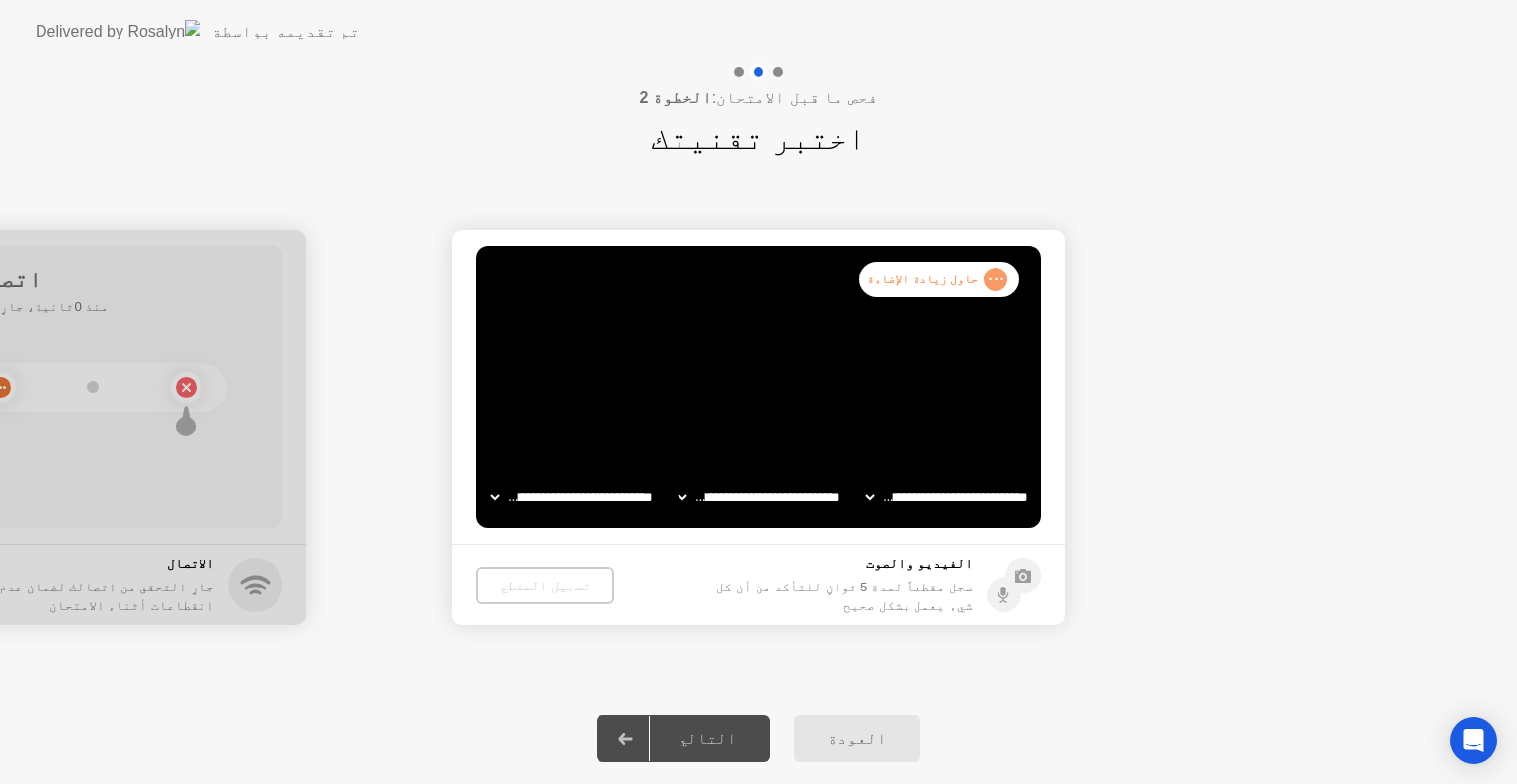click on "**********" 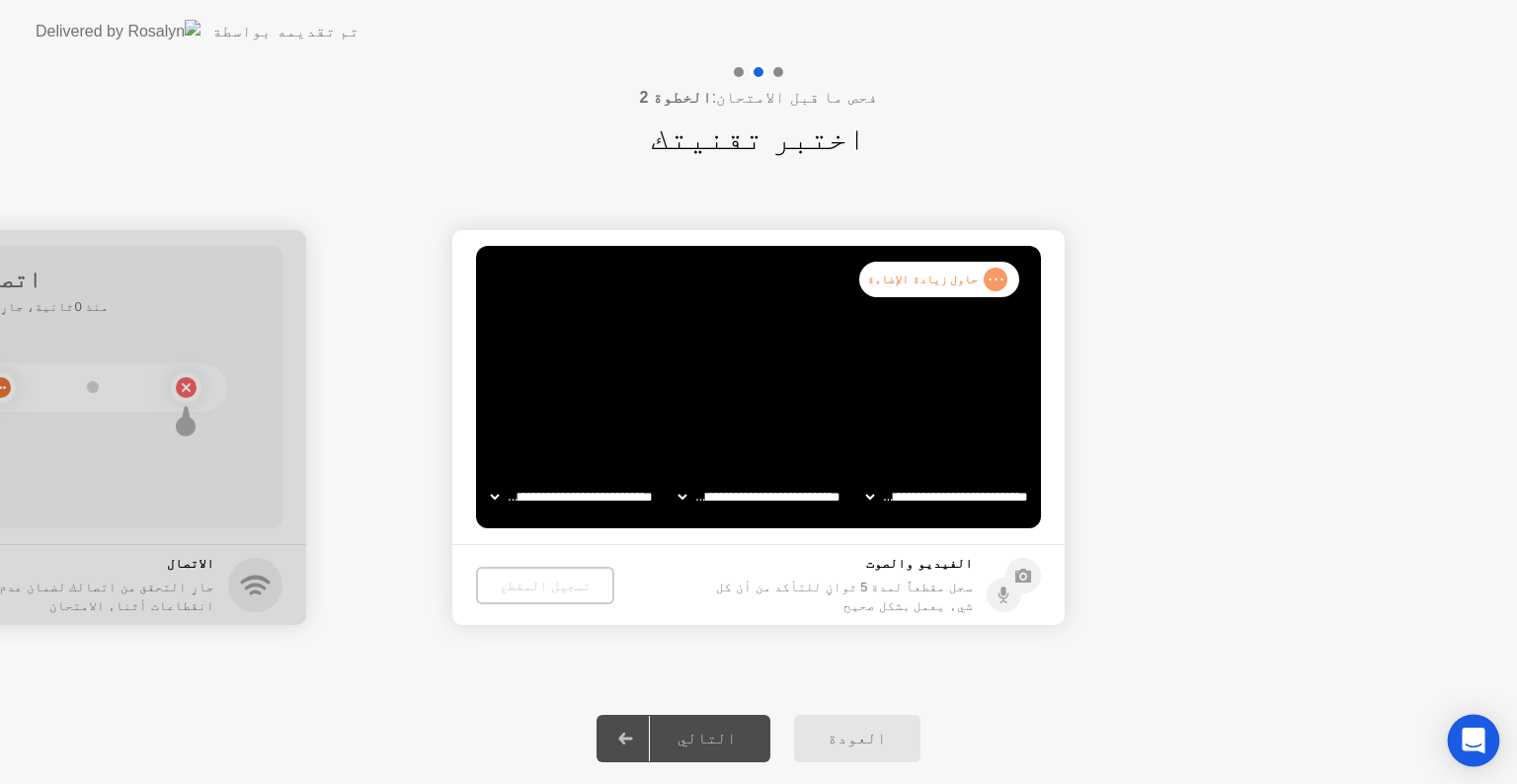 click at bounding box center (1474, 741) 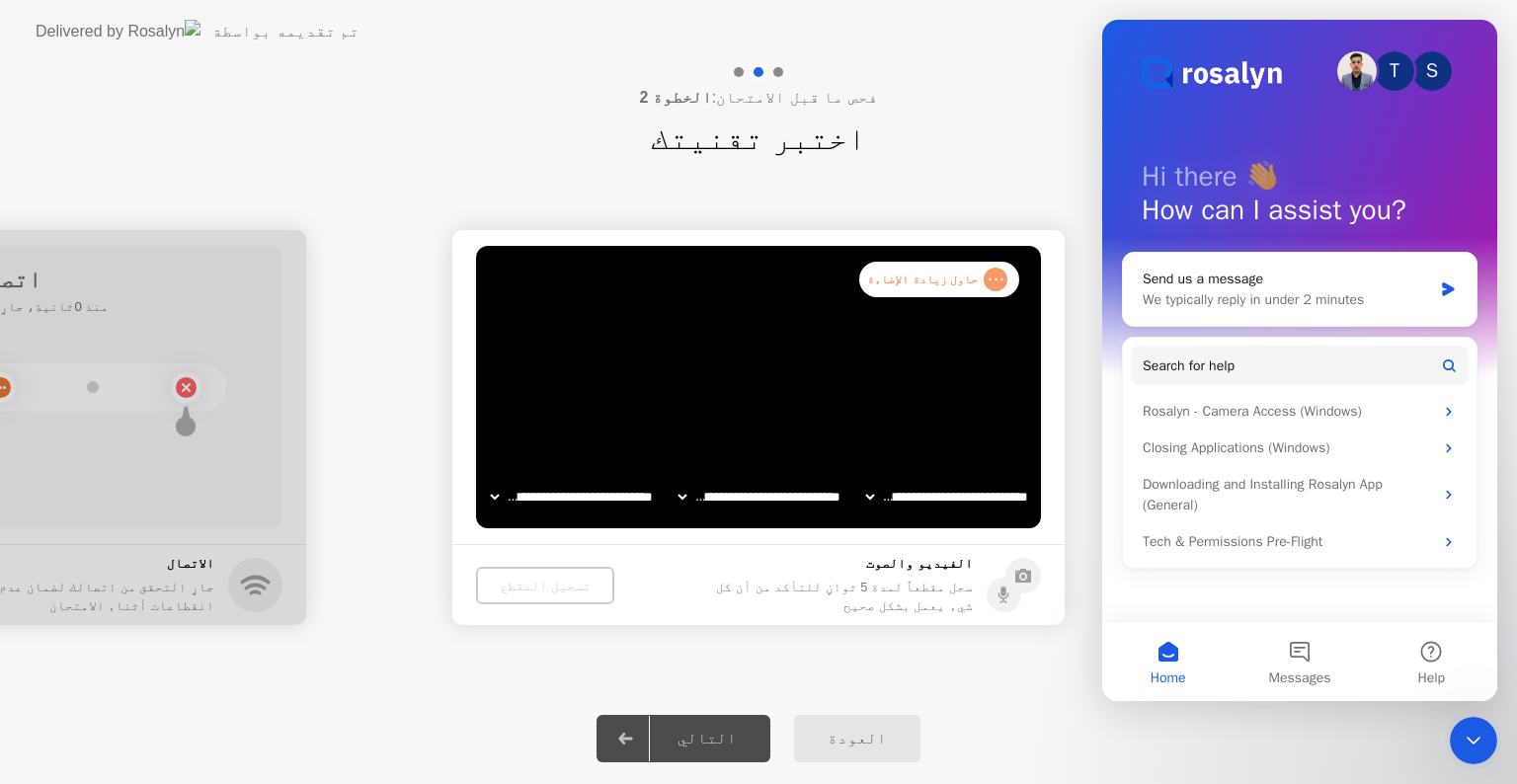scroll, scrollTop: 0, scrollLeft: 0, axis: both 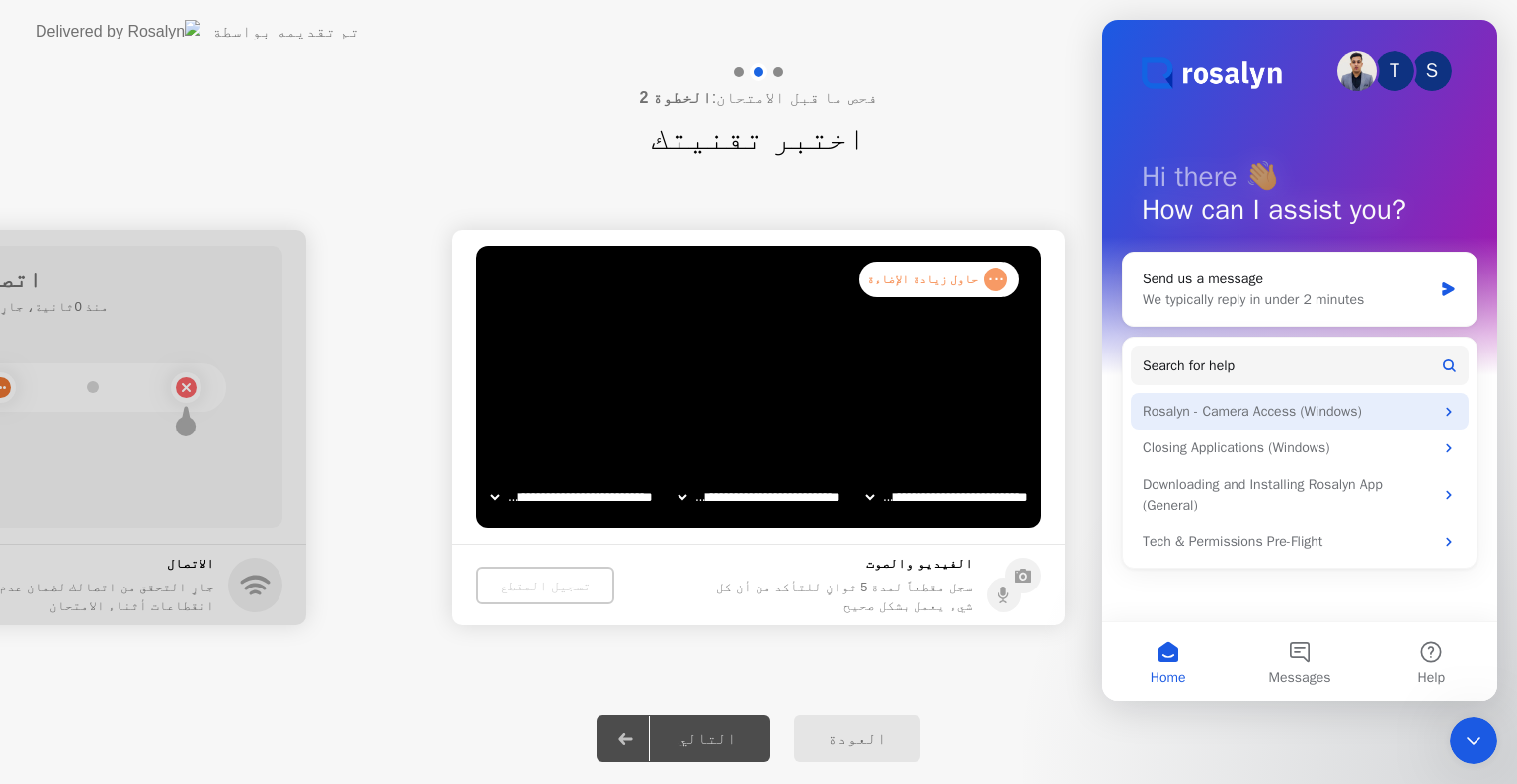 click on "Rosalyn - Camera Access (Windows)" at bounding box center [1288, 411] 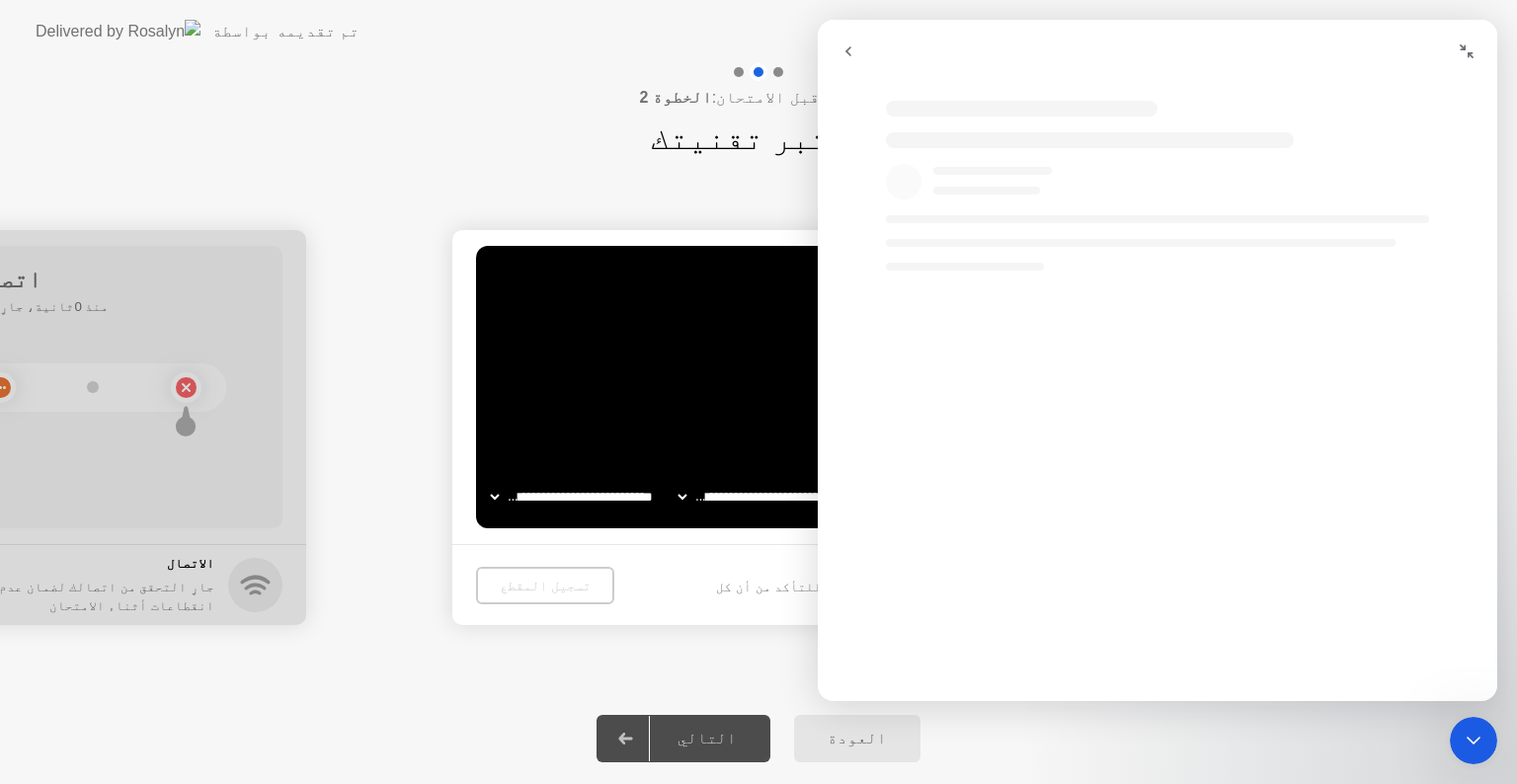 click at bounding box center (1177, 427) 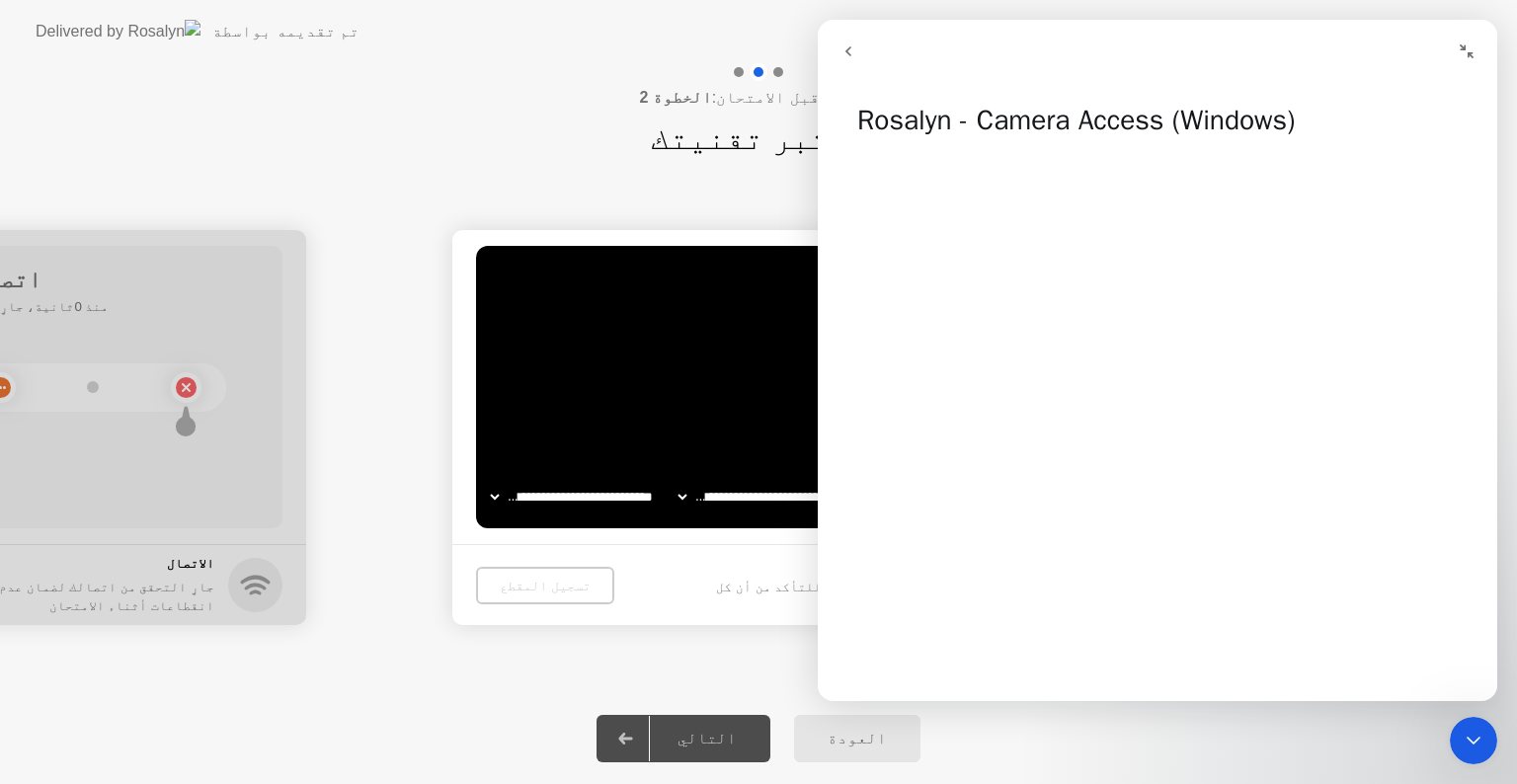 click on "الفيديو والصوت سجل مقطعاً لمدة 5 ثوانٍ للتأكد من أن كل شيء يعمل بشكل صحيح تسجيل المقطع" 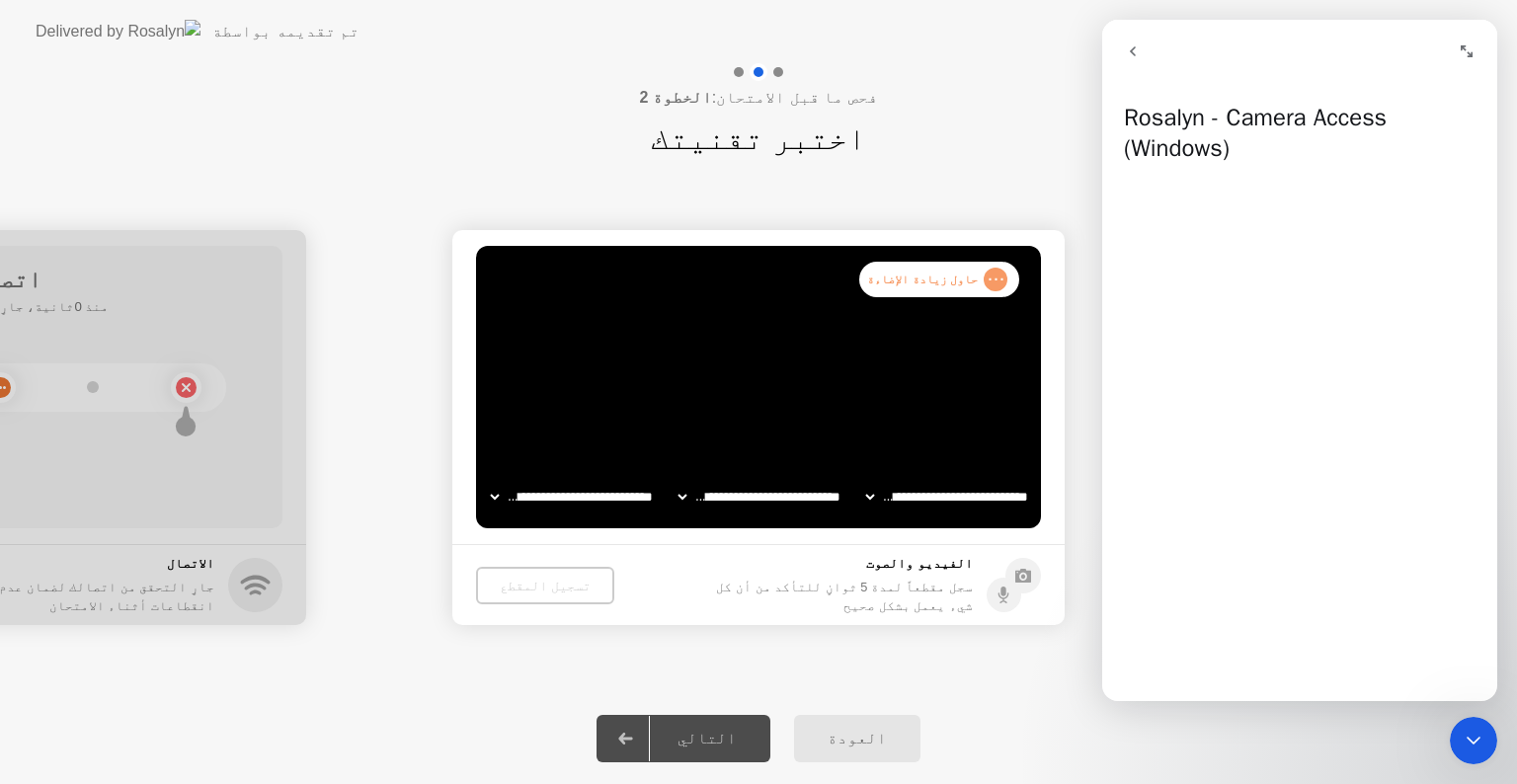 type 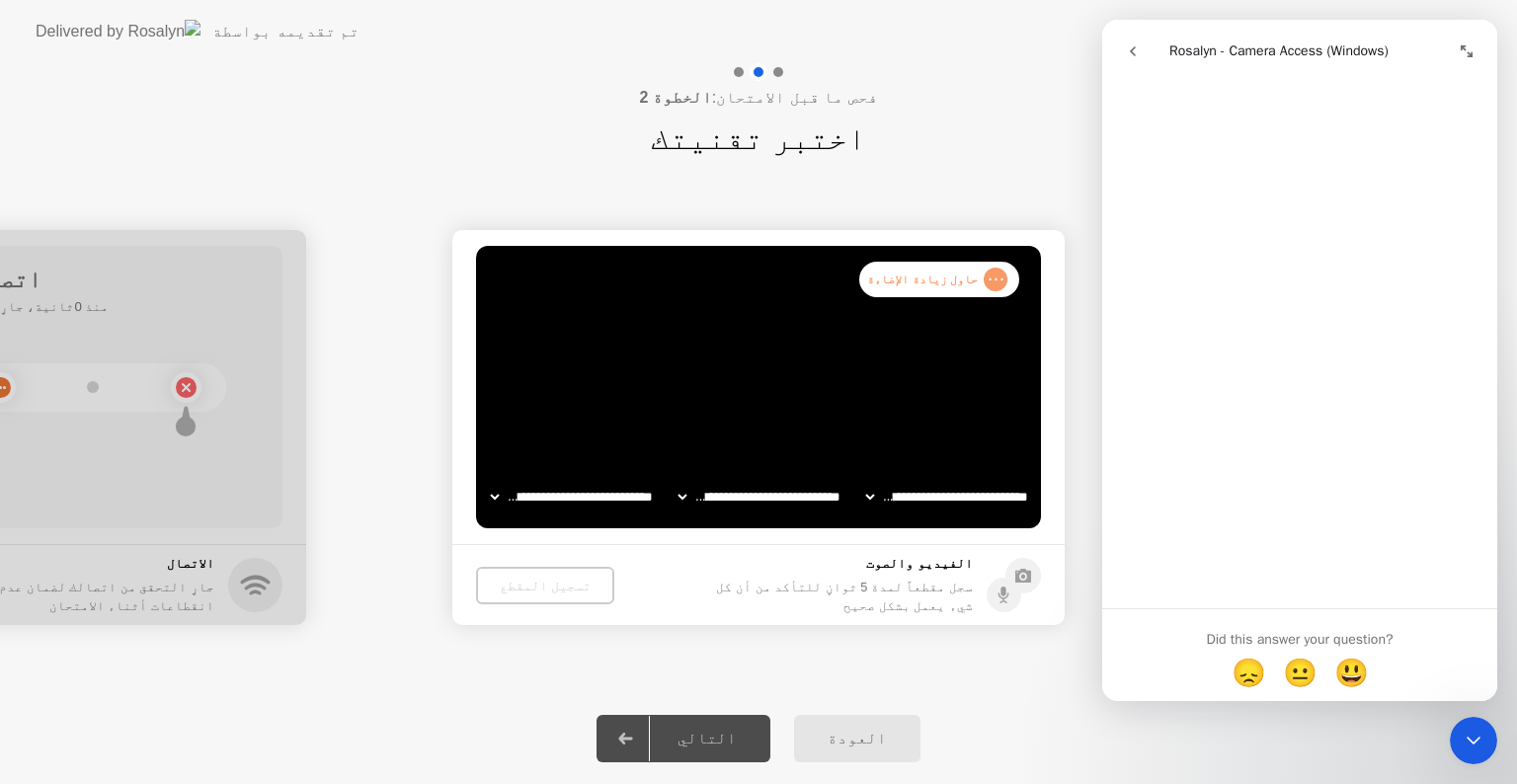 scroll, scrollTop: 878, scrollLeft: 0, axis: vertical 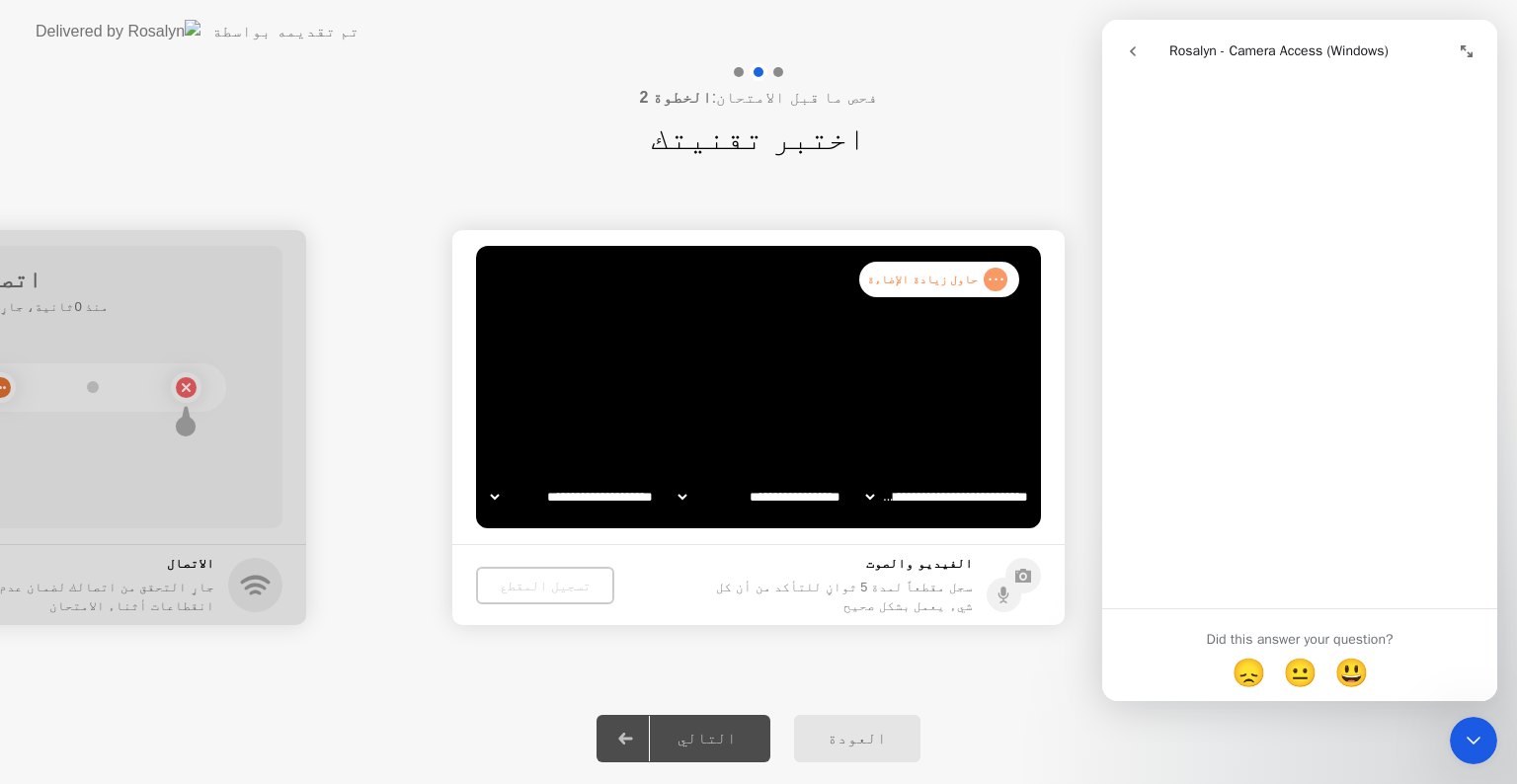 click on "**********" 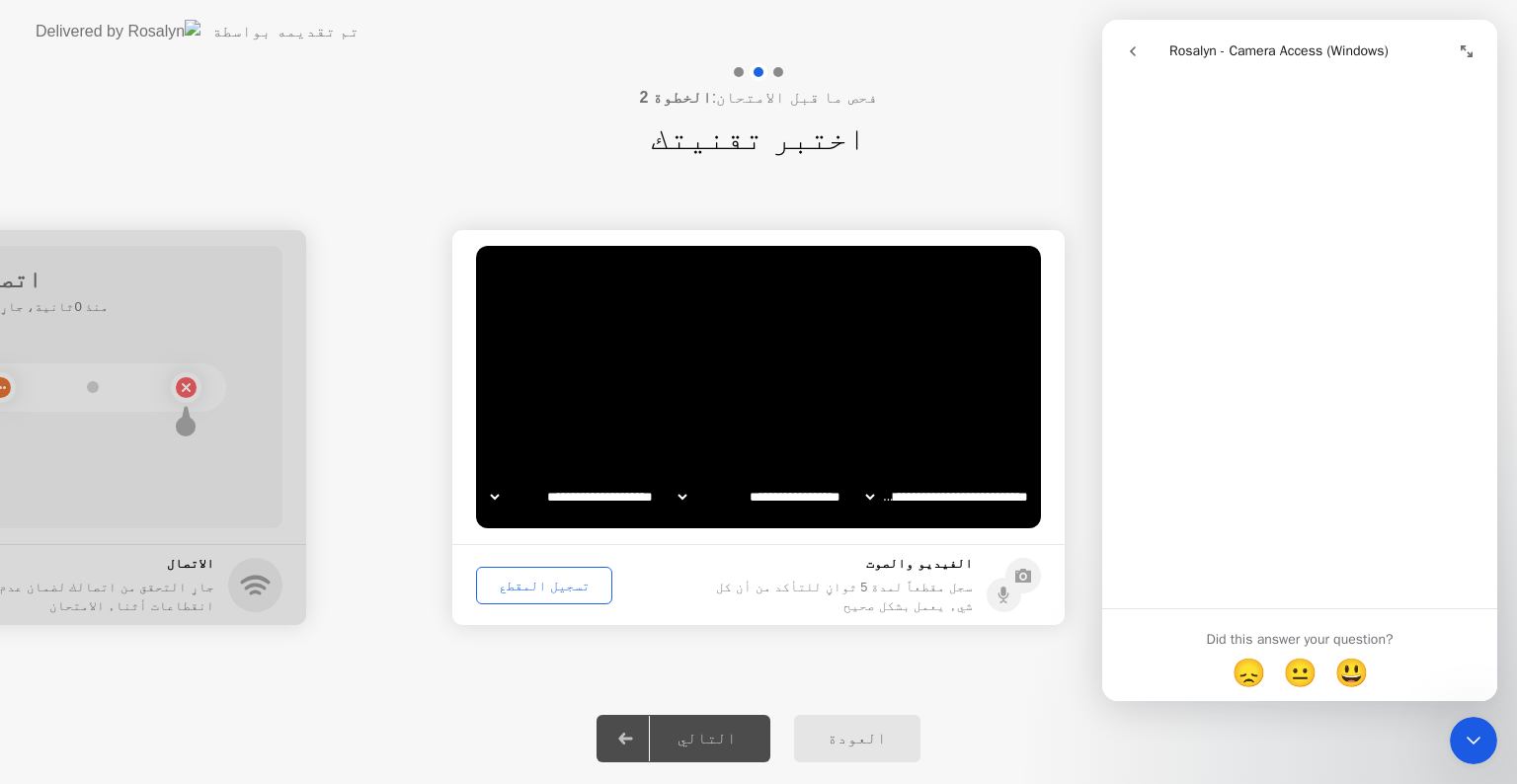 click on "تسجيل المقطع" 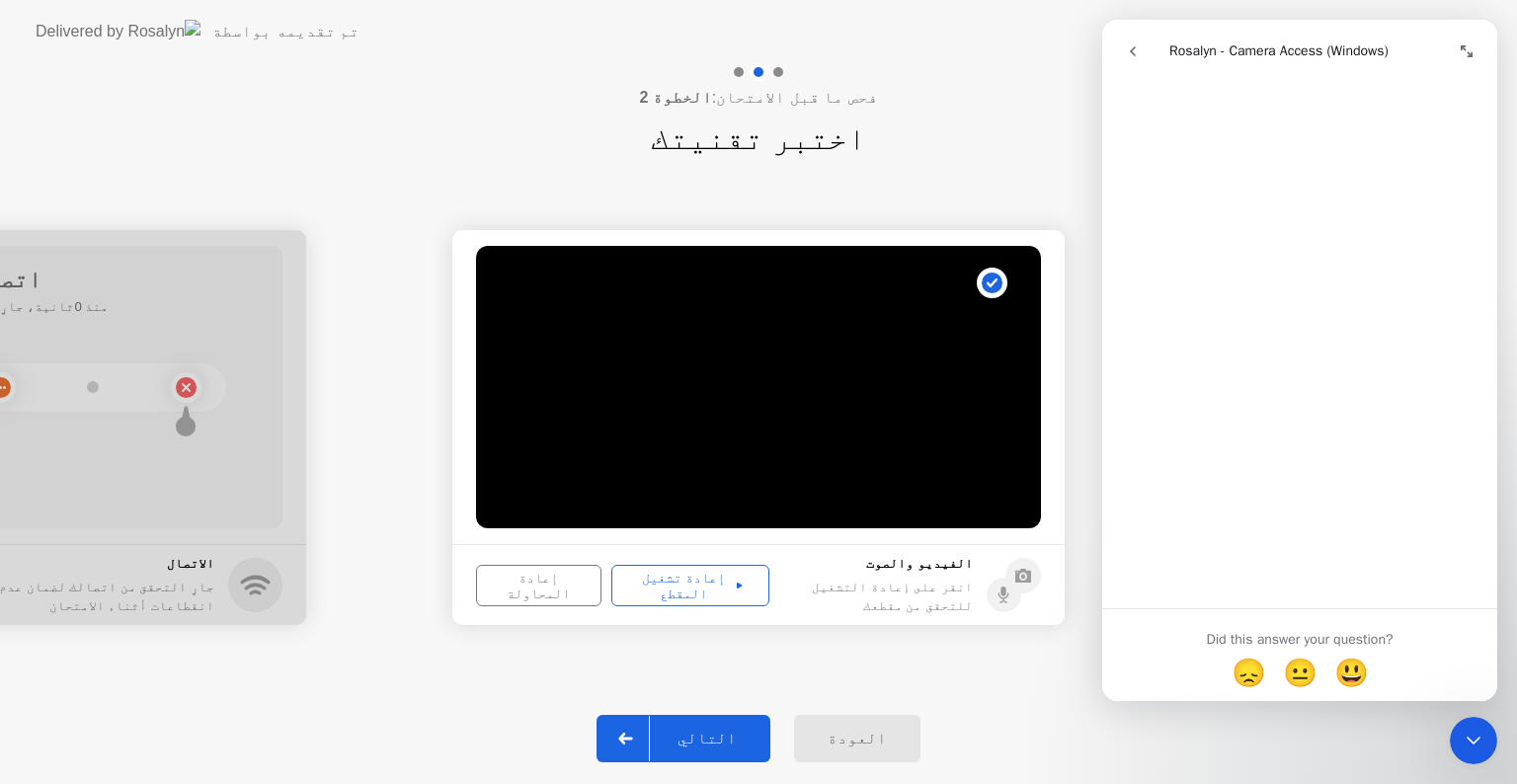 click on "التالي" 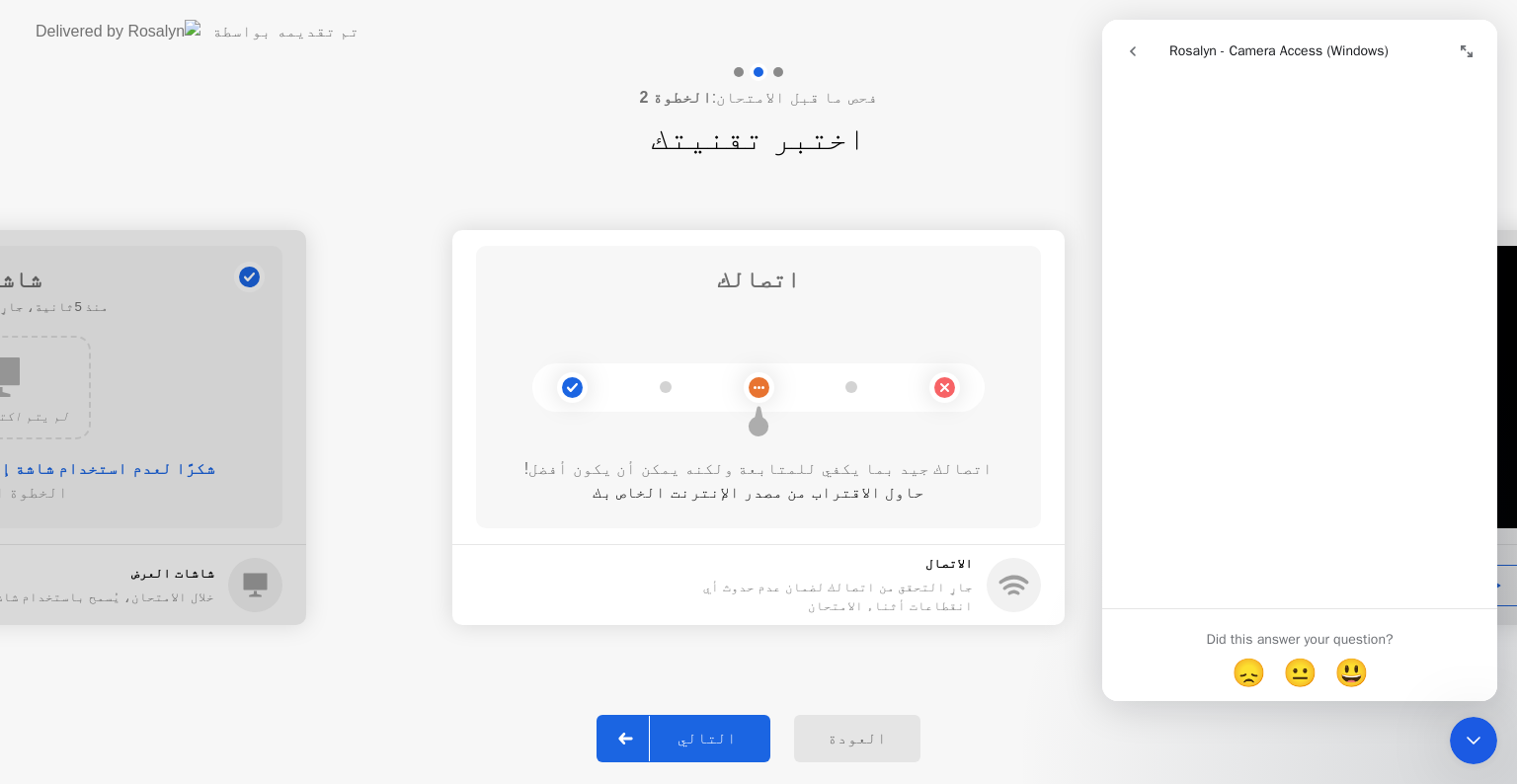 click on "التالي" 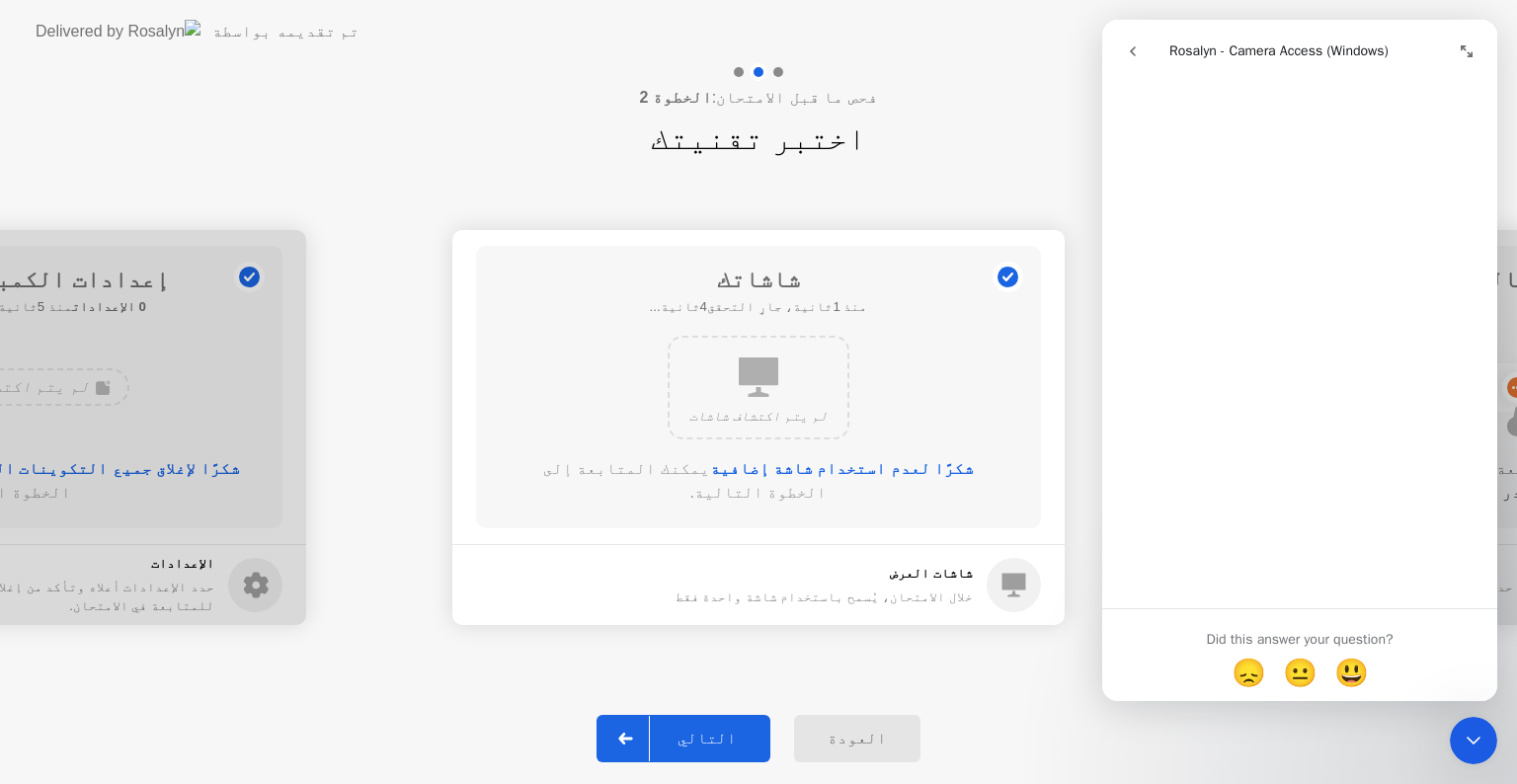 click on "التالي" 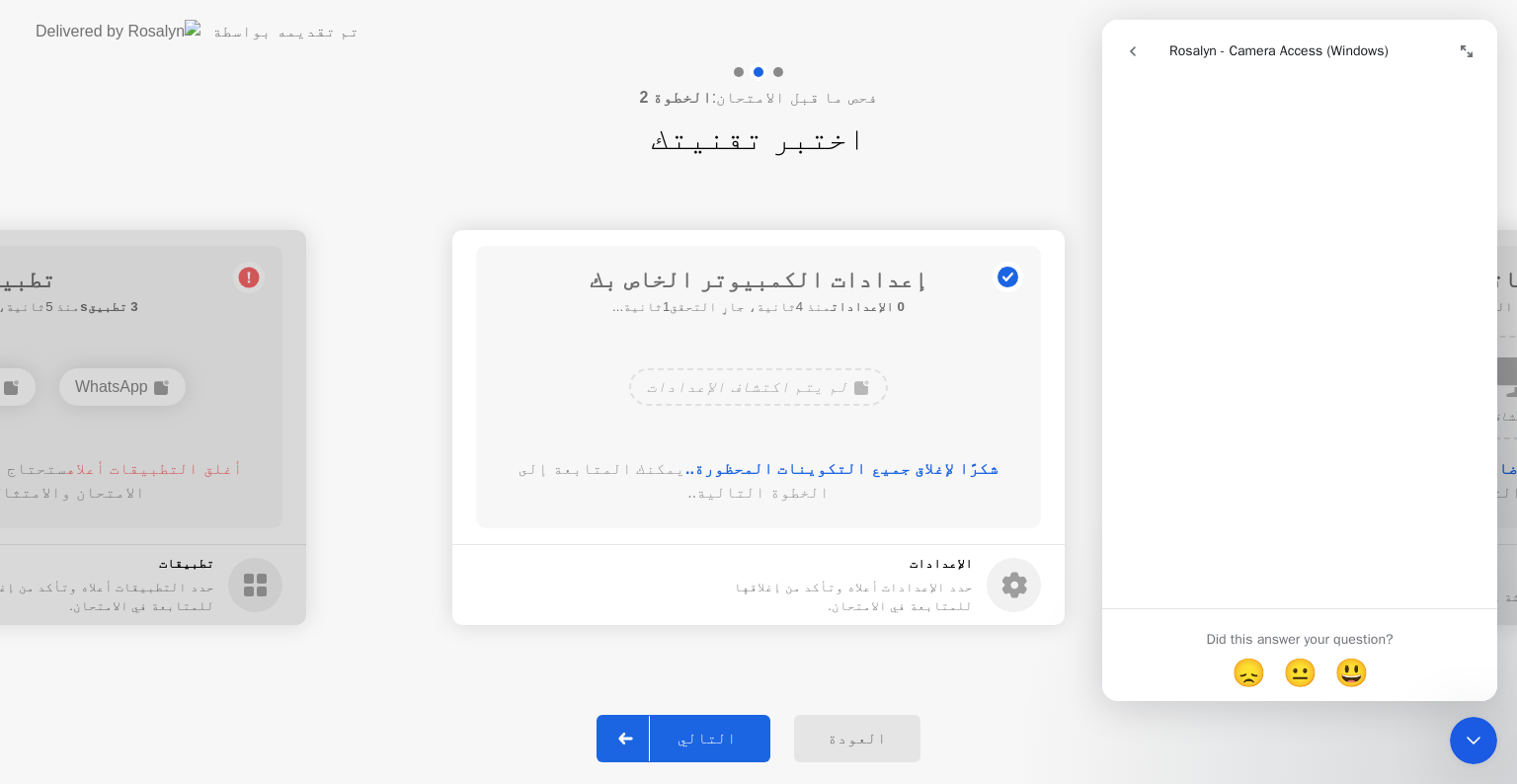 click on "التالي" 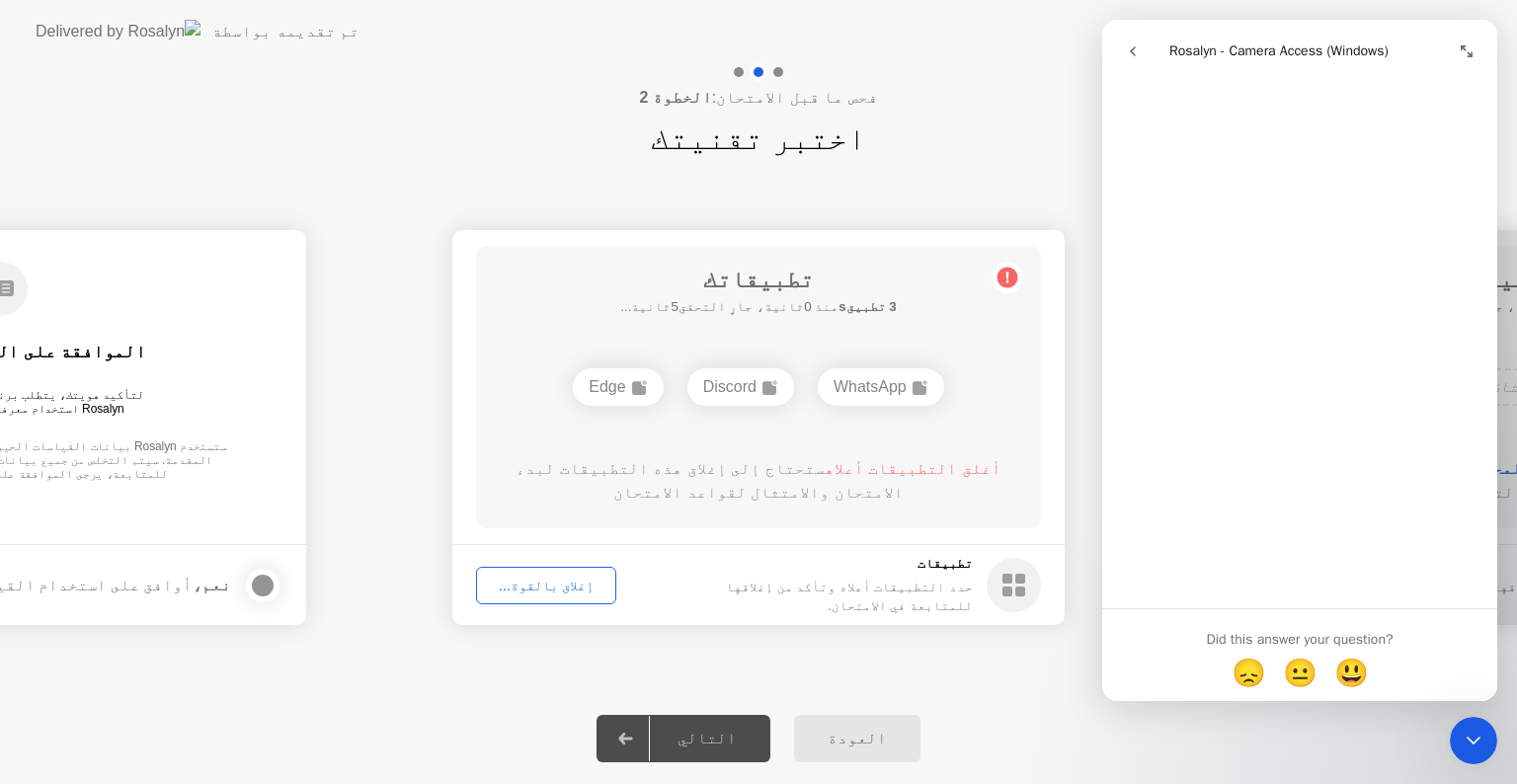 click on "إغلاق بالقوة..." 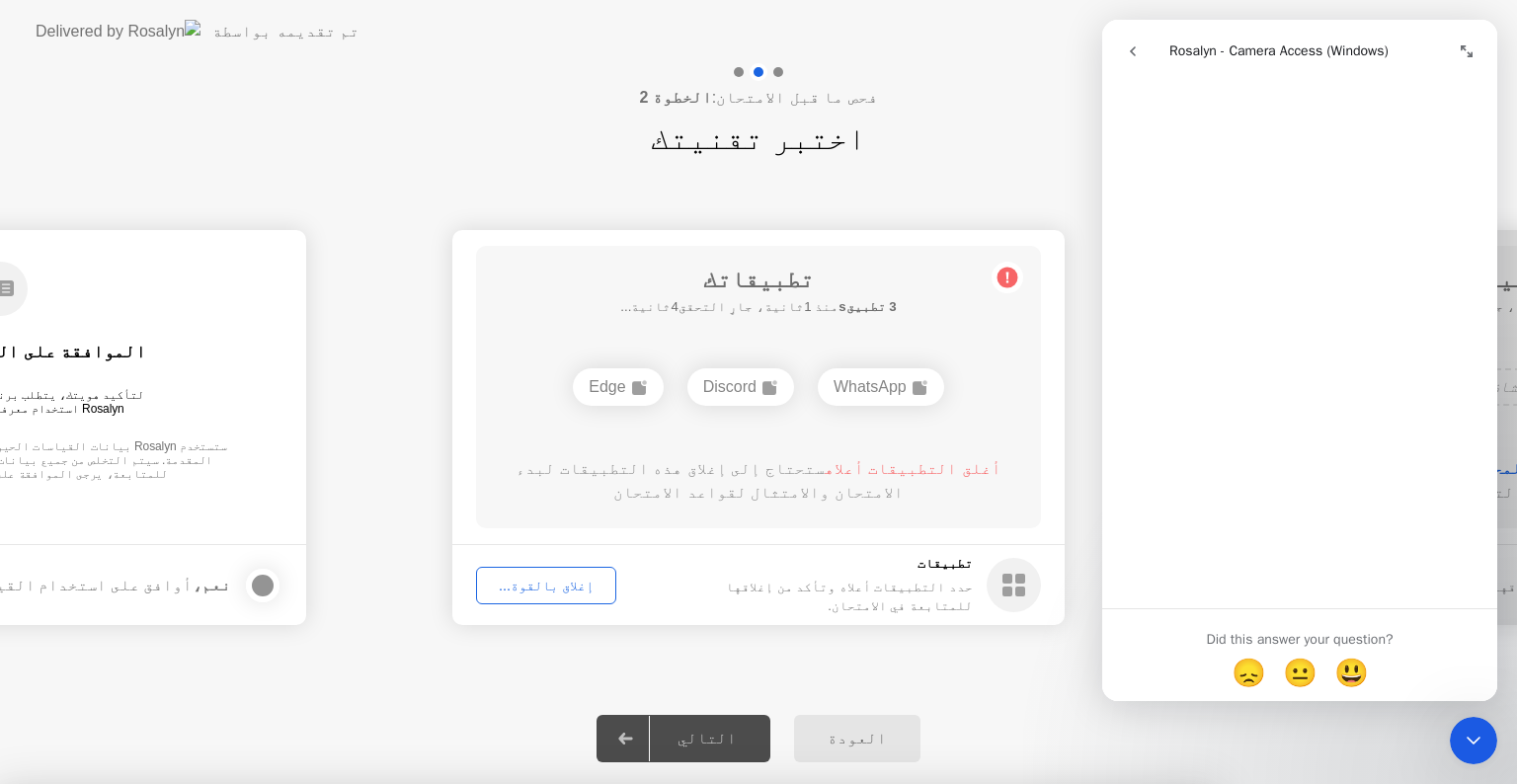 click on "تأكيد" at bounding box center [674, 1057] 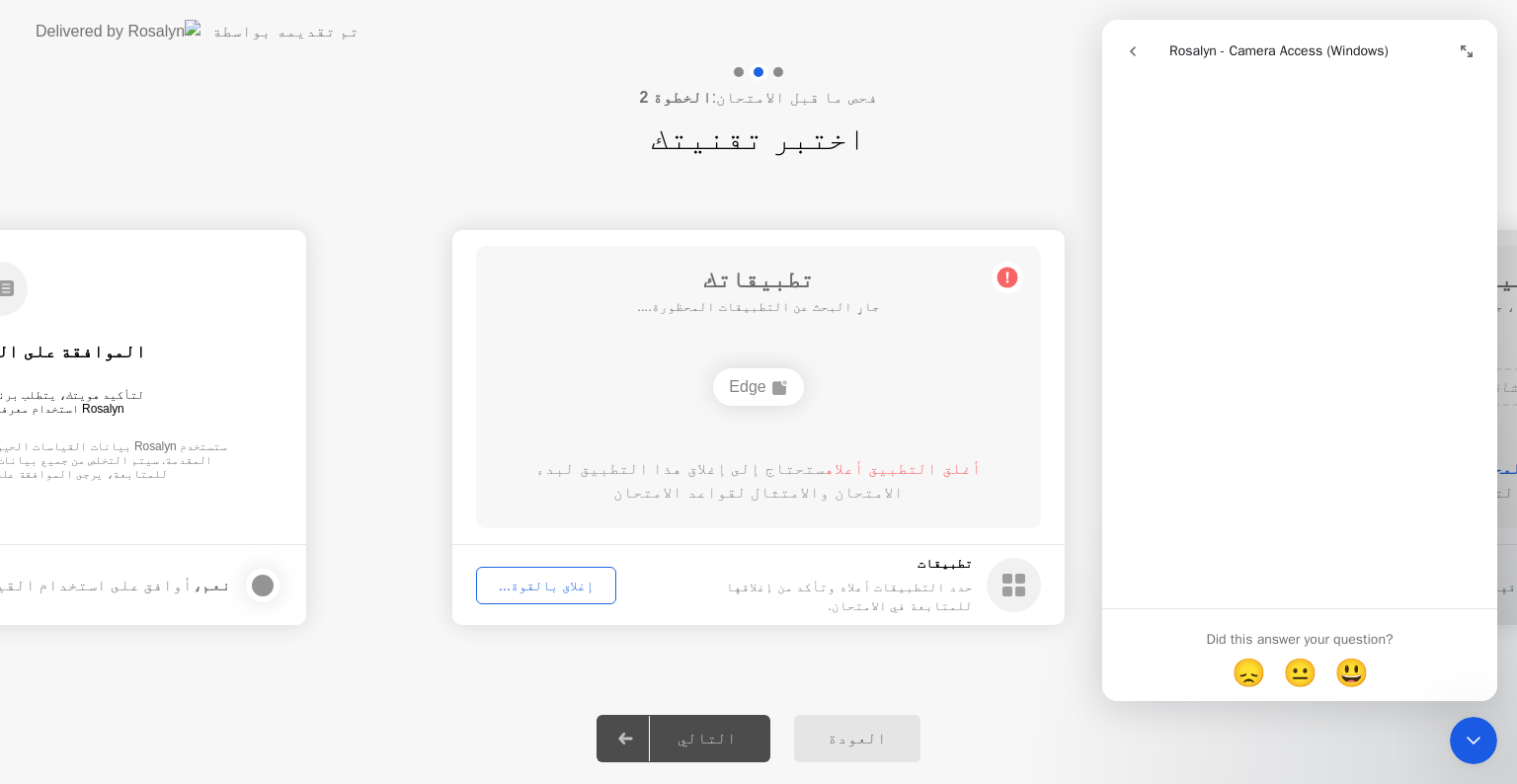 click on "إغلاق بالقوة..." 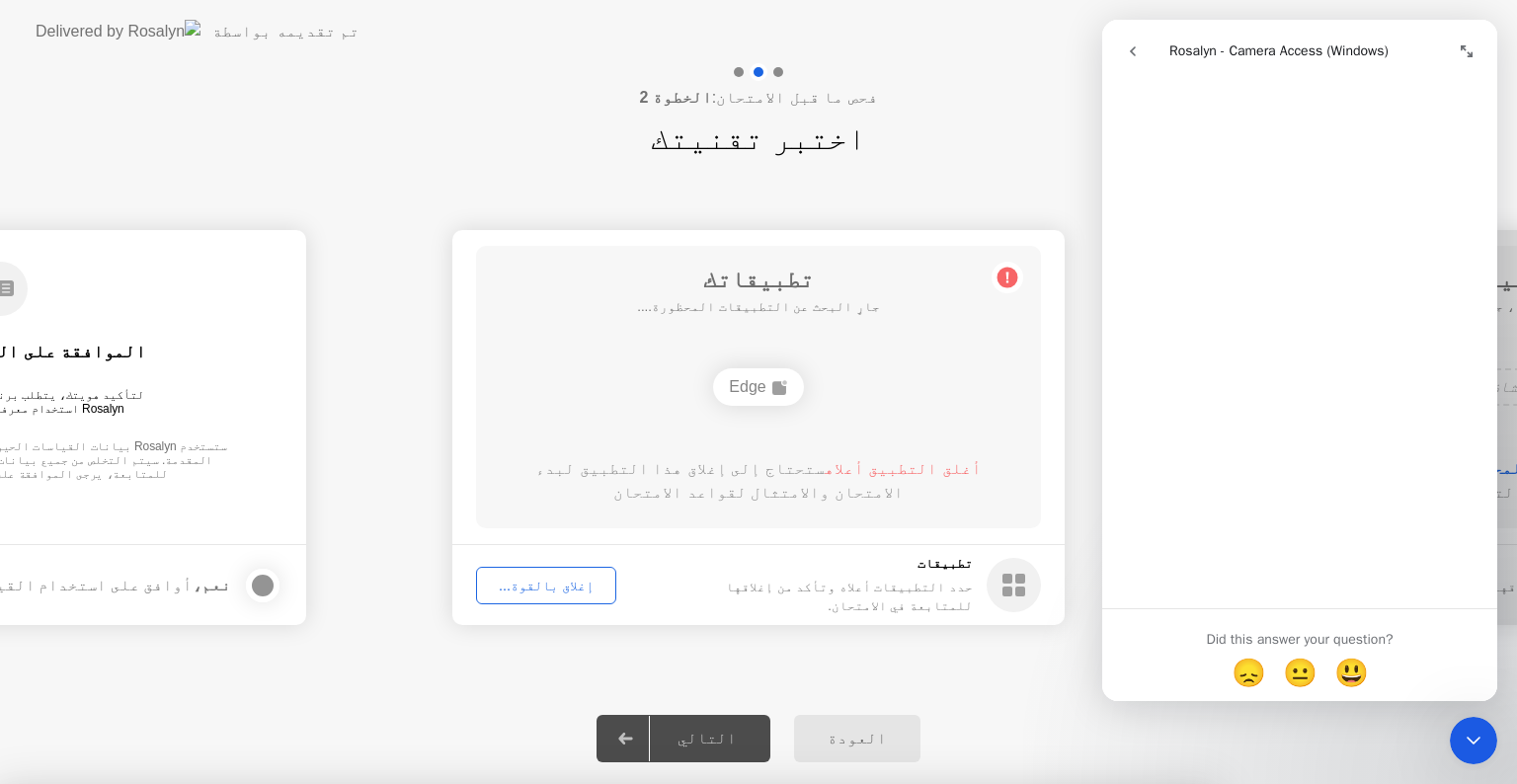 click on "تأكيد" at bounding box center (674, 1057) 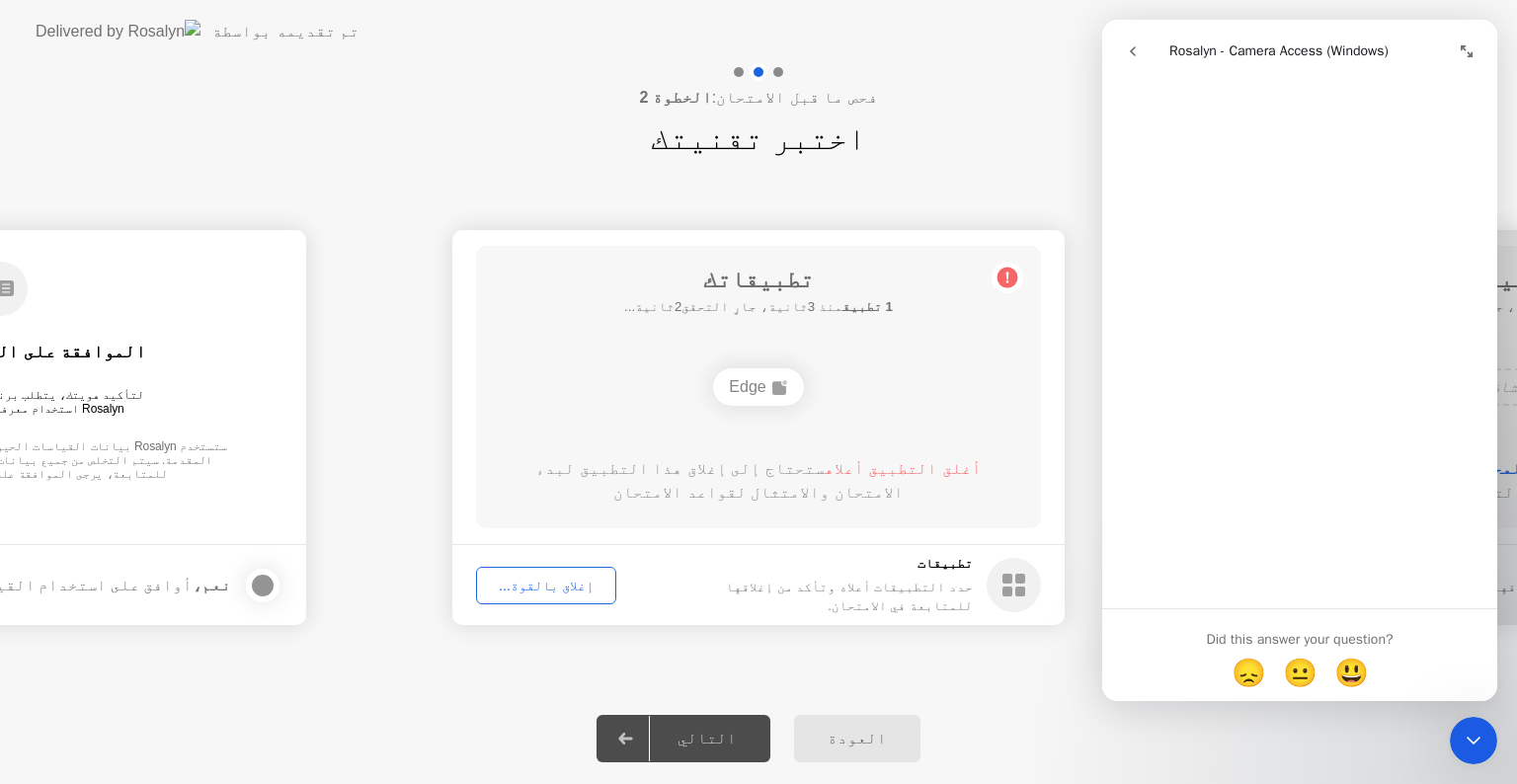 click on "إغلاق بالقوة..." 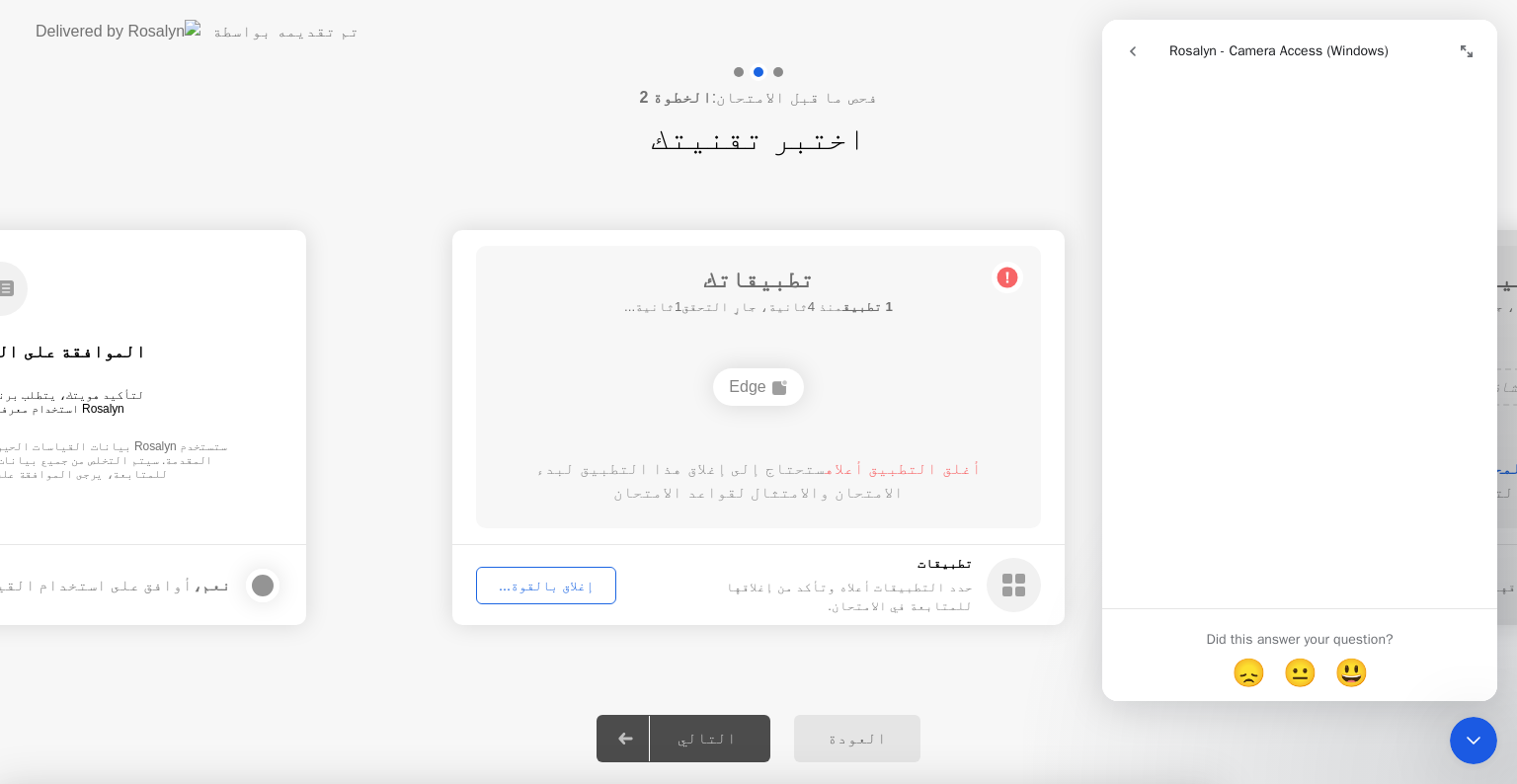 click on "تأكيد" at bounding box center [674, 1057] 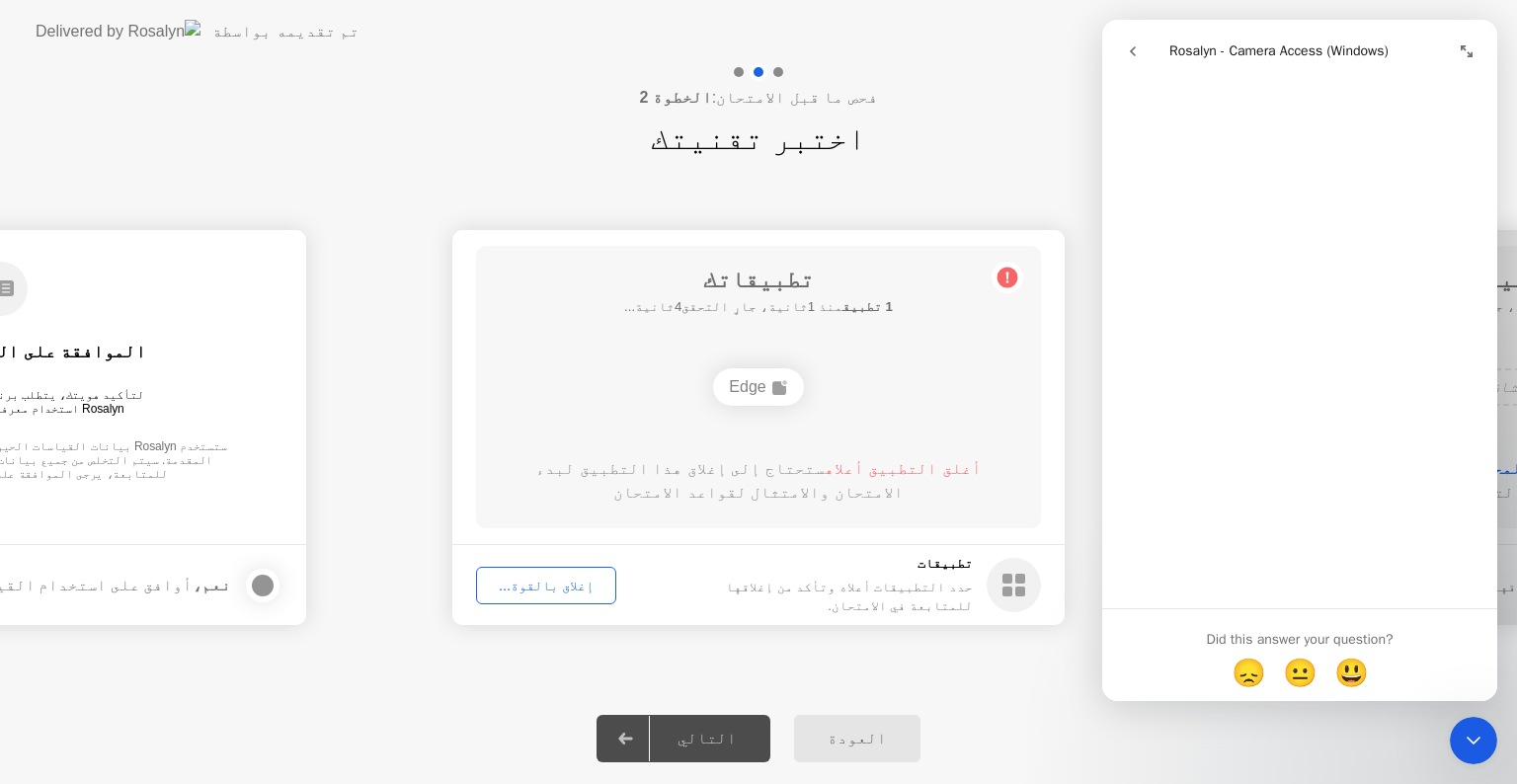 click on "إغلاق بالقوة..." 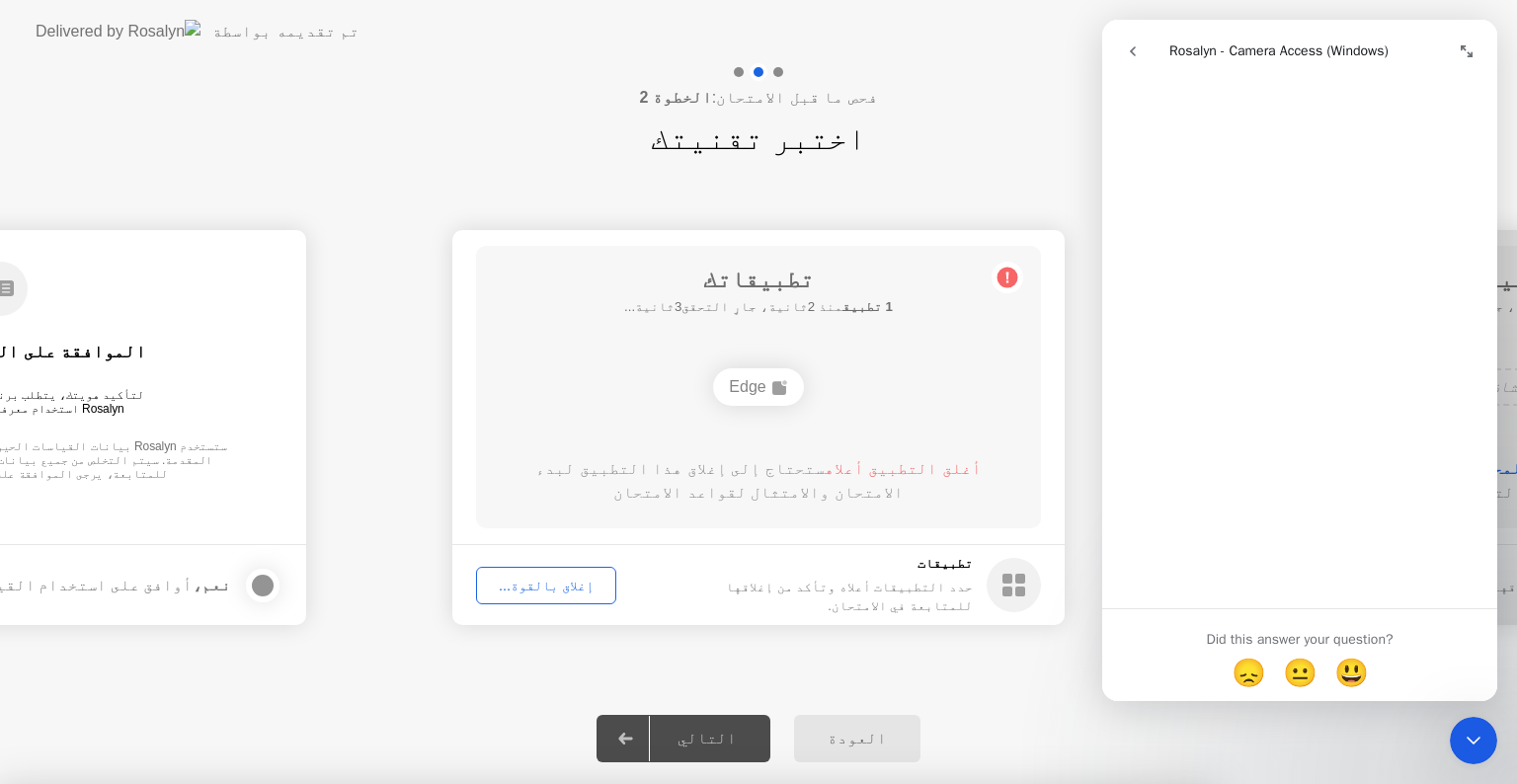click on "تأكيد" at bounding box center [674, 1057] 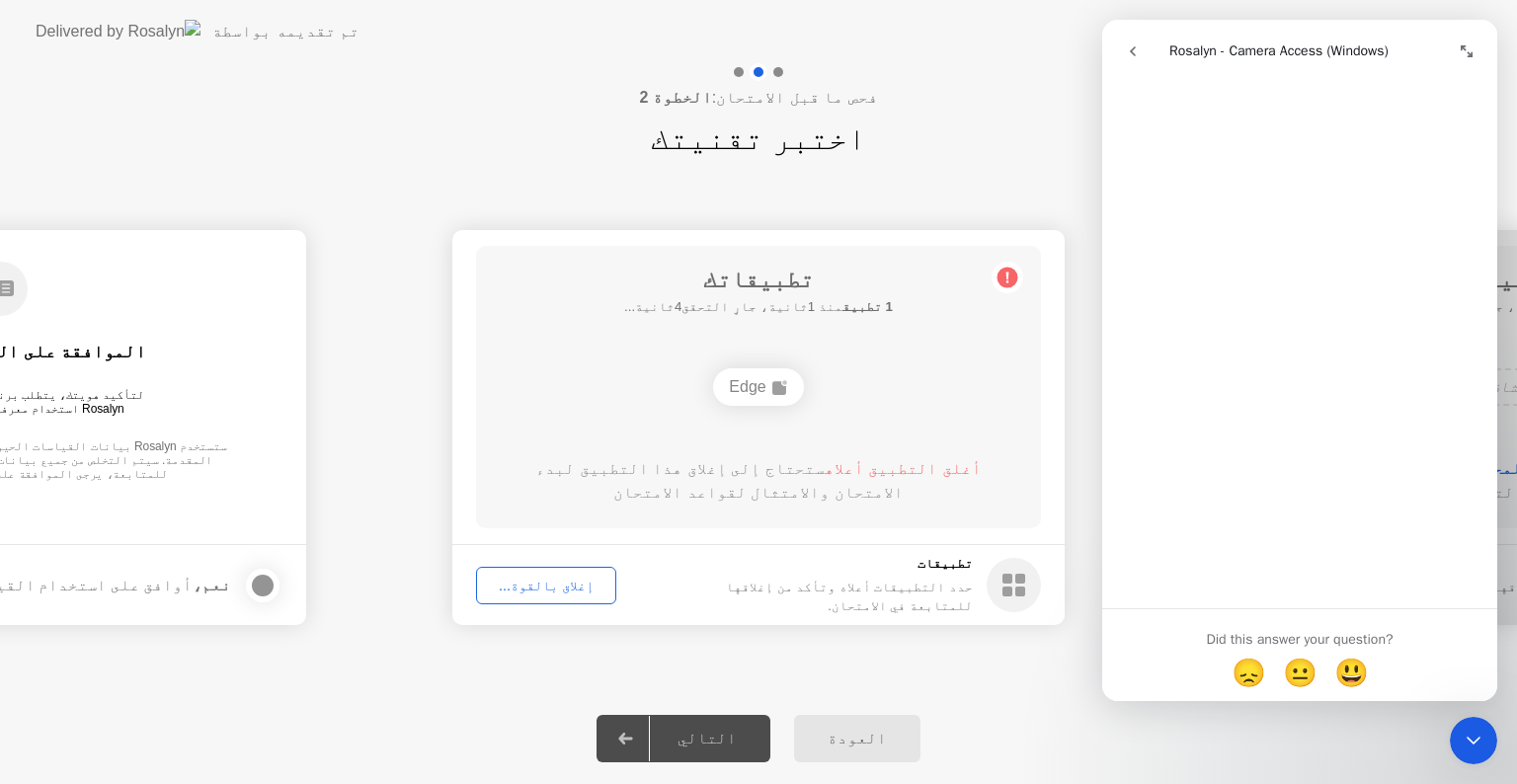 click on "Edge" 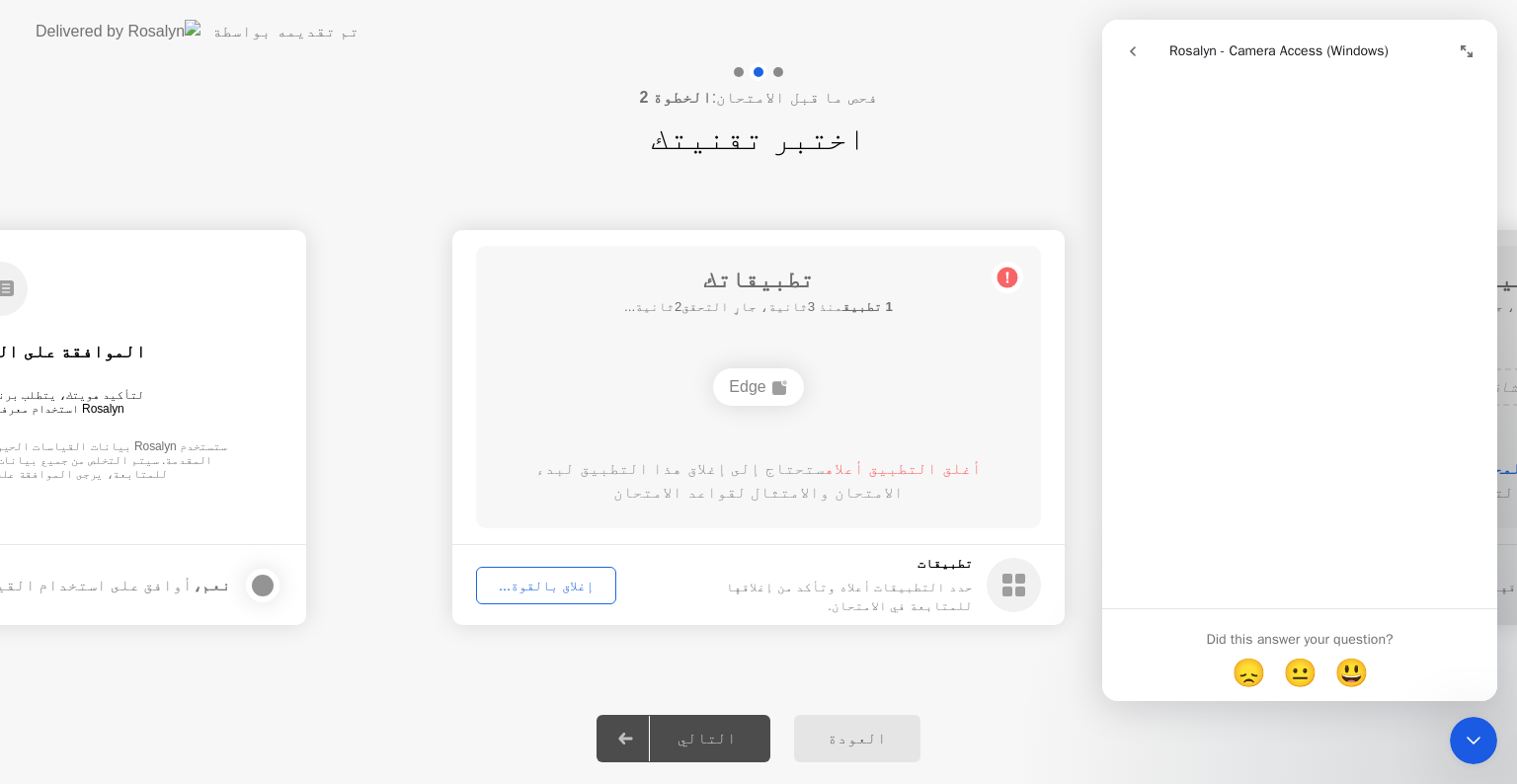 click on "إغلاق بالقوة..." 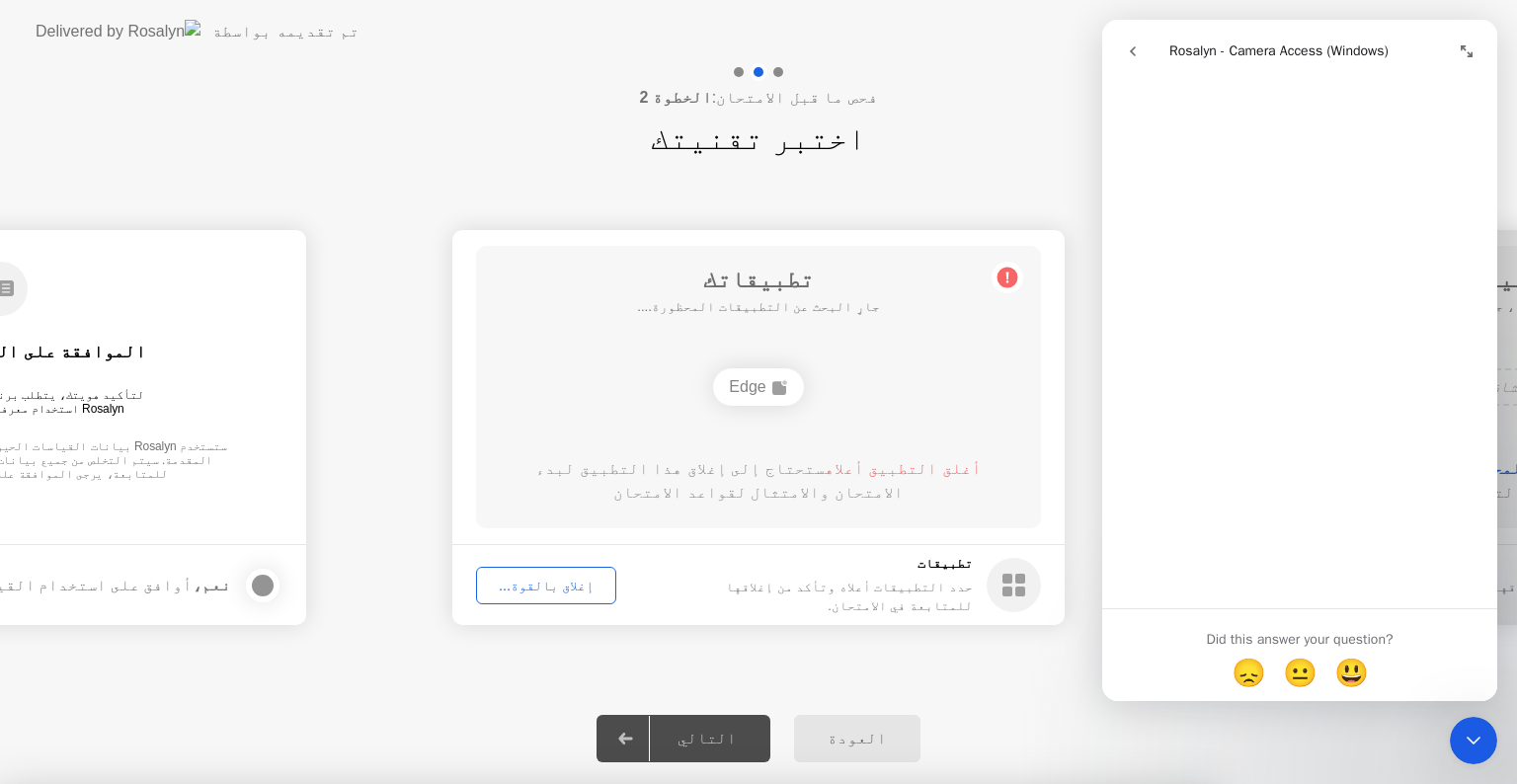 click on "تأكيد" at bounding box center [674, 1057] 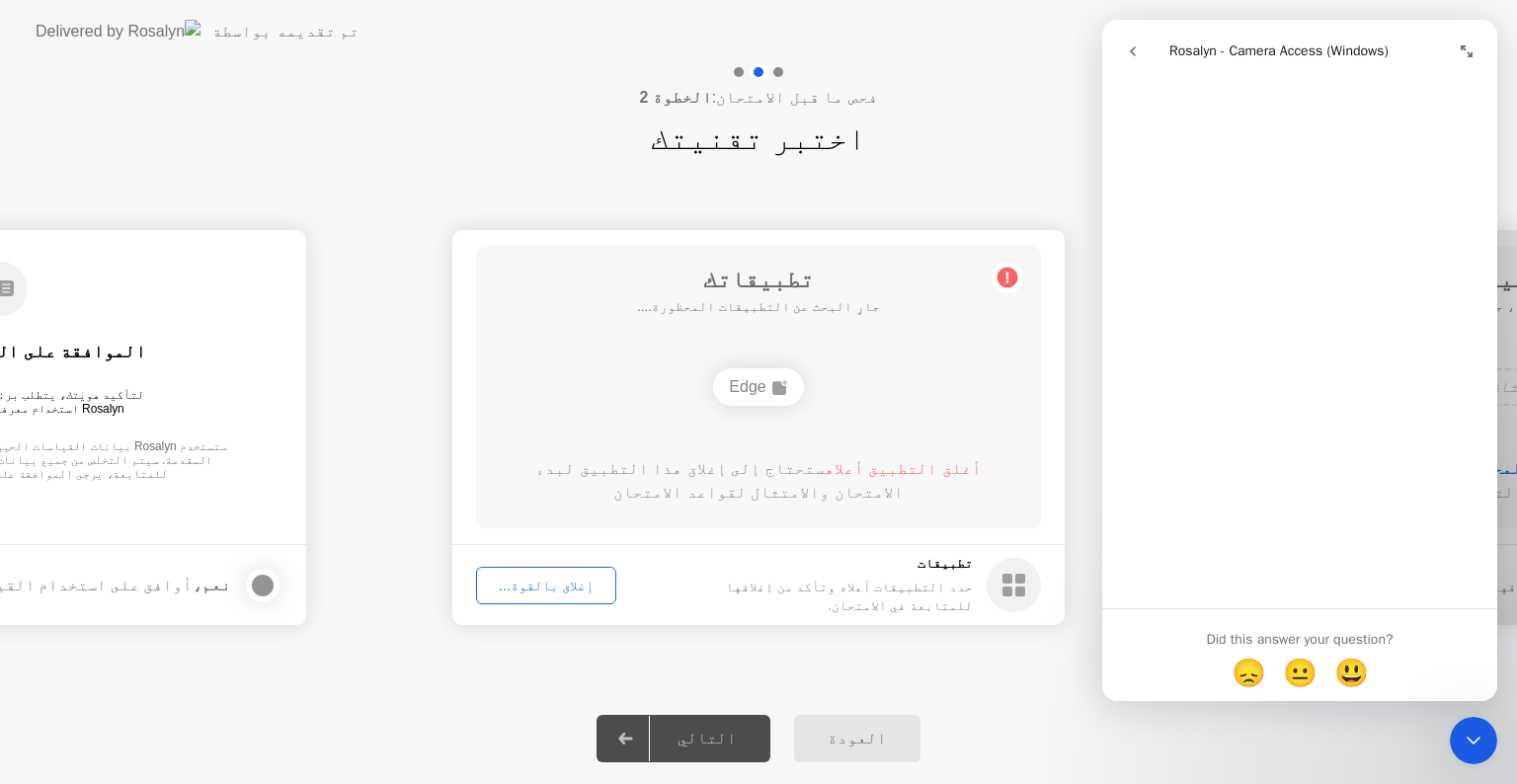 click on "إغلاق بالقوة..." 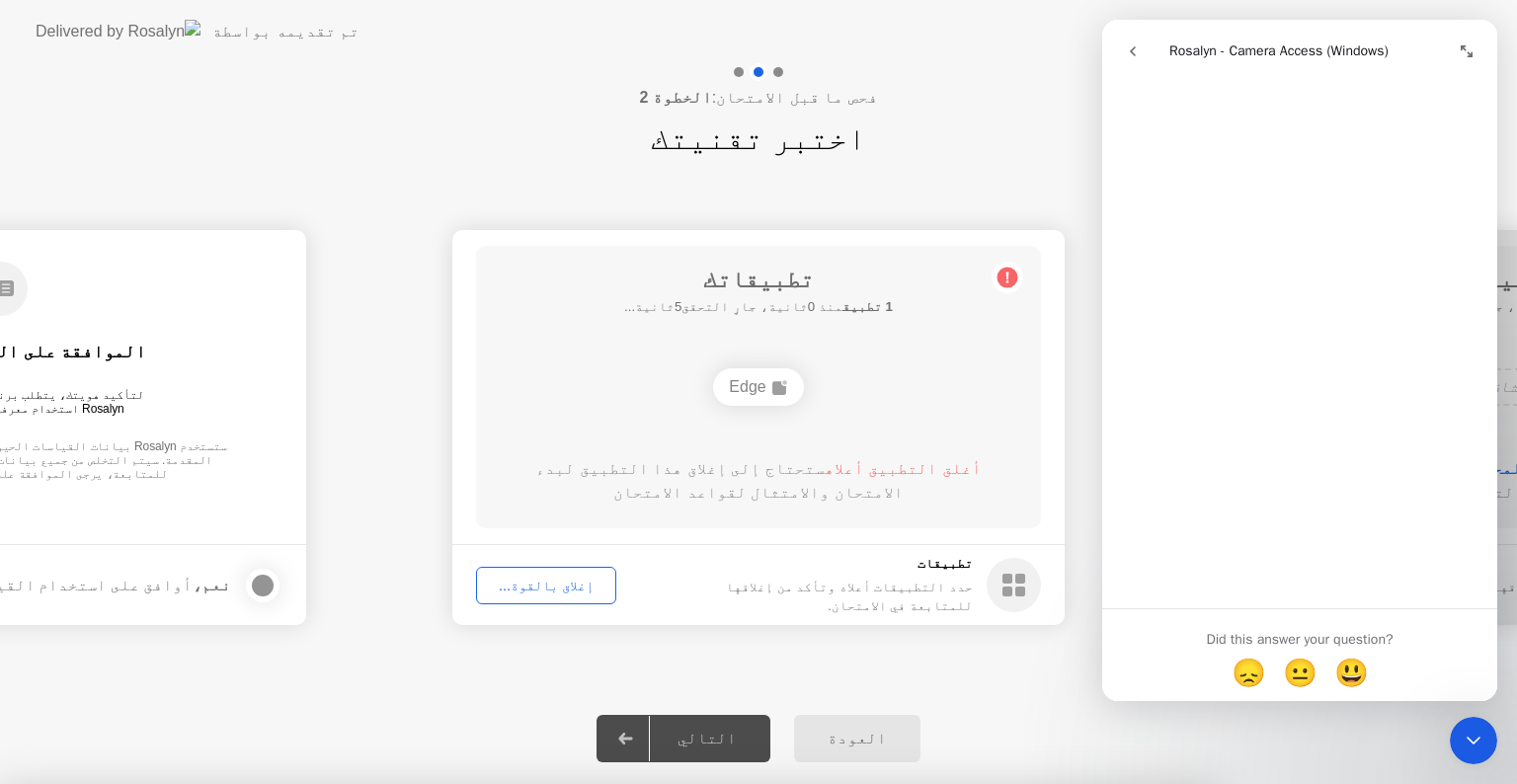 click on "تأكيد" at bounding box center (674, 1057) 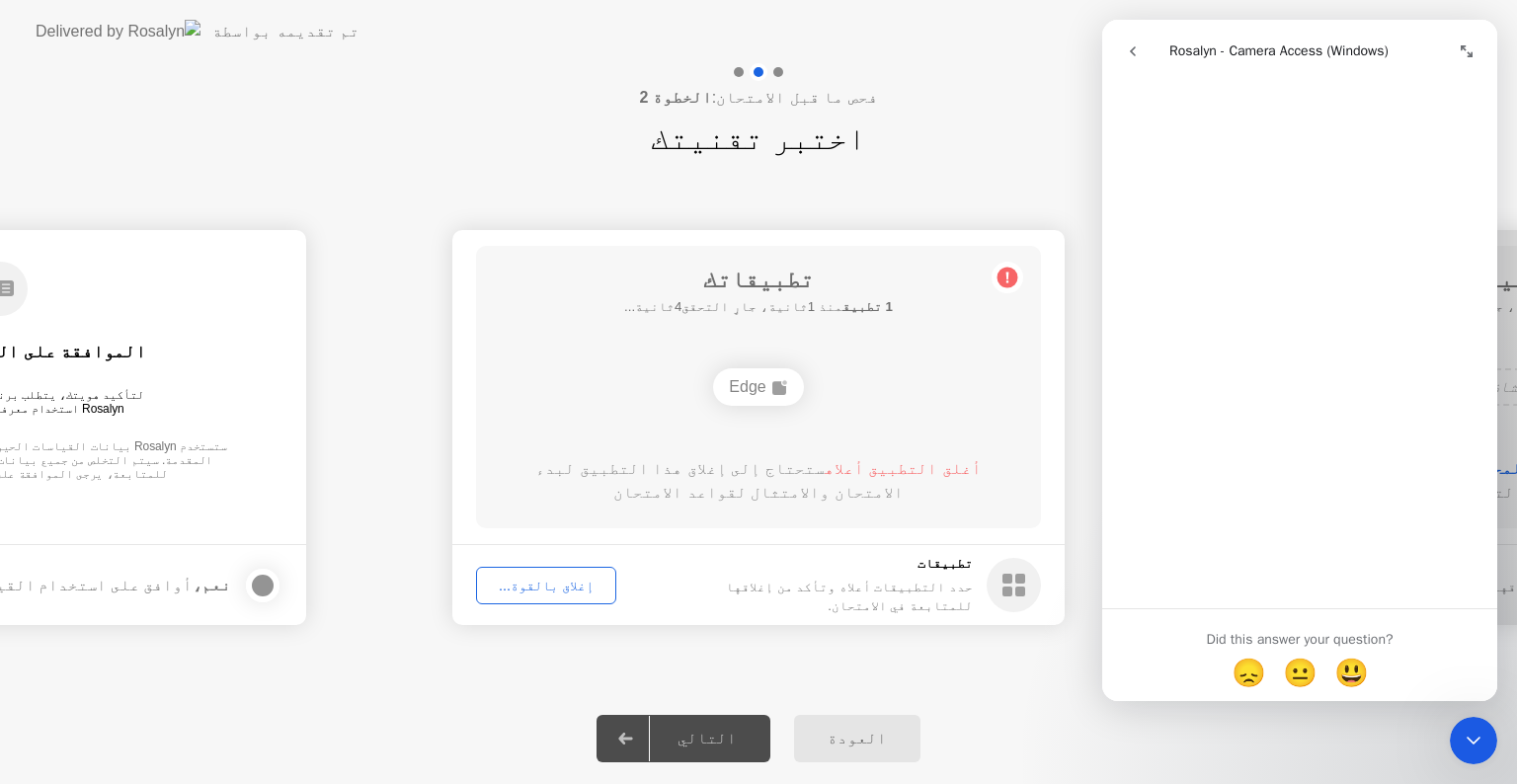 click on "إغلاق بالقوة..." 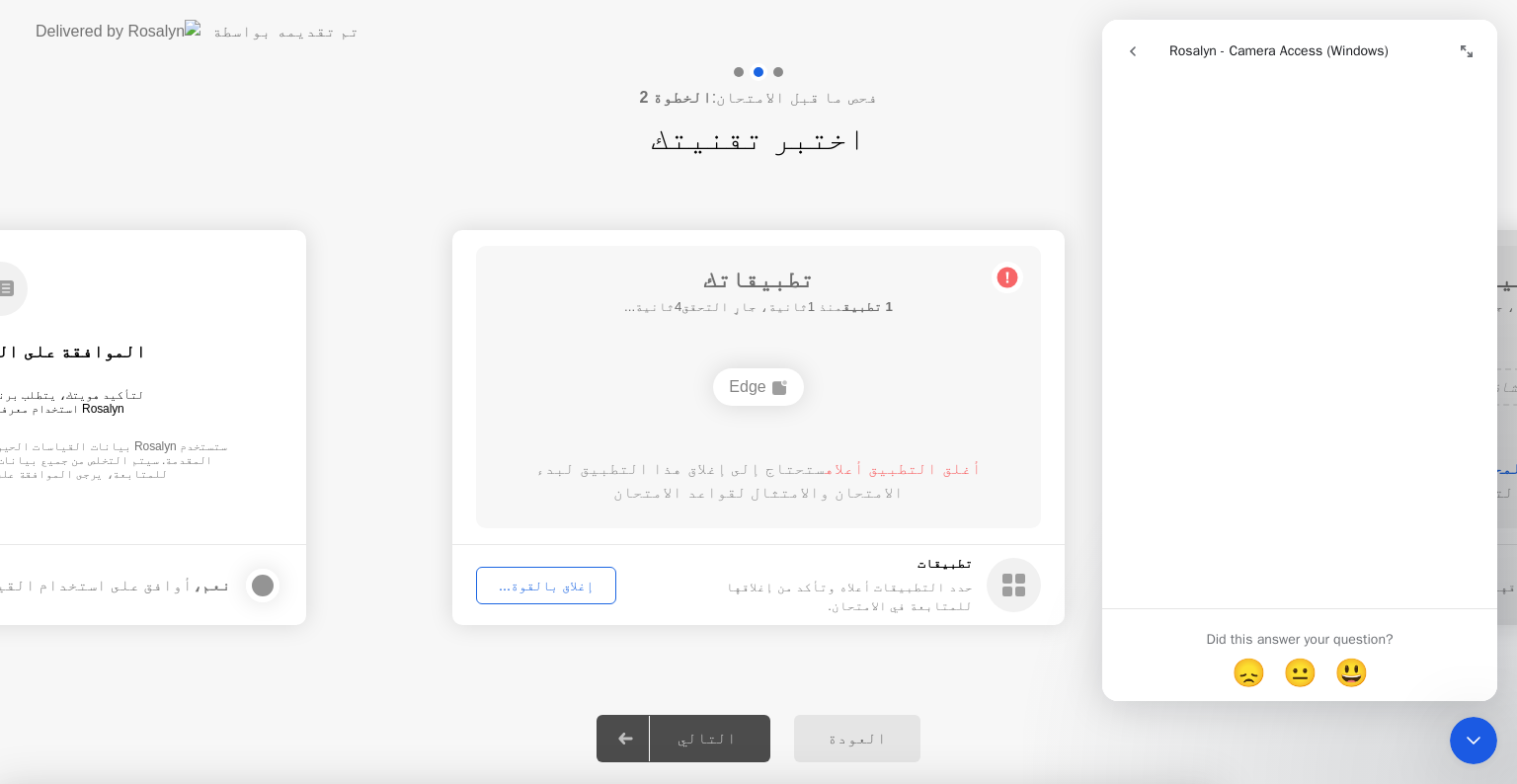 click on "تأكيد" at bounding box center (674, 1057) 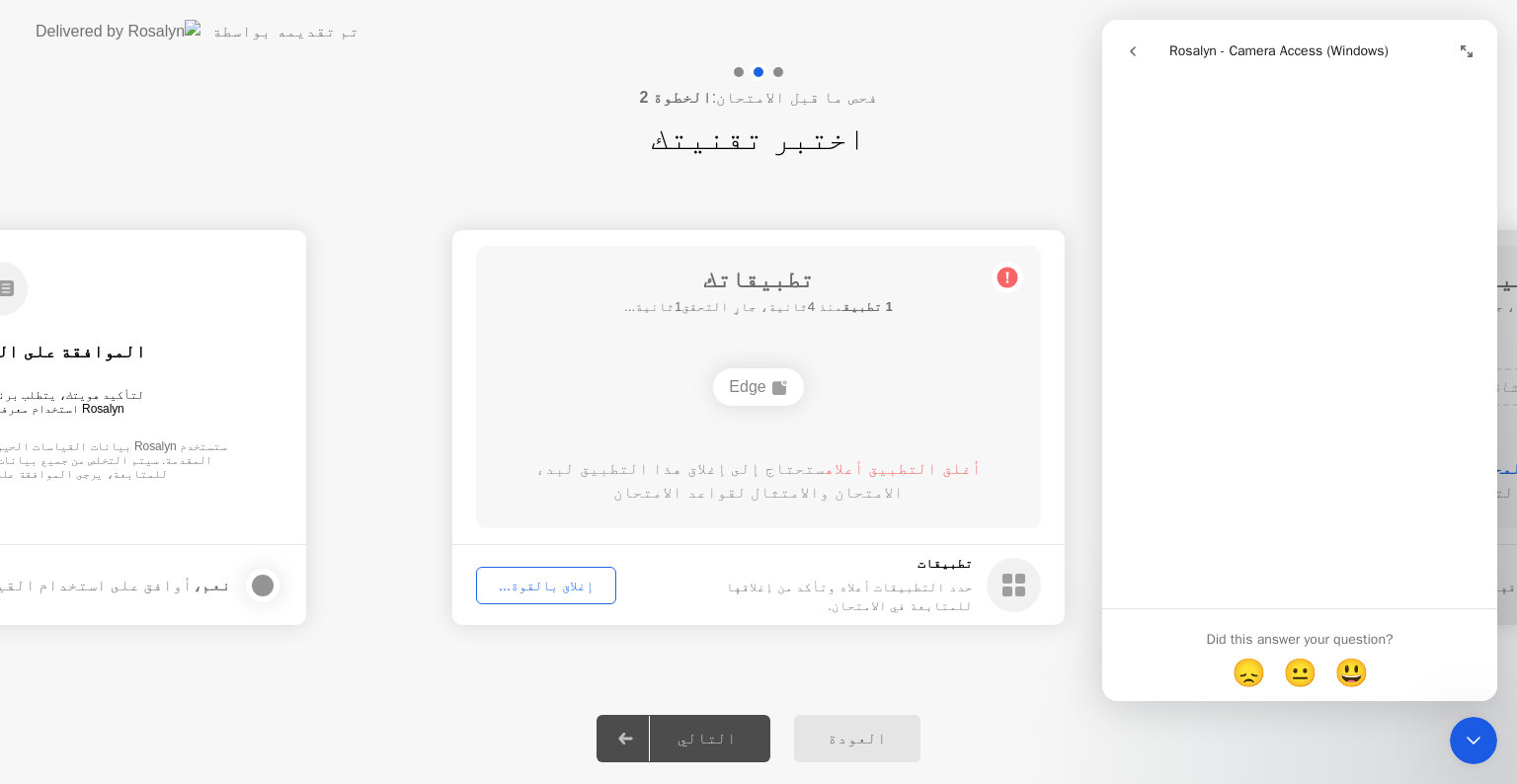 click 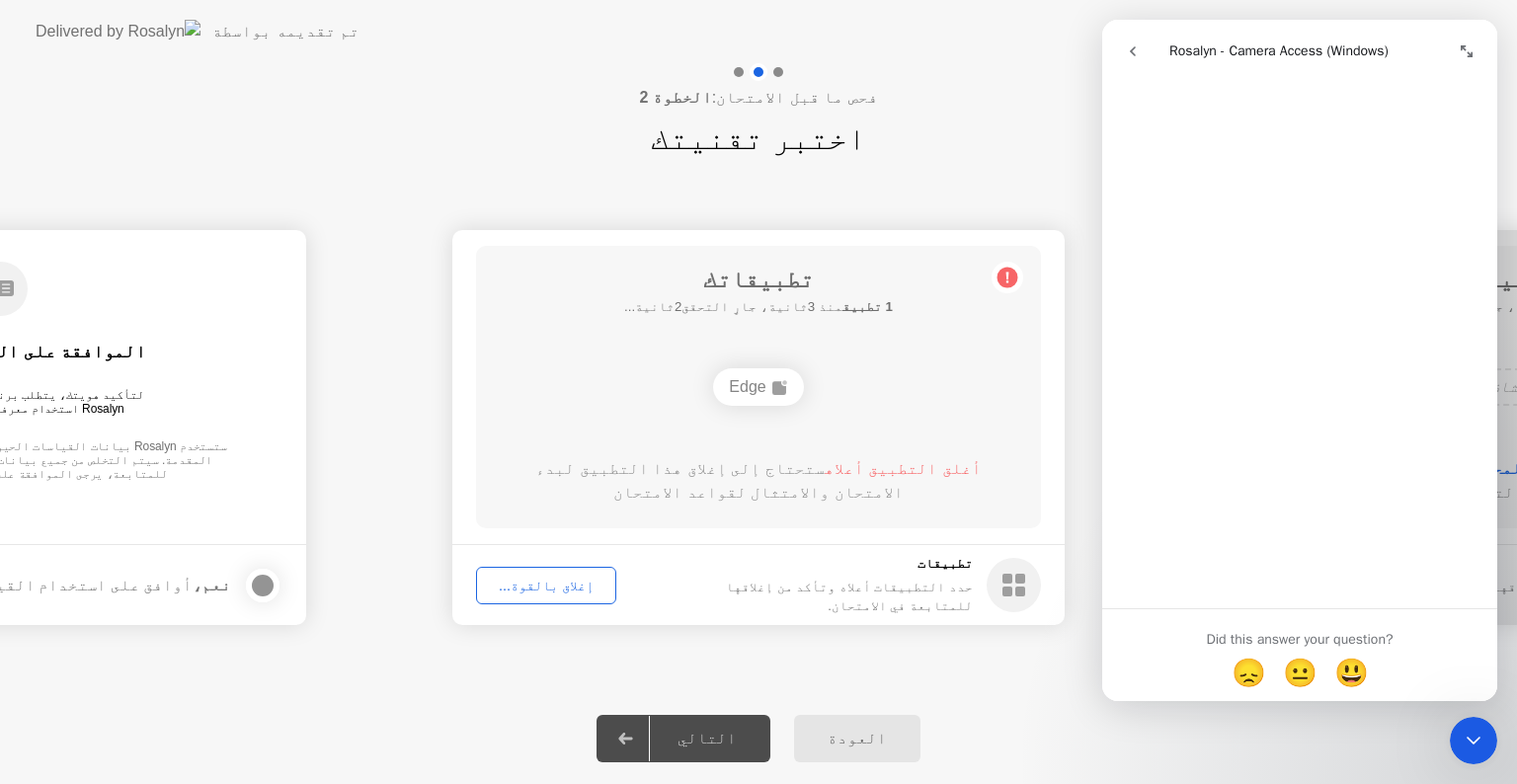 click on "إغلاق بالقوة..." 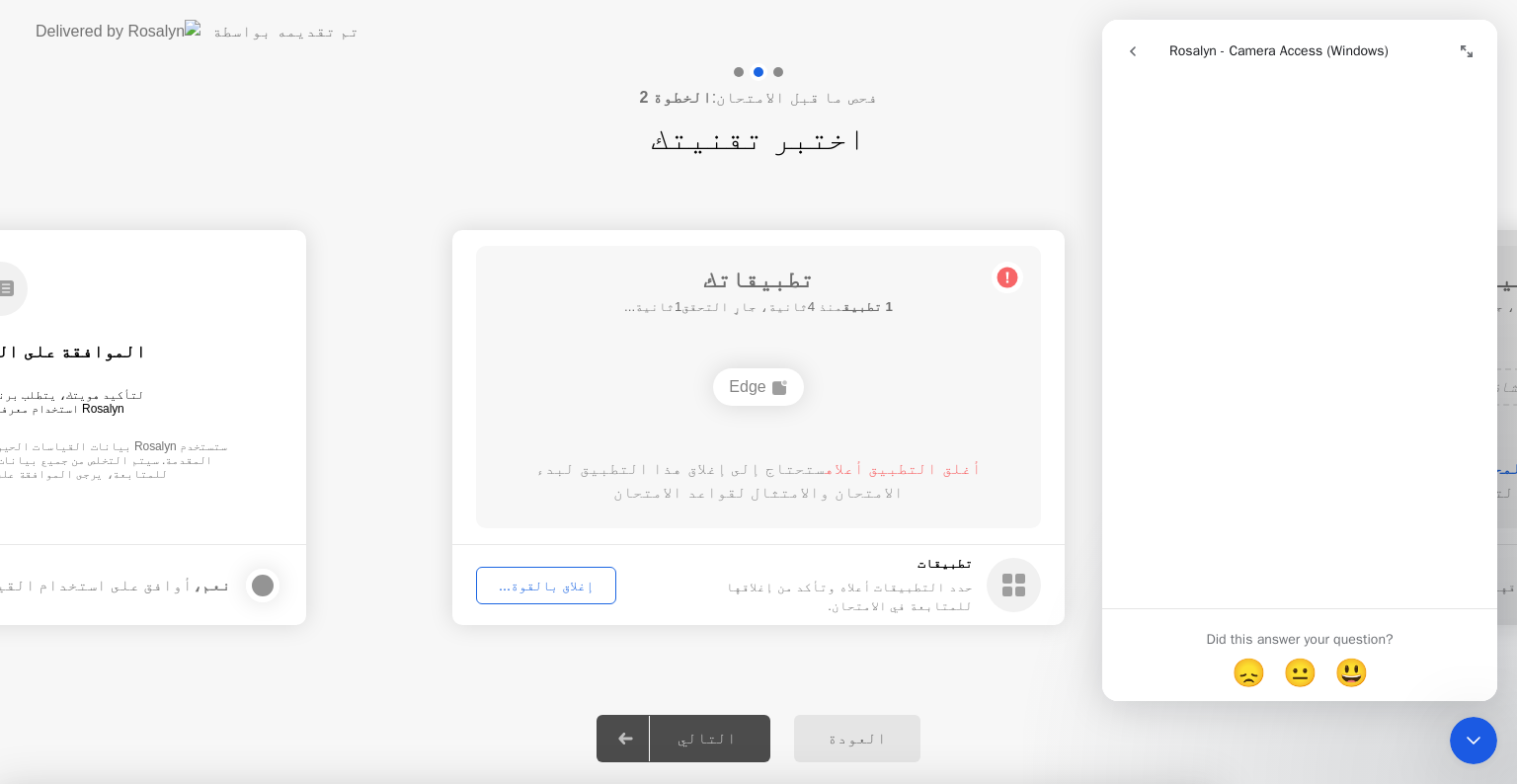 click on "تعرف على المزيد حول إغلاق التطبيقات" at bounding box center [606, 935] 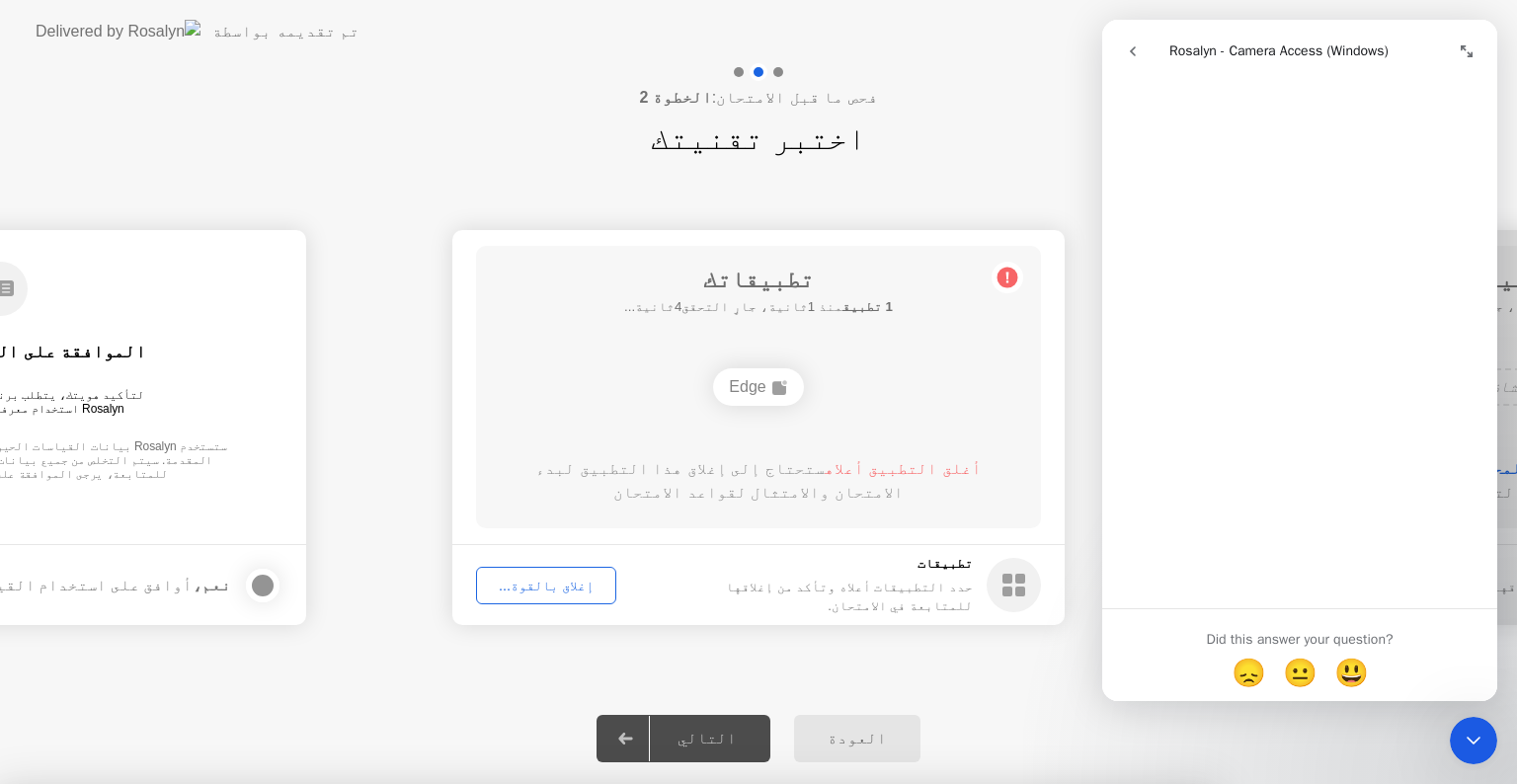 click on "تأكيد" at bounding box center (674, 1057) 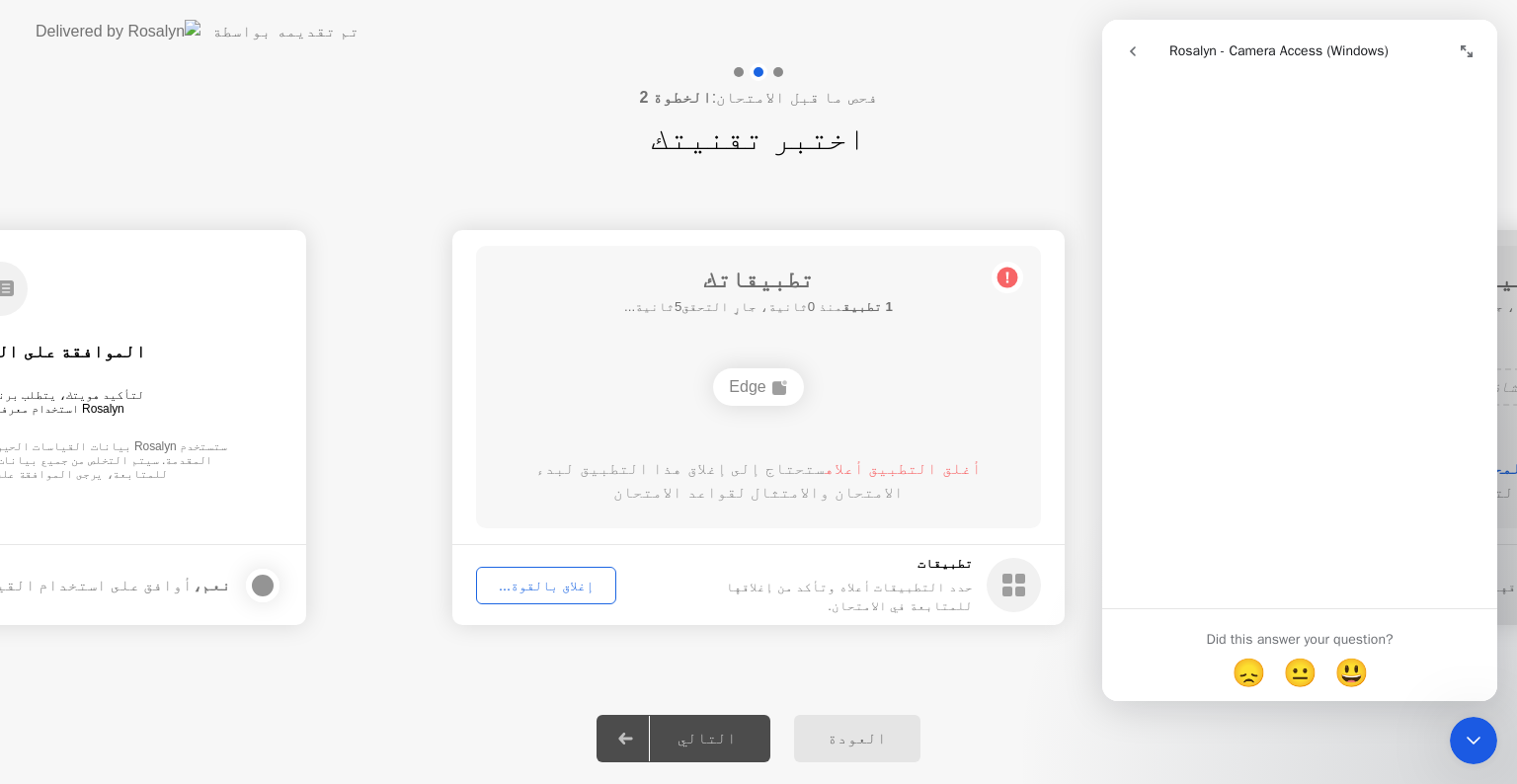 click at bounding box center [1467, 51] 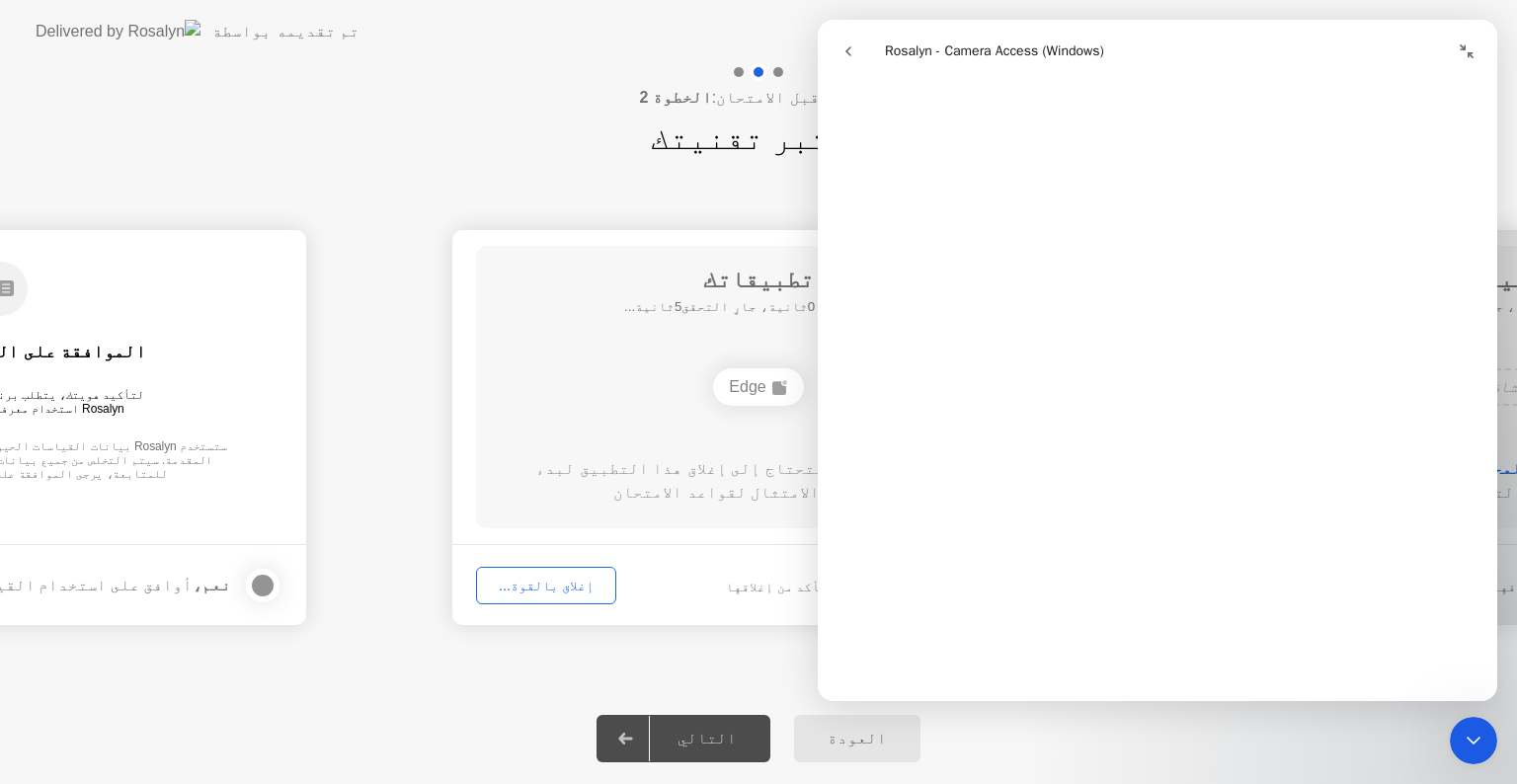 scroll, scrollTop: 850, scrollLeft: 0, axis: vertical 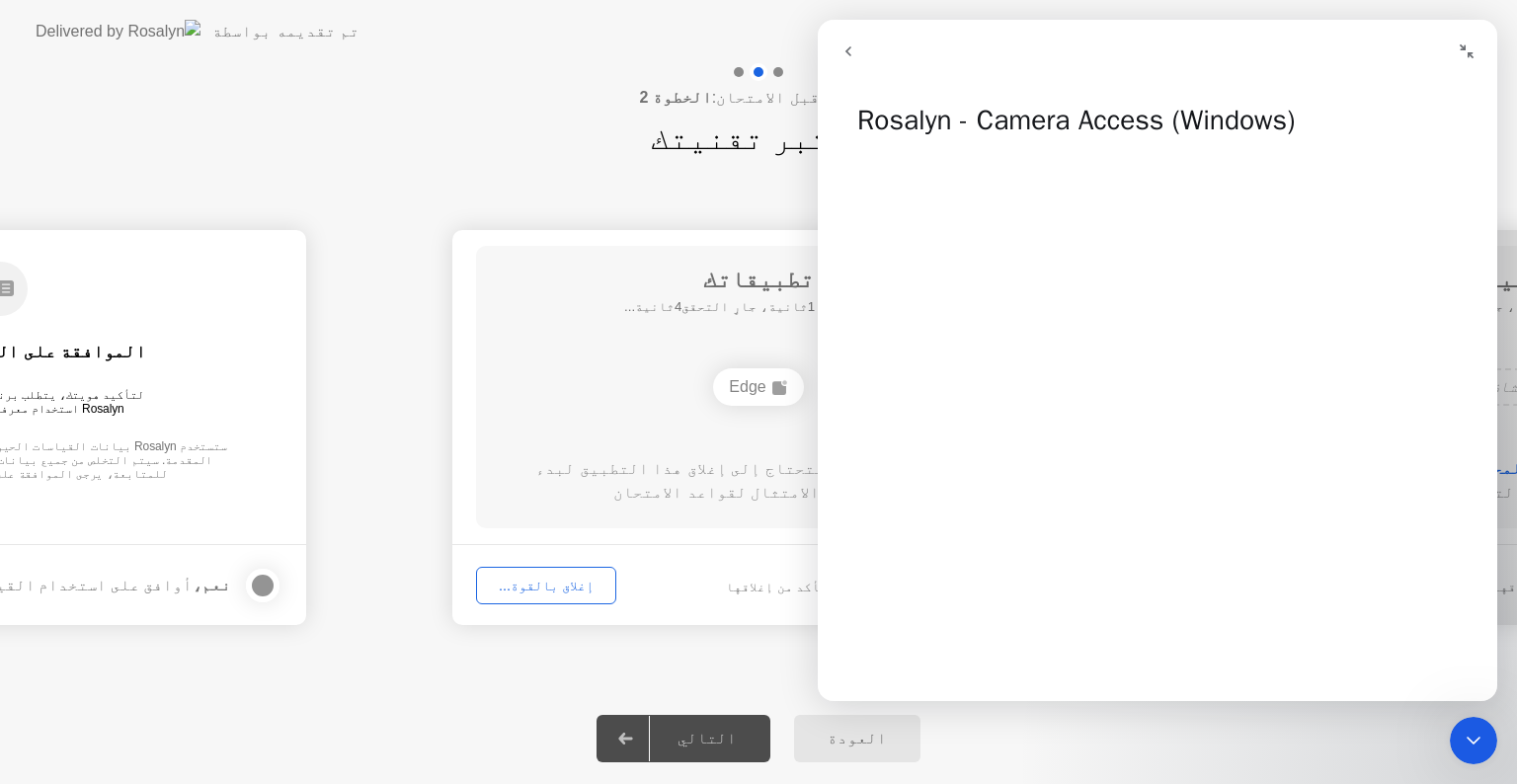 click 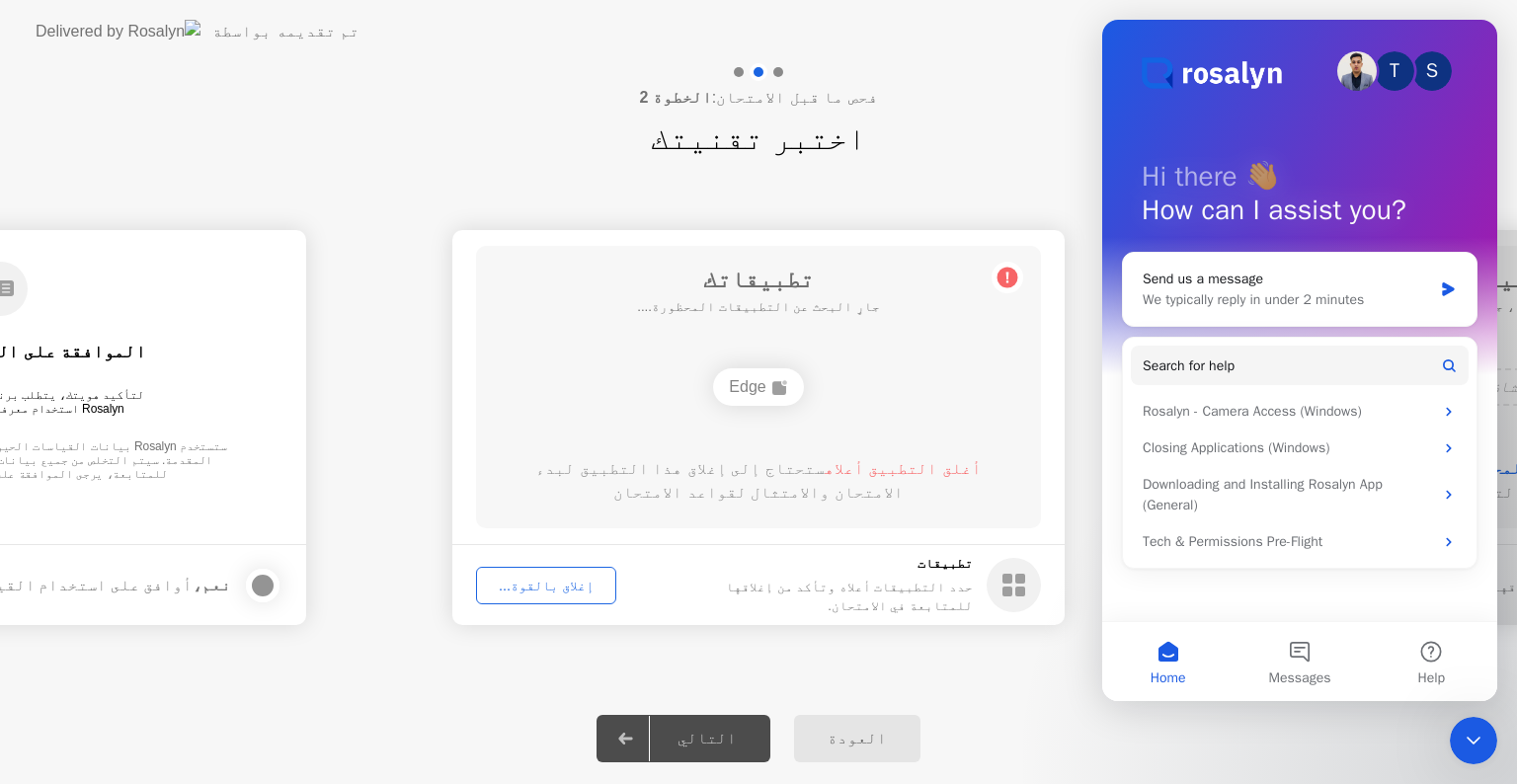 click on "فحص ما قبل الامتحان:  الخطوة 2 اختبر تقنيتك" 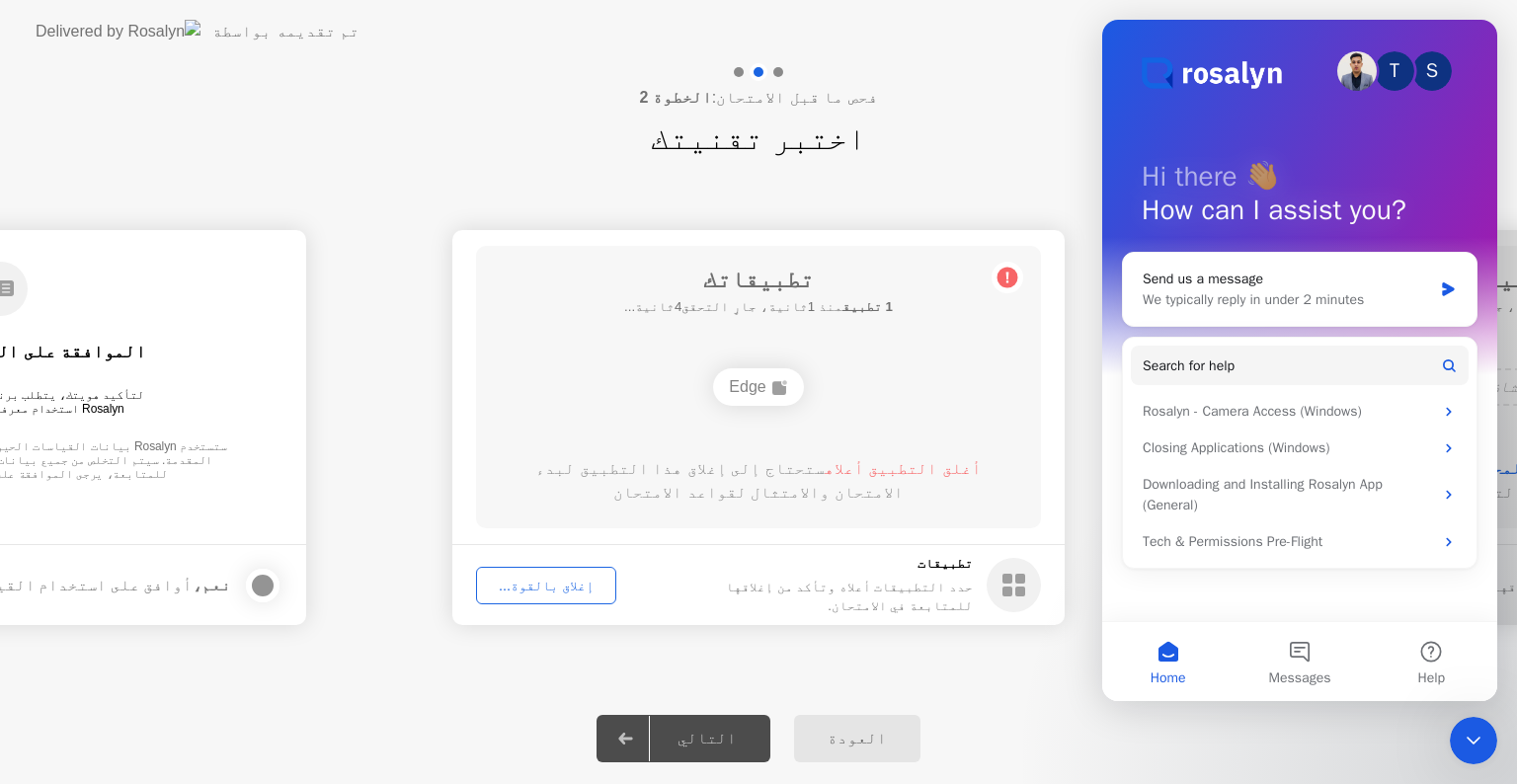 click 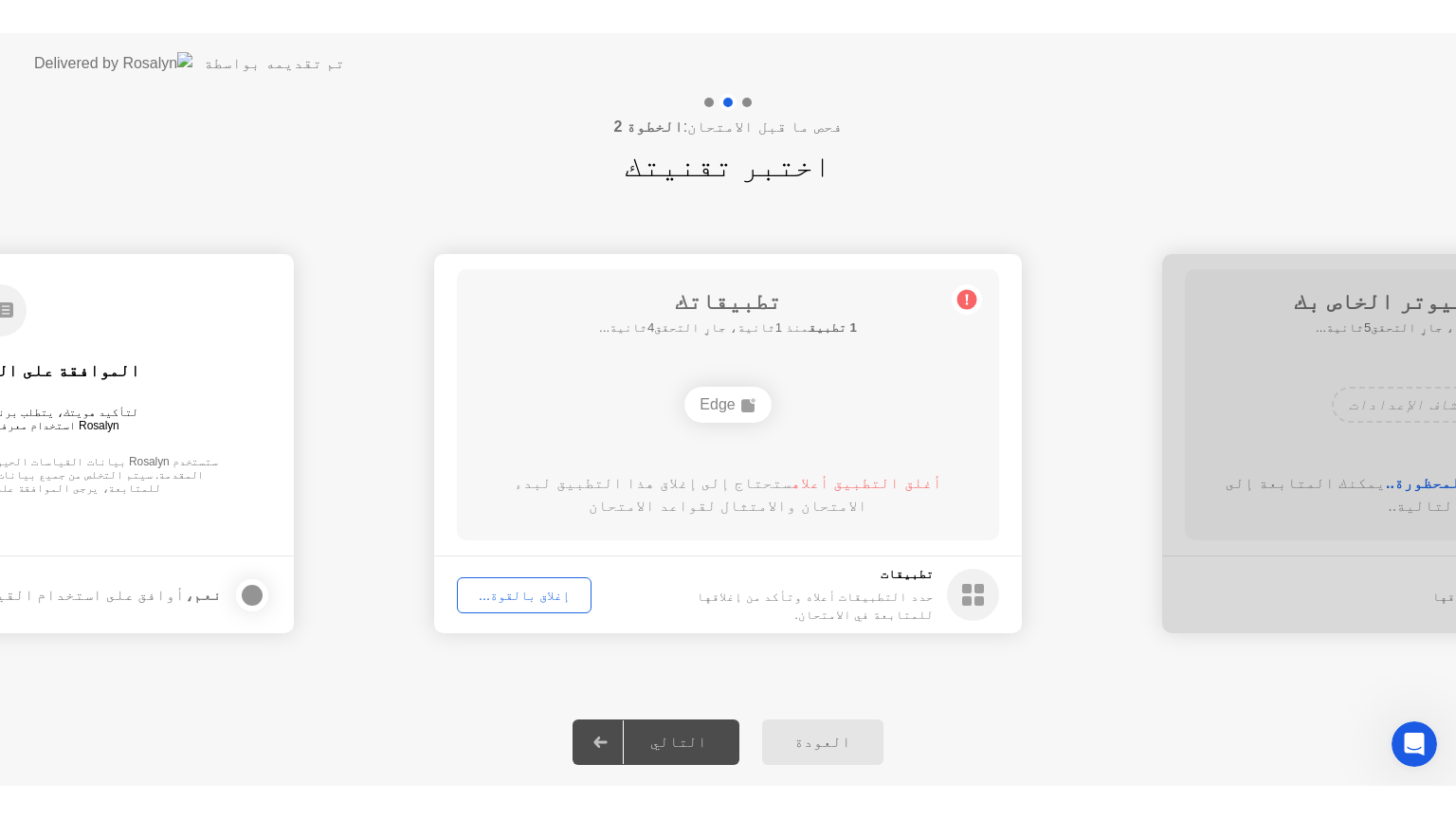 scroll, scrollTop: 0, scrollLeft: 0, axis: both 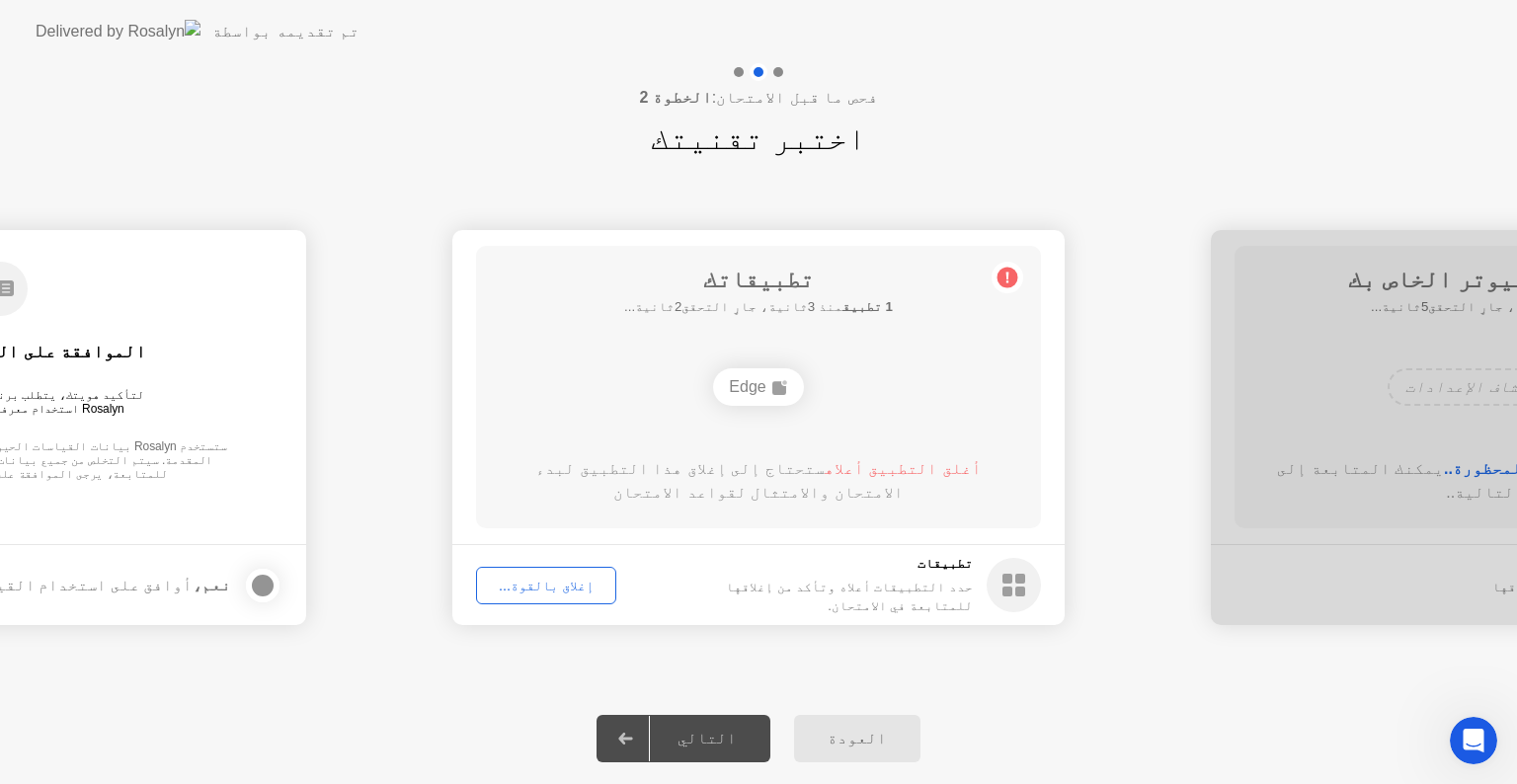 click on "إغلاق بالقوة..." 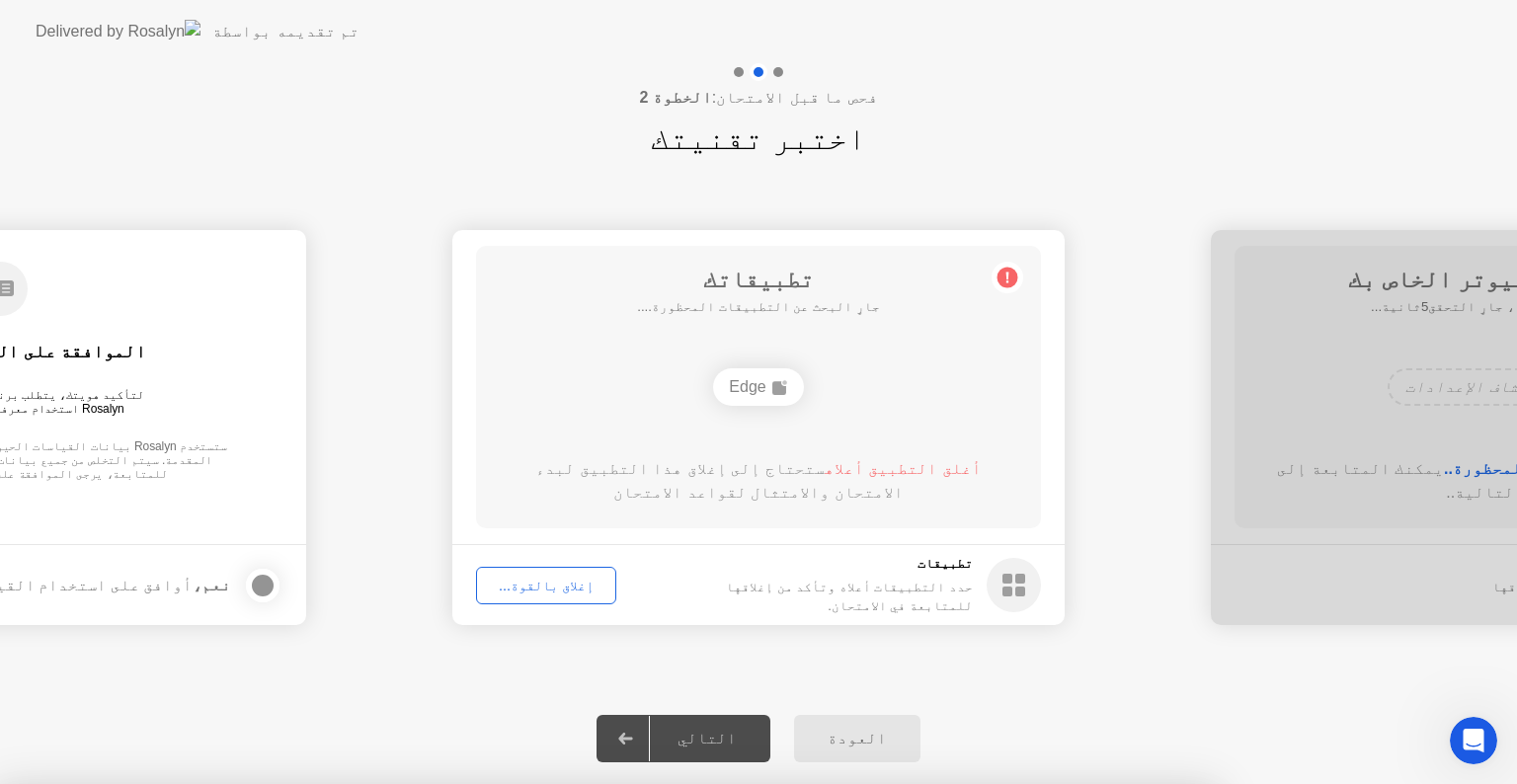 click on "تأكيد" at bounding box center (674, 1057) 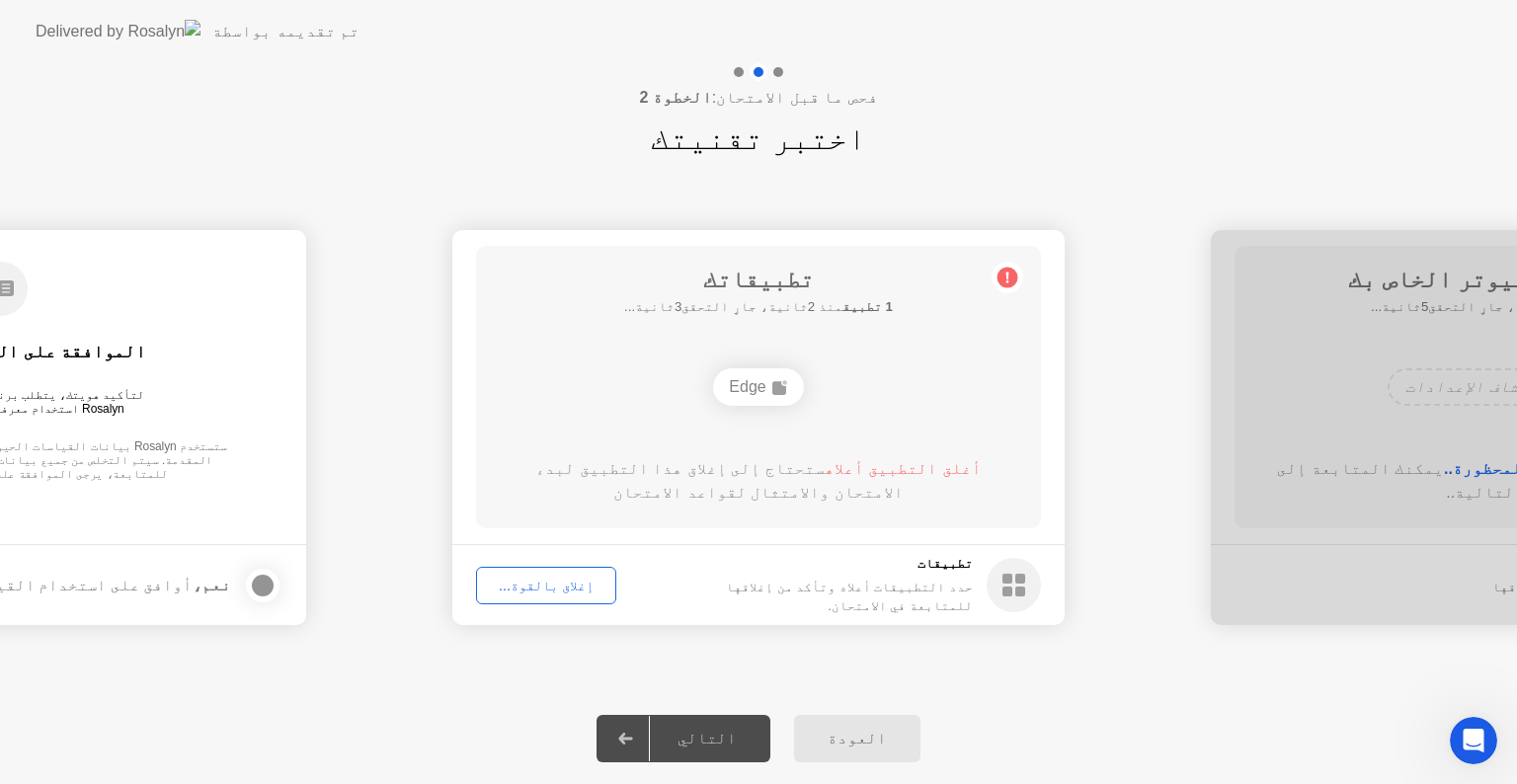 click on "العودة" 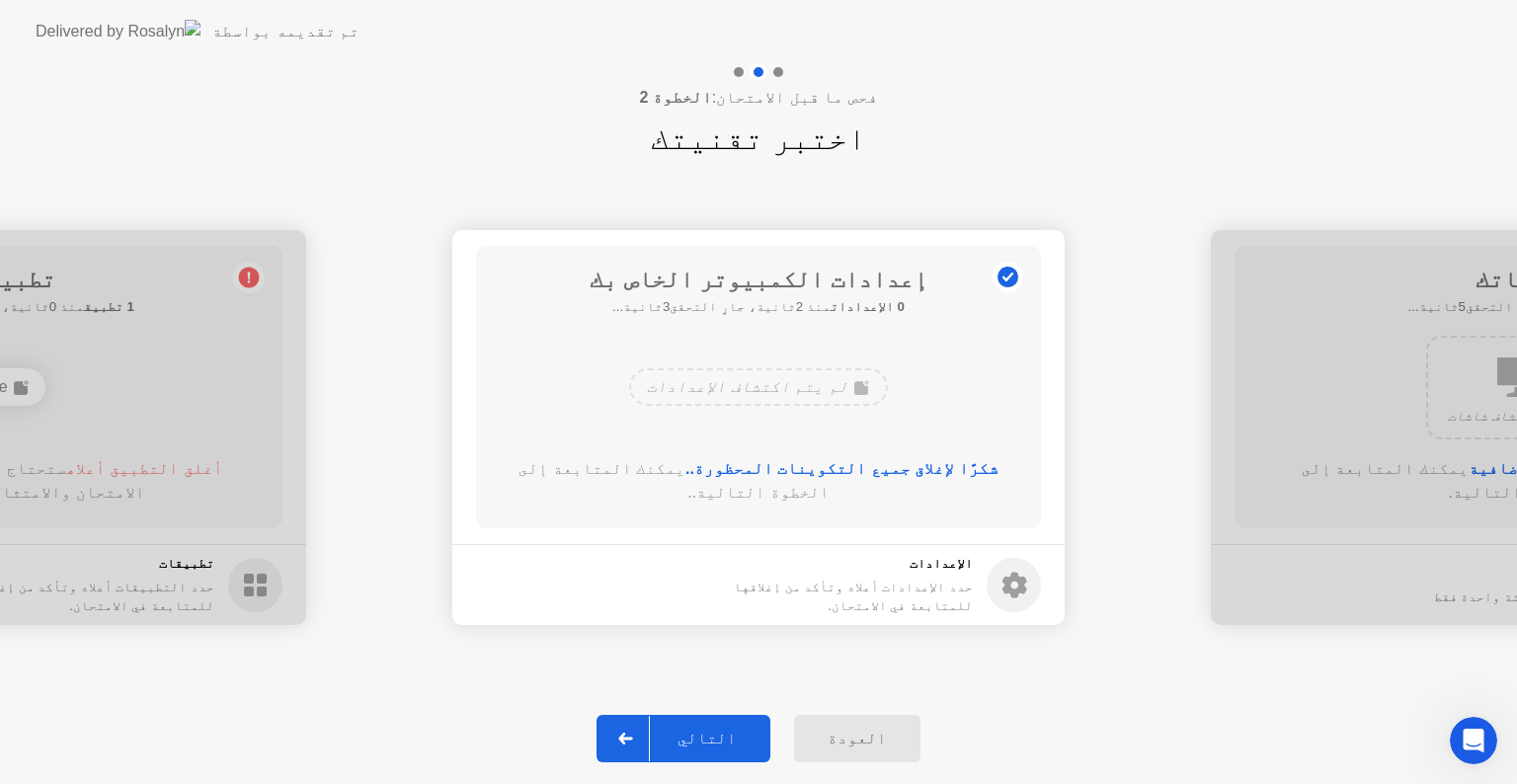 click on "العودة" 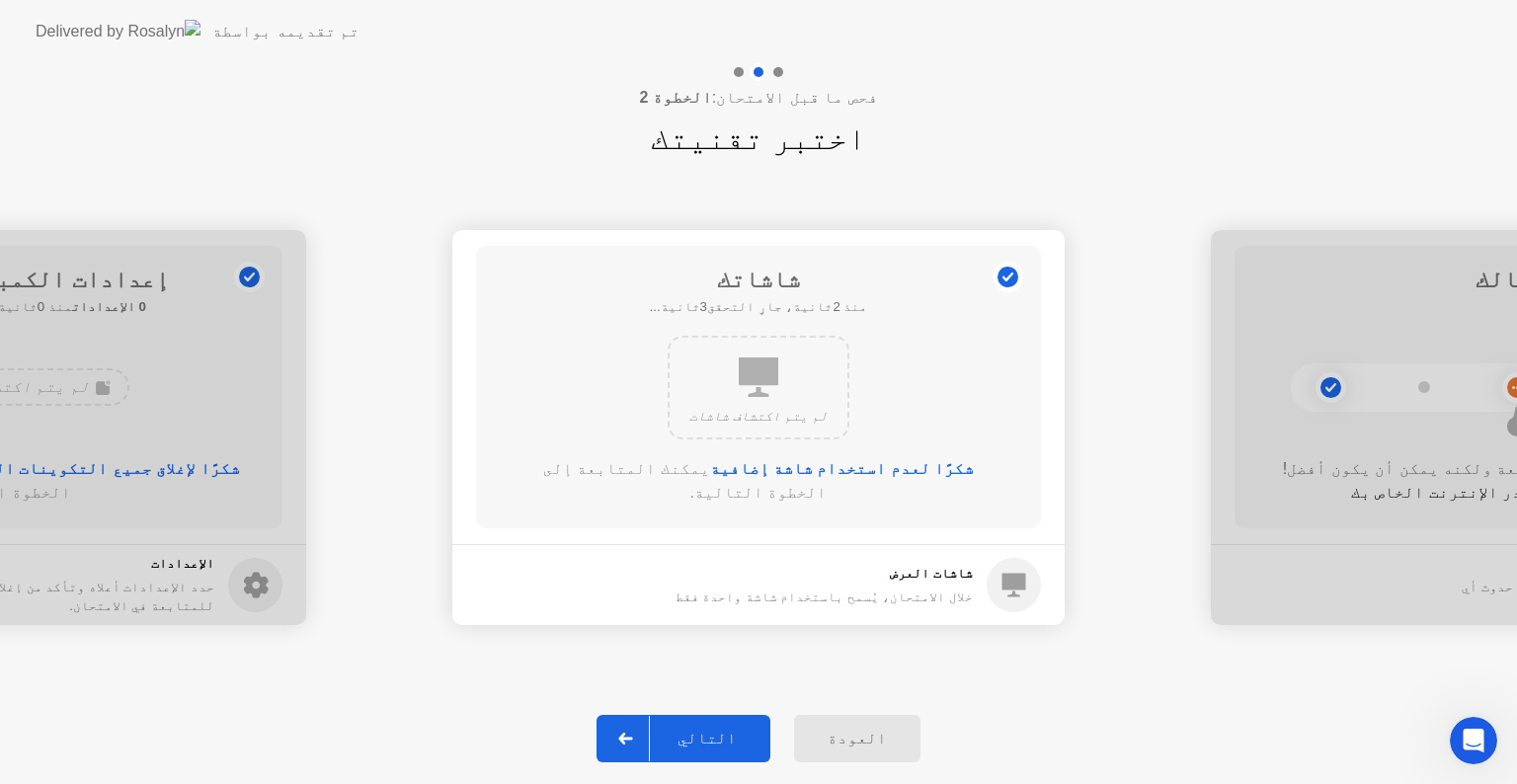 click on "العودة" 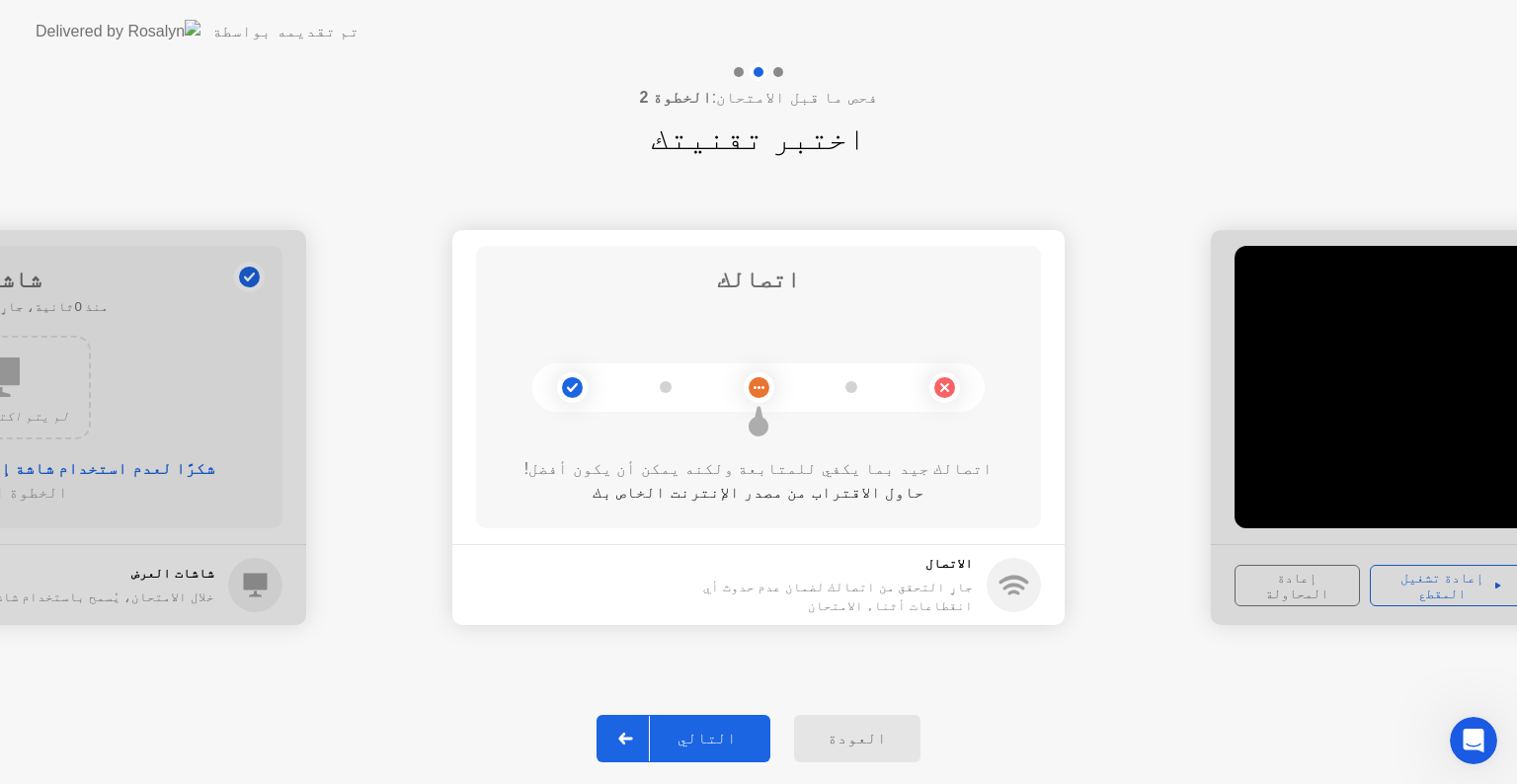 click on "العودة" 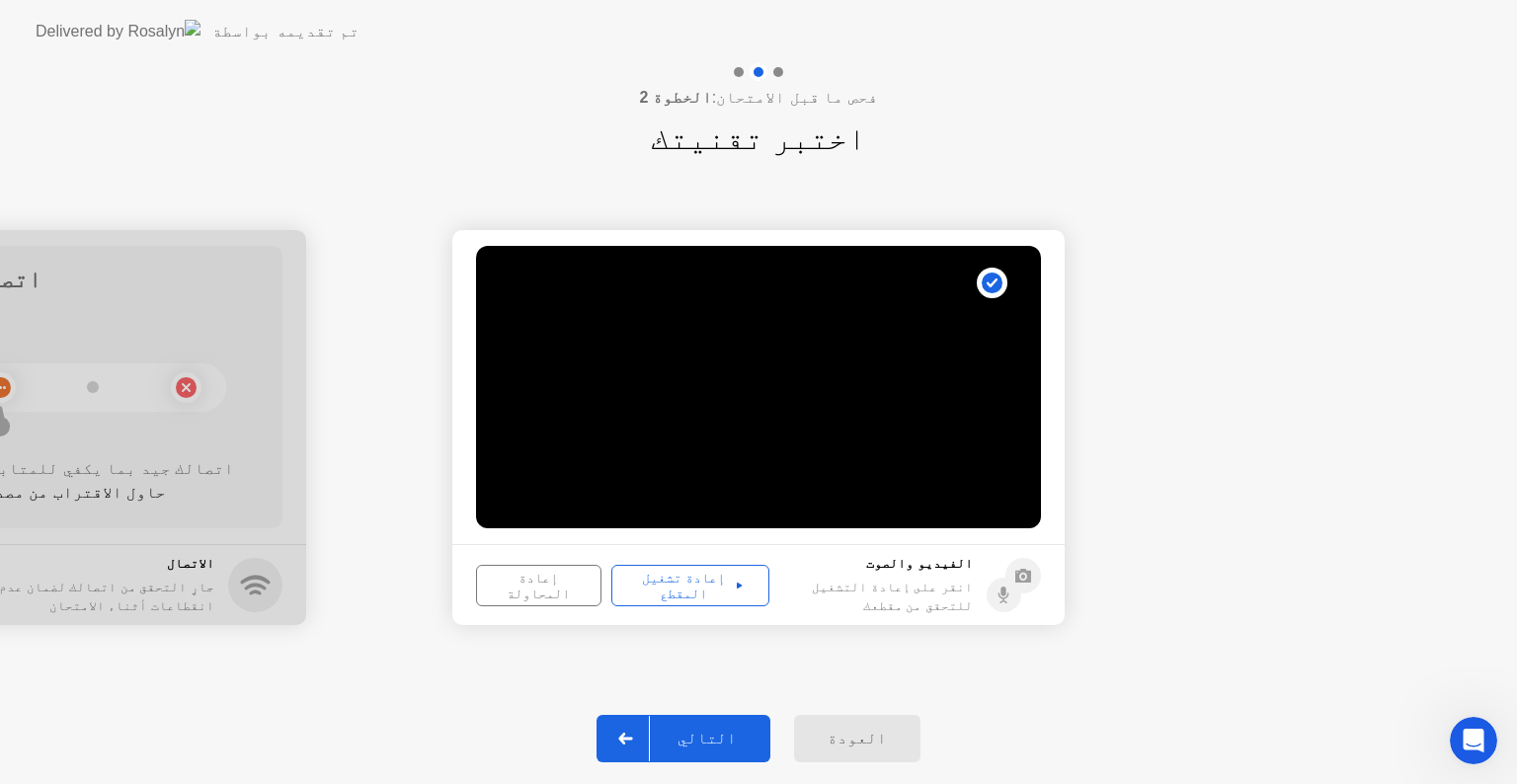 click on "التالي" 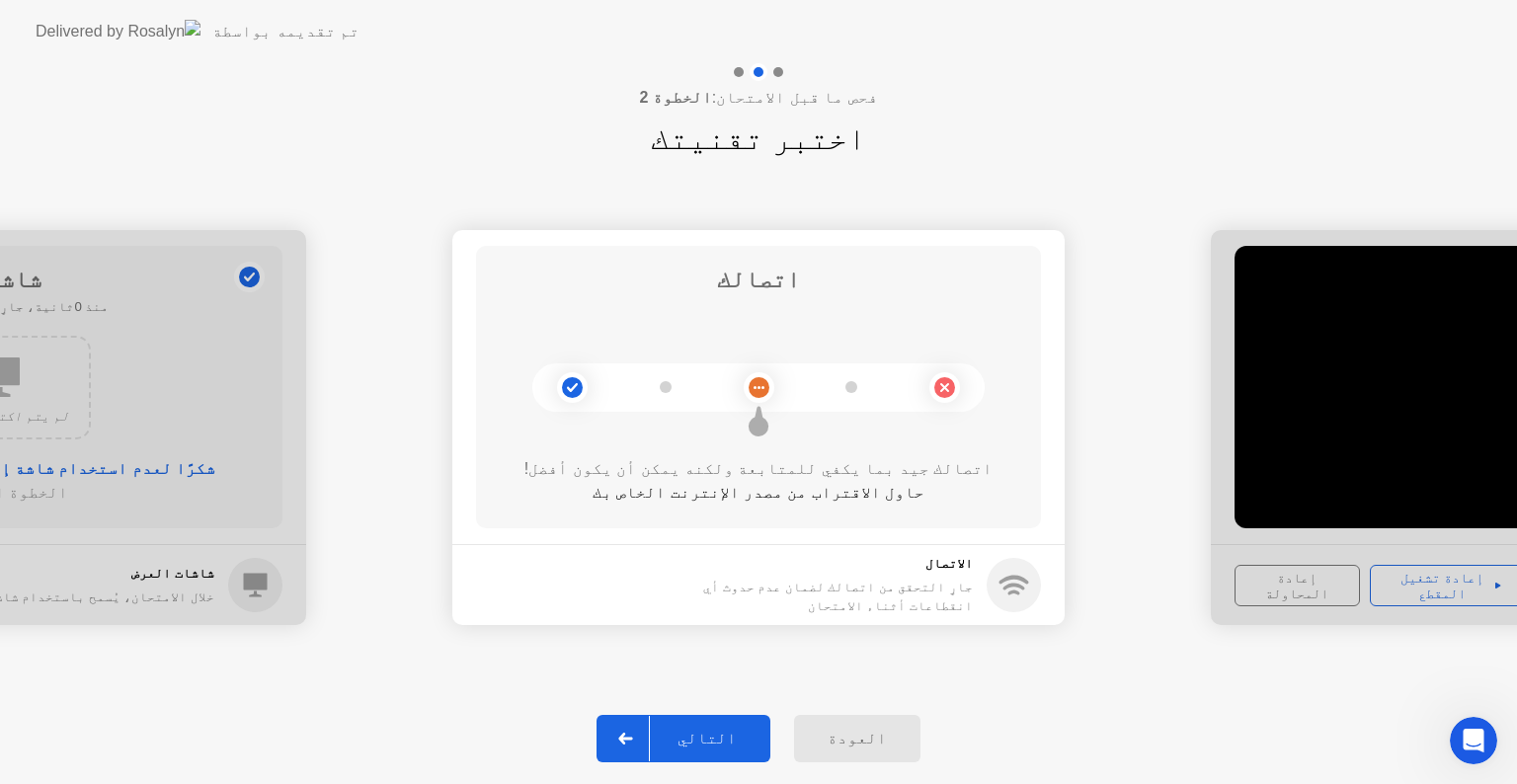 click on "التالي" 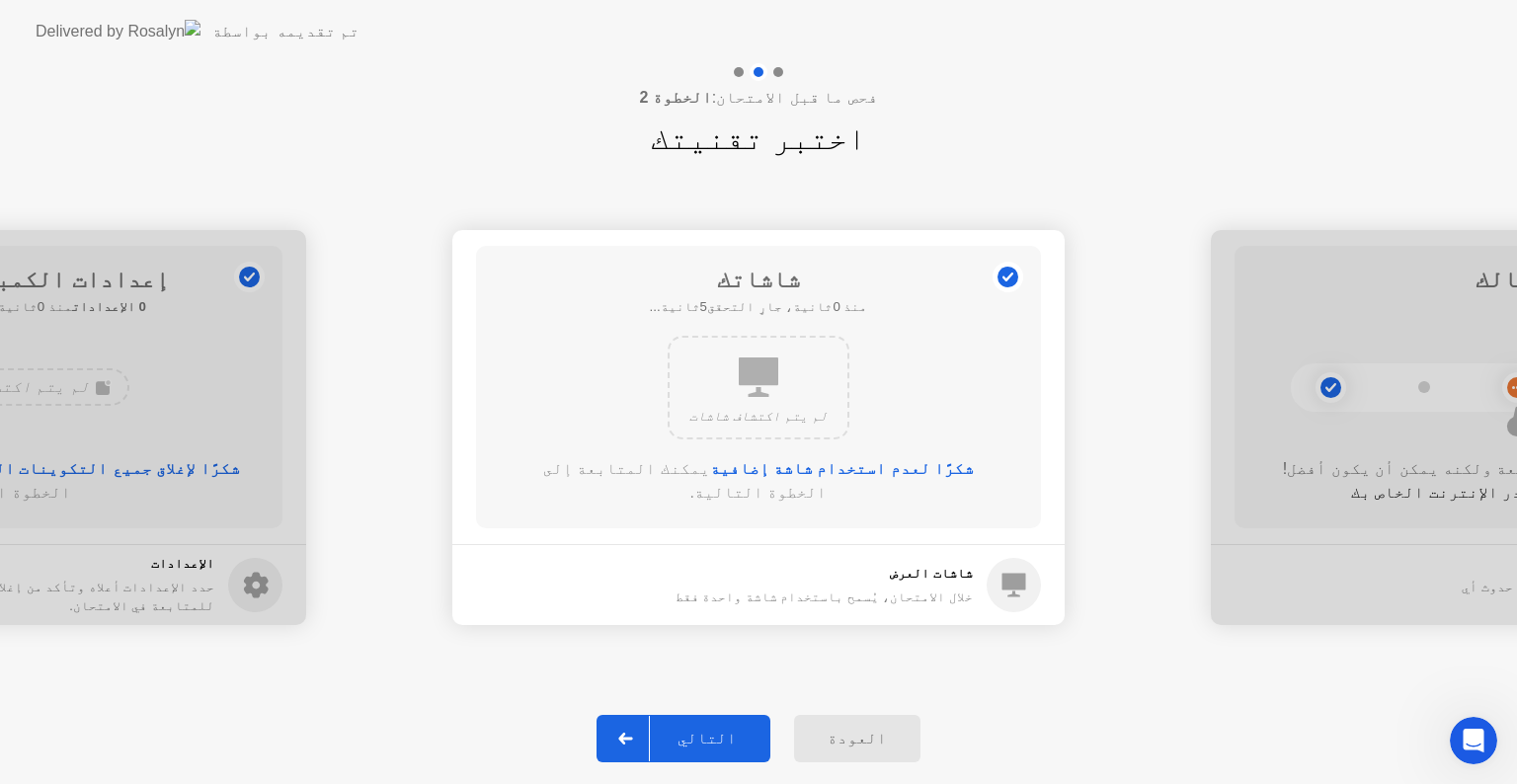 click on "التالي" 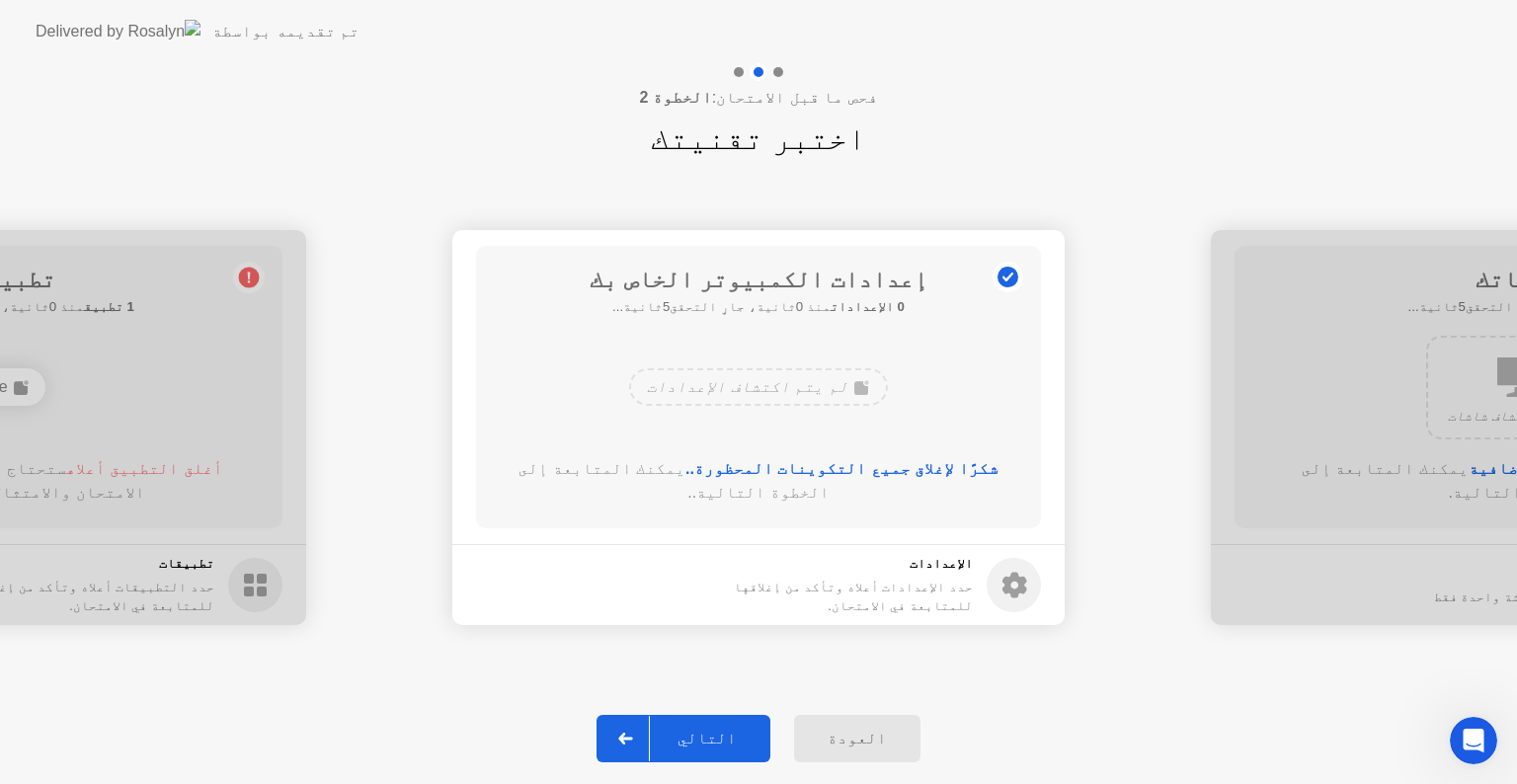 click on "التالي" 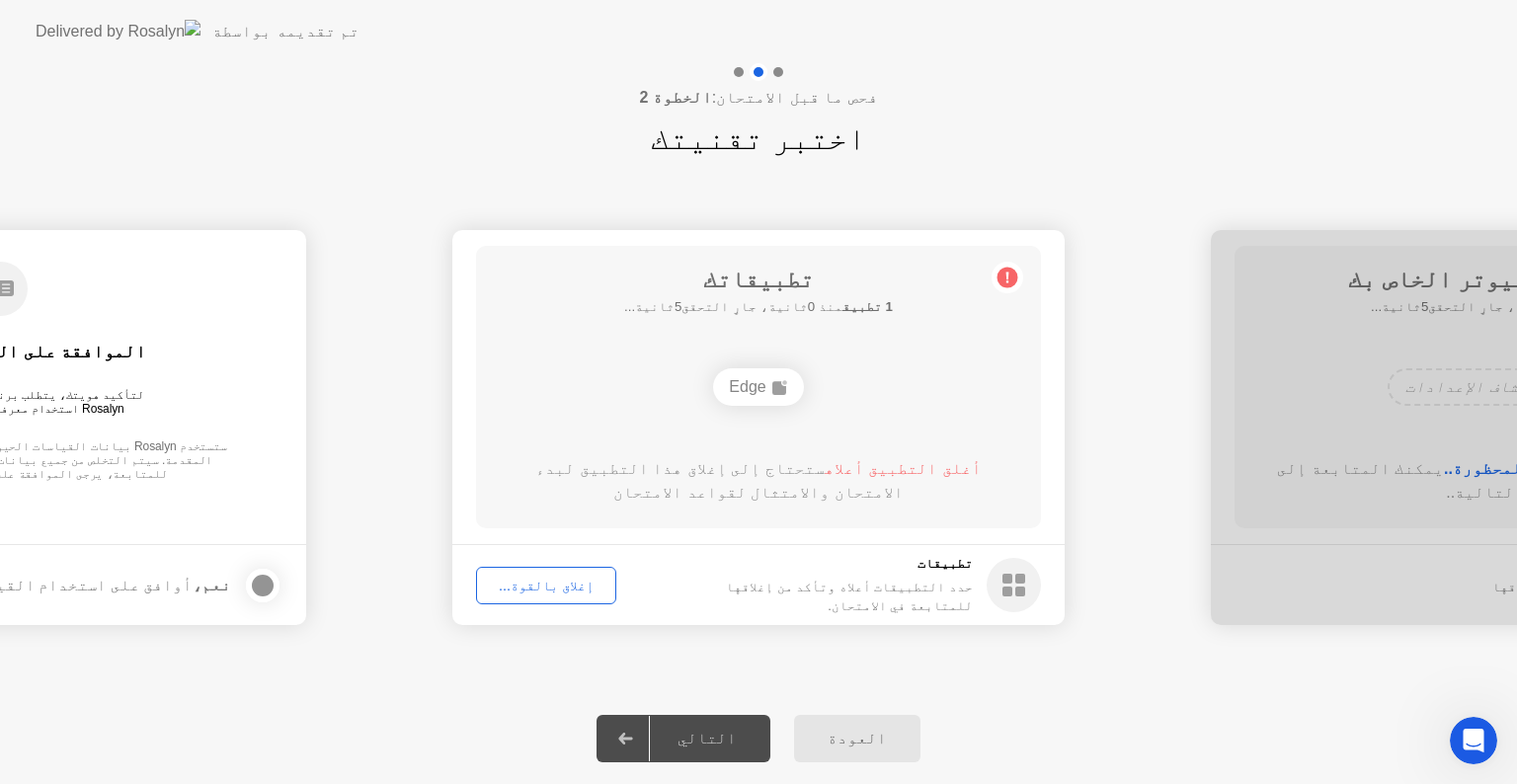 click on "إغلاق بالقوة..." 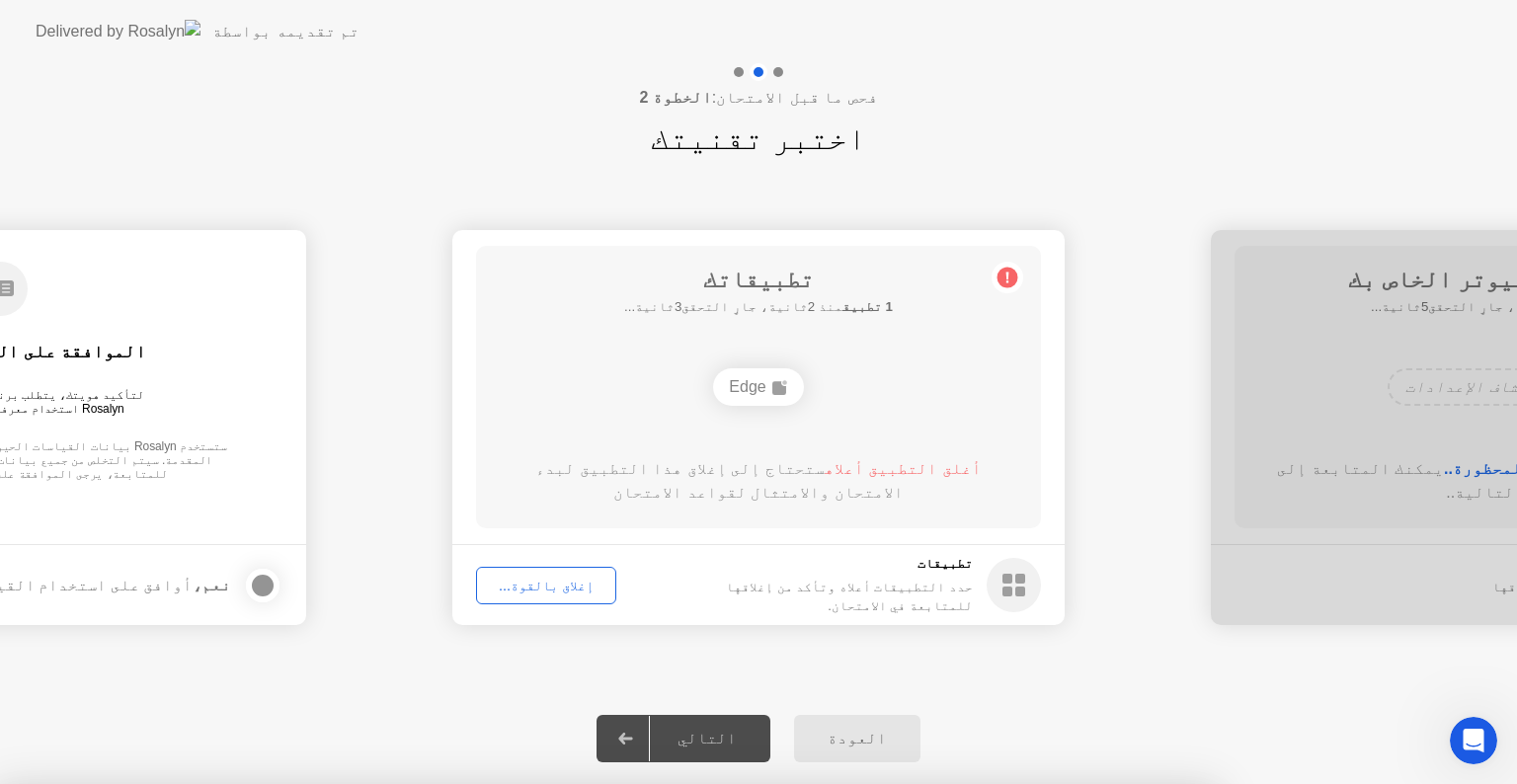 click on "تأكيد" at bounding box center (674, 1057) 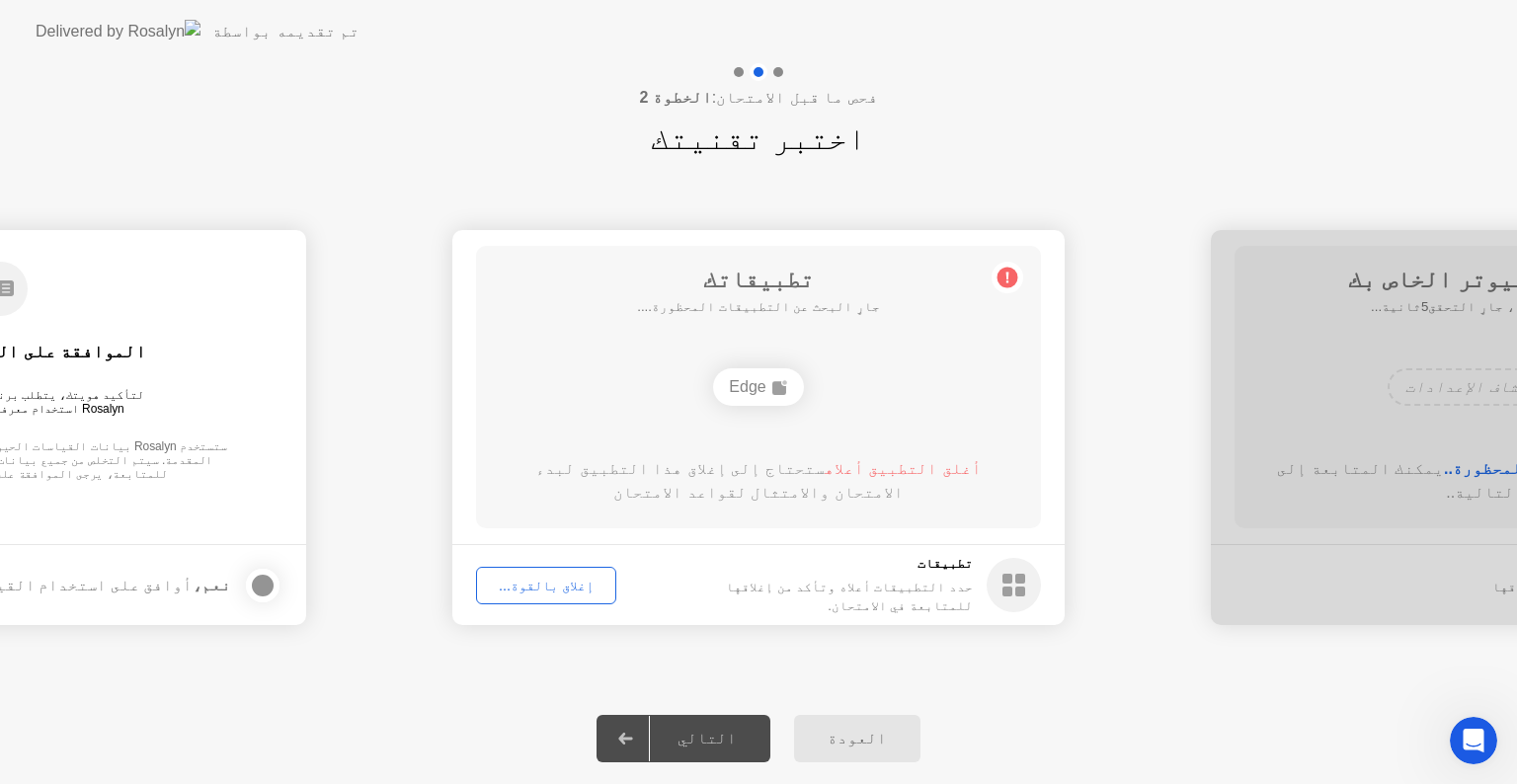 click 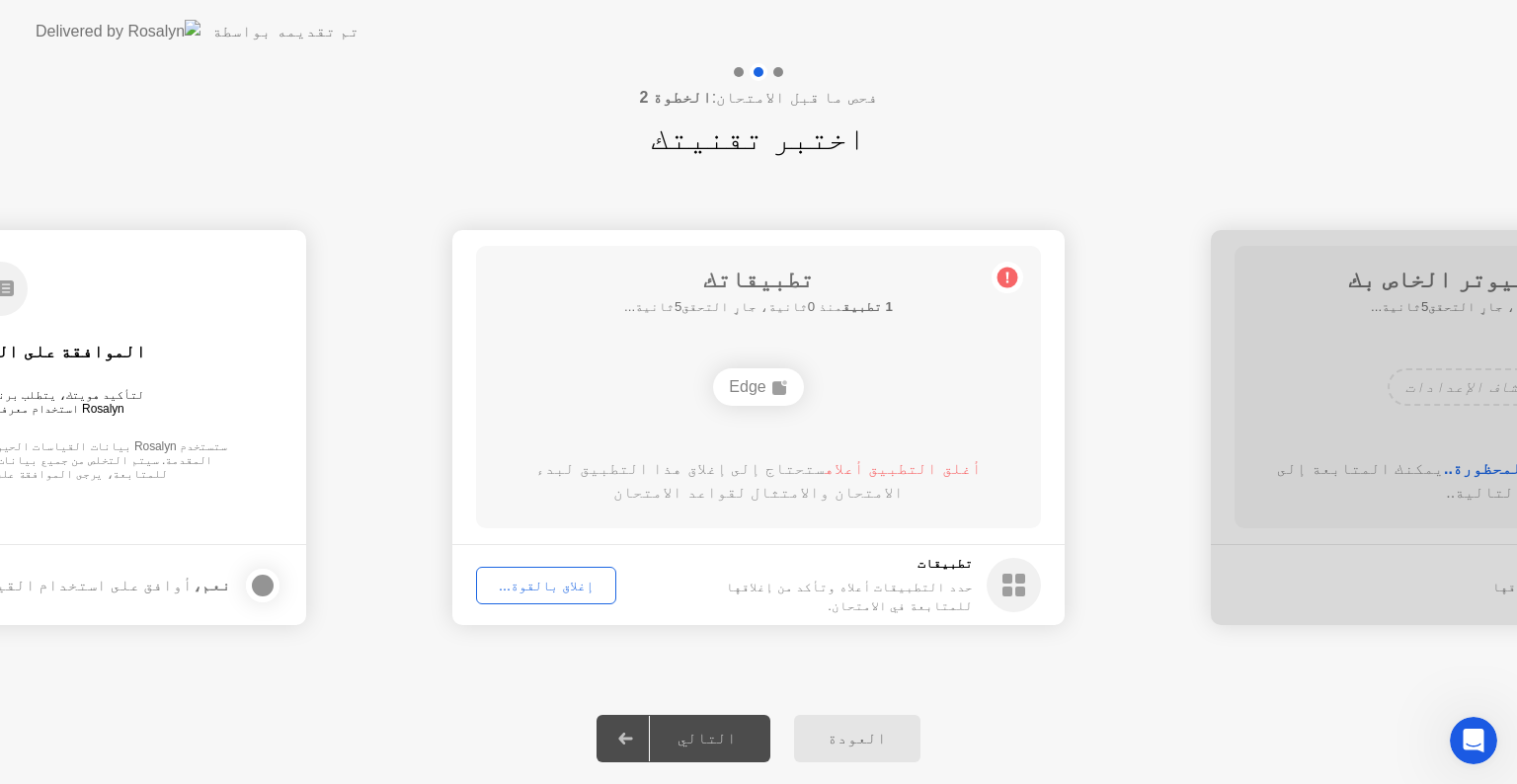drag, startPoint x: 240, startPoint y: 458, endPoint x: 641, endPoint y: 468, distance: 401.12467 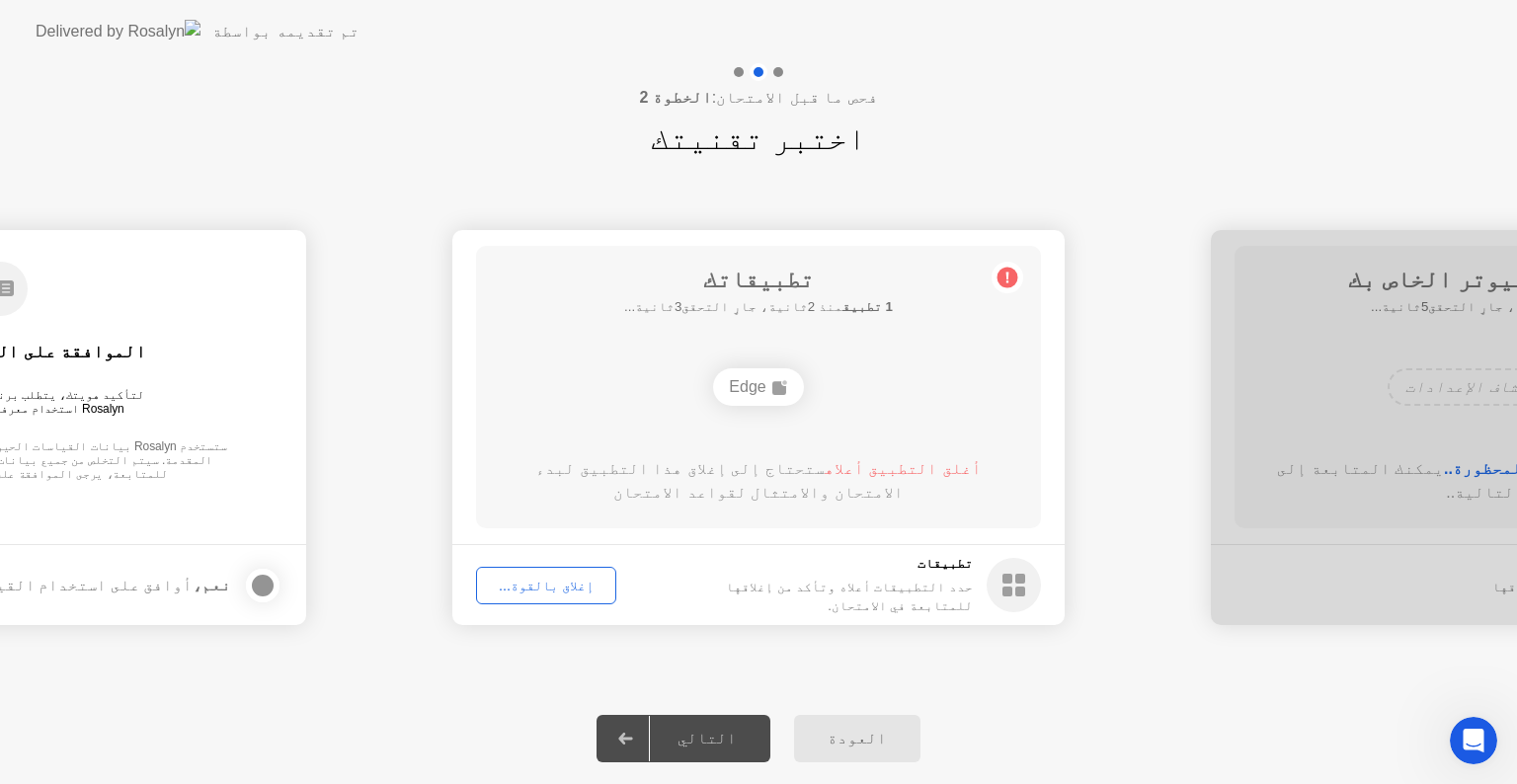 click 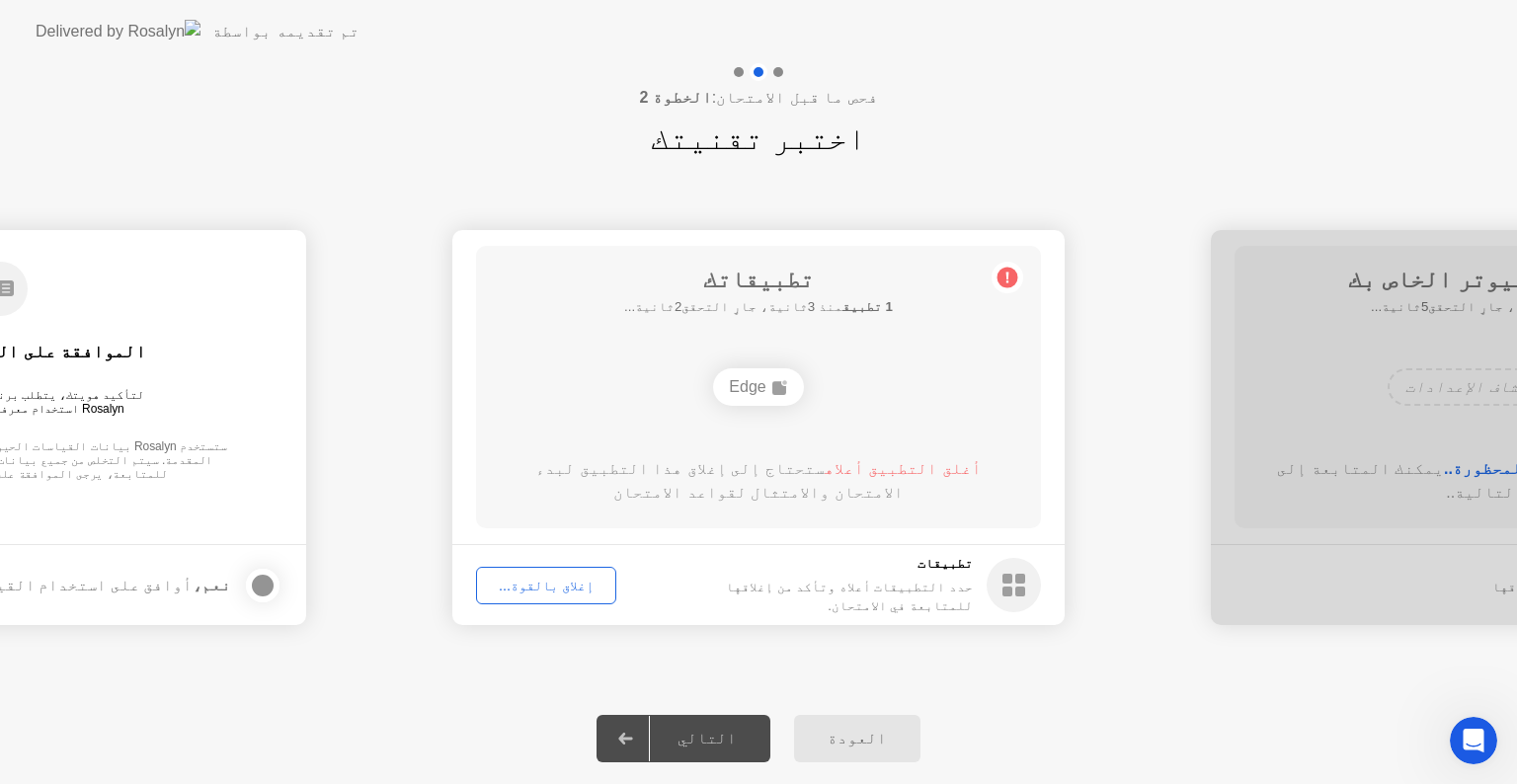 click 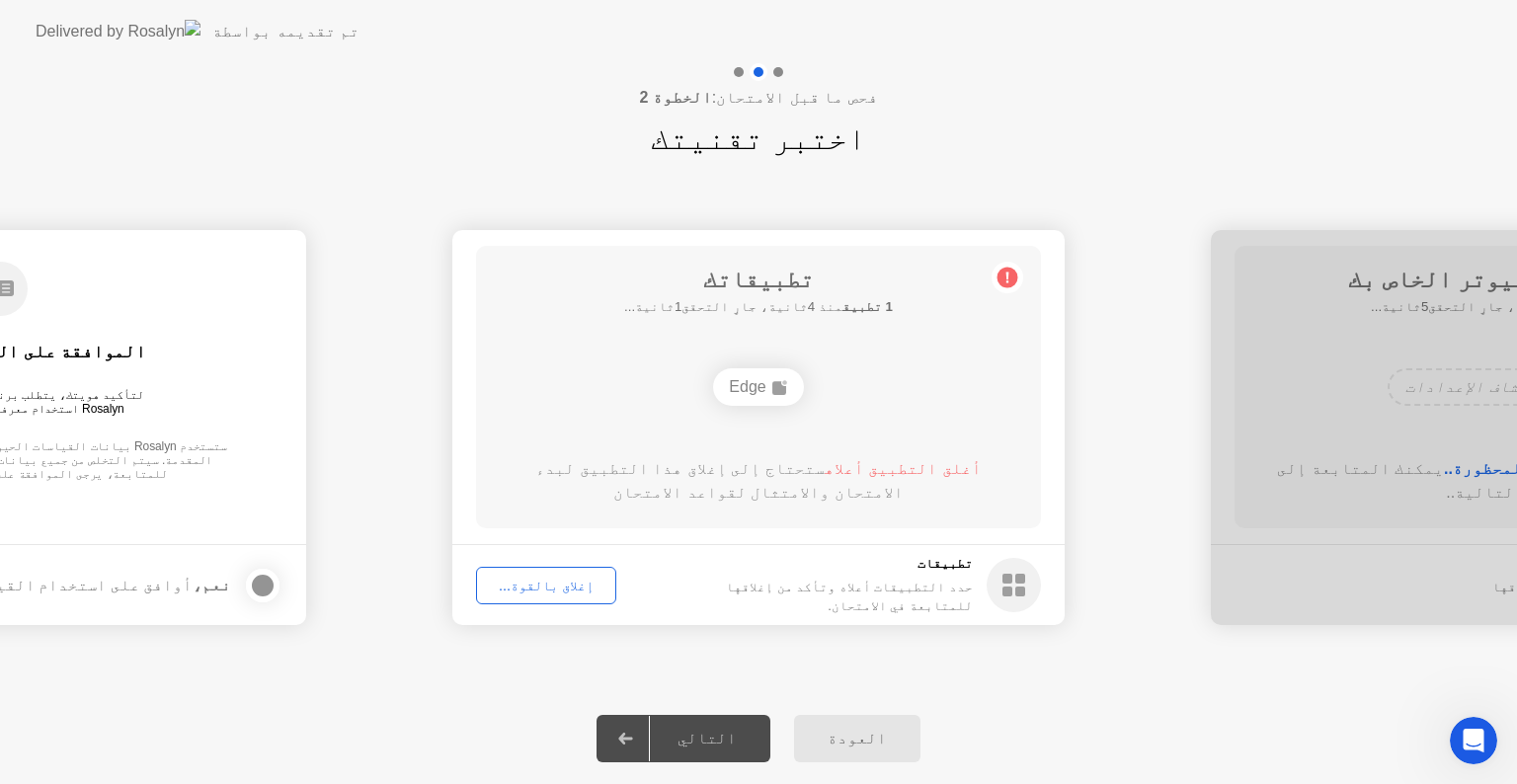 click 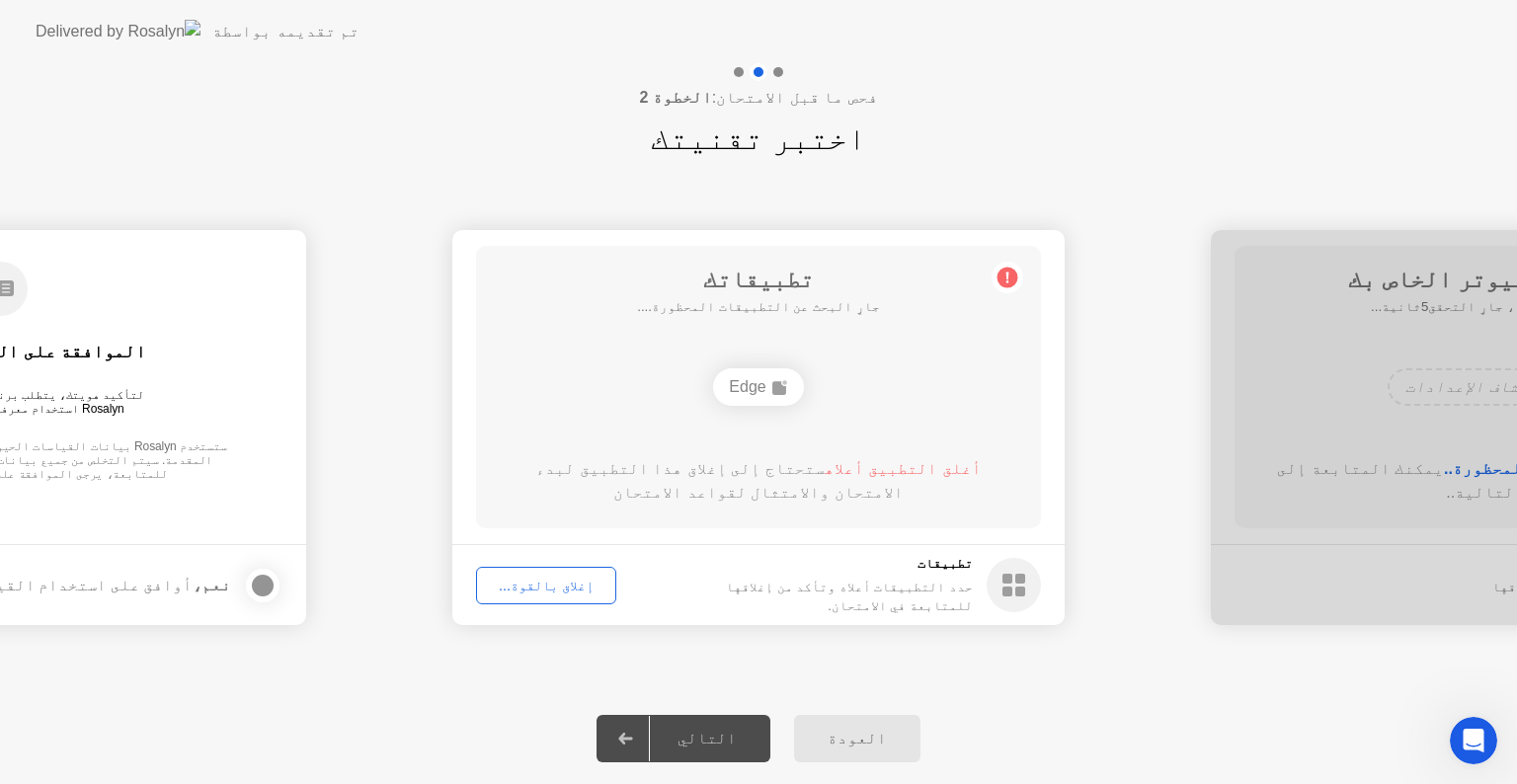 click 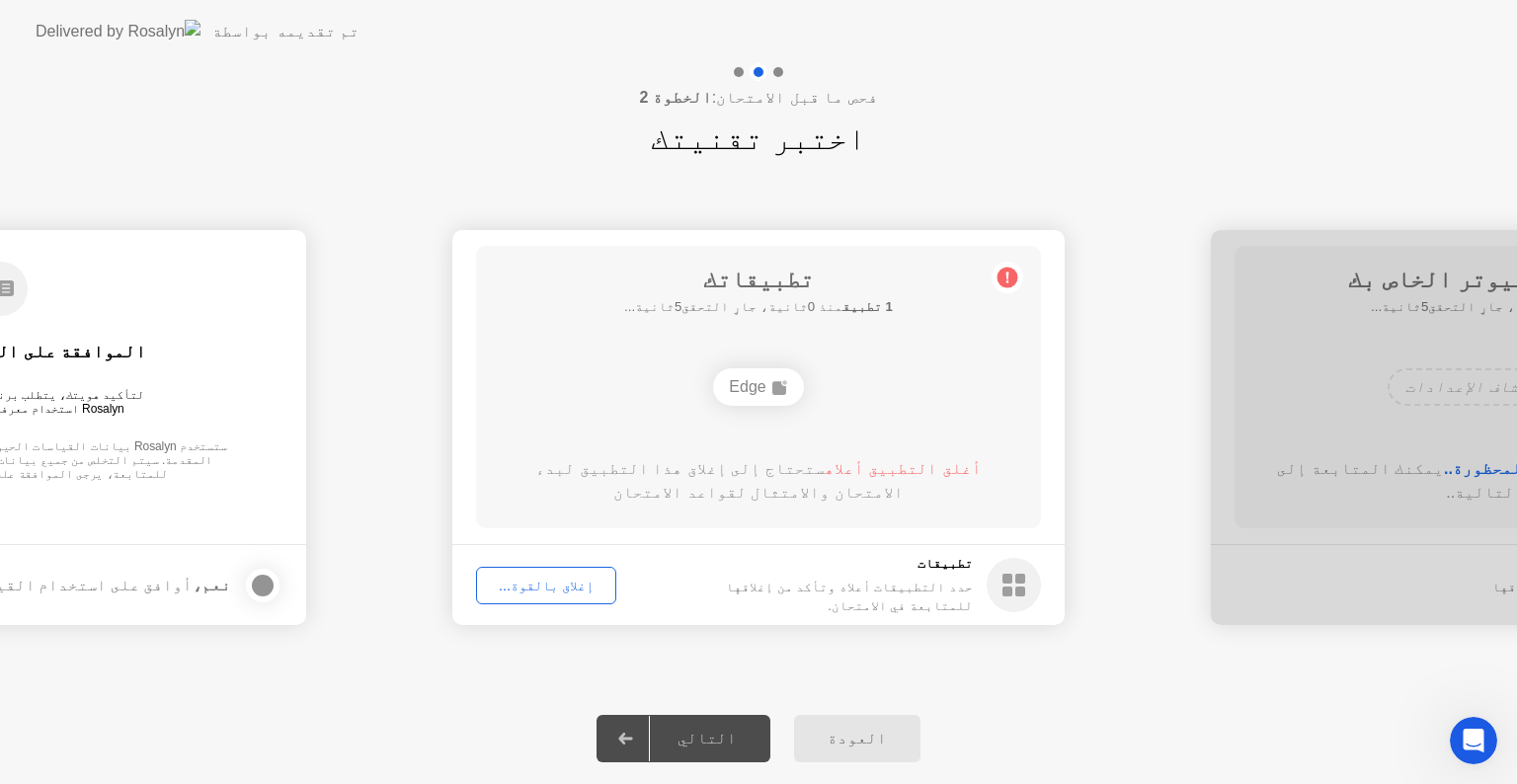 click on "Edge" 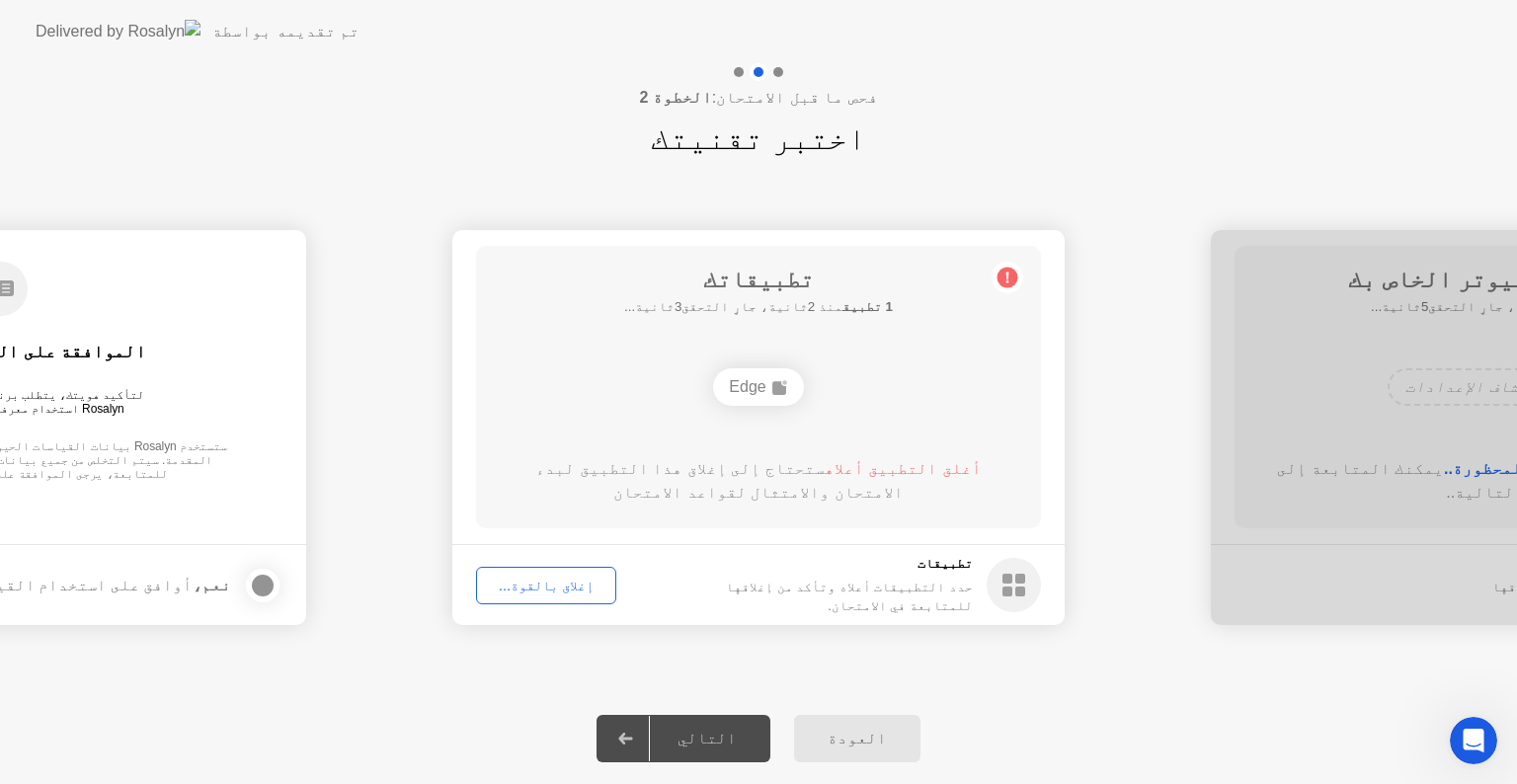 click on "أغلق التطبيق أعلاه" 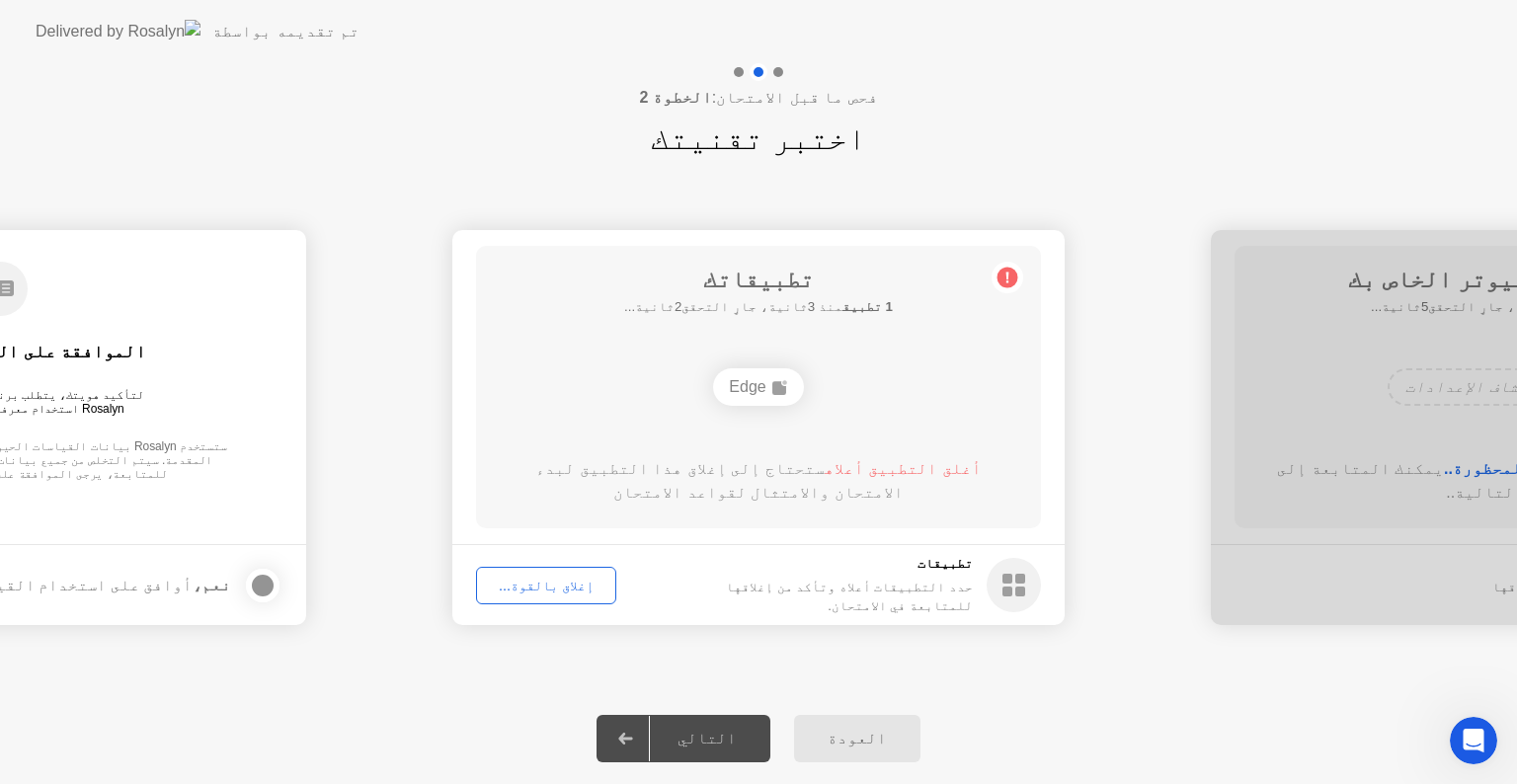 drag, startPoint x: 940, startPoint y: 460, endPoint x: 693, endPoint y: 482, distance: 247.97782 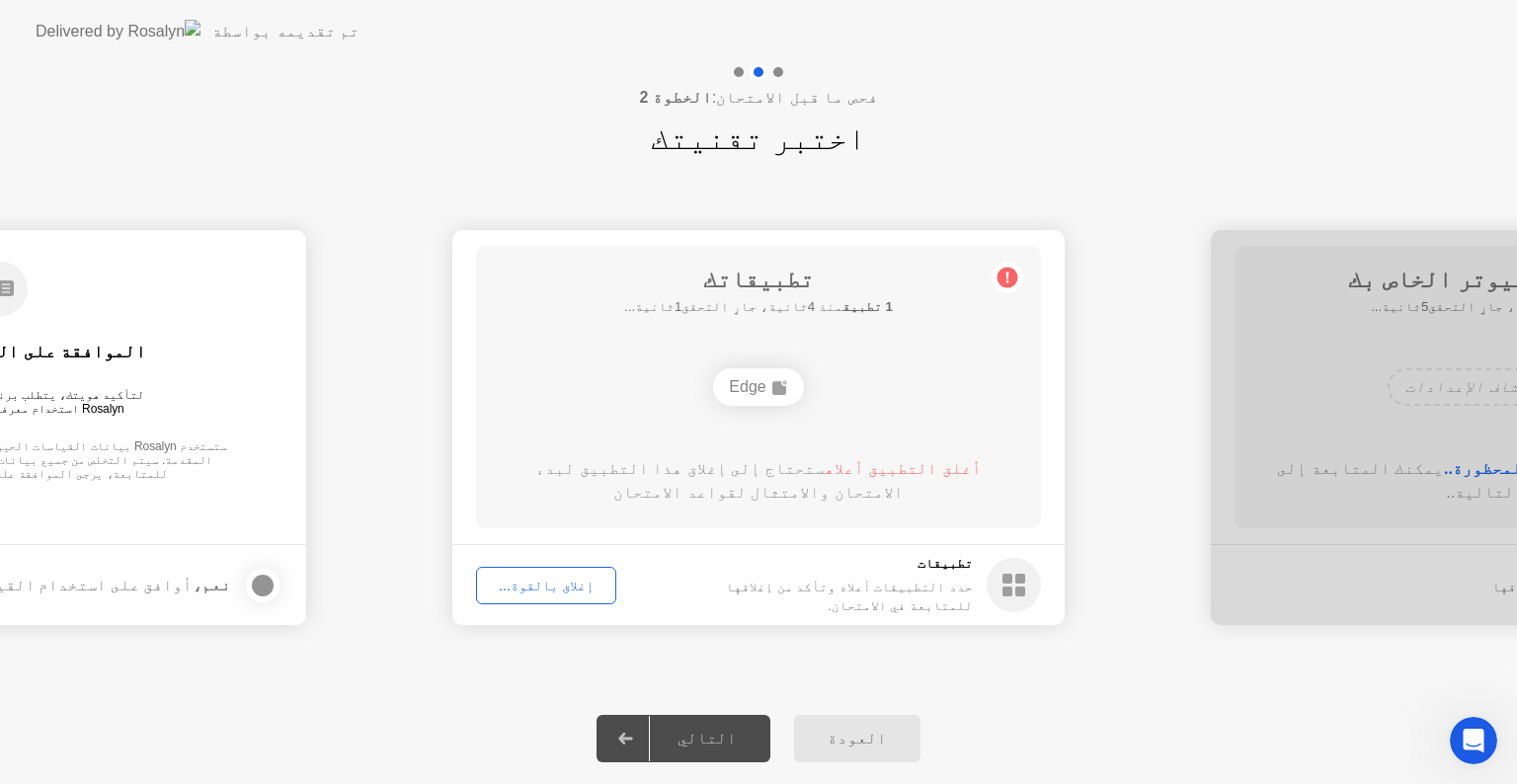click on "تطبيقاتك 1 تطبيق  منذ 4ثانية، جارٍ التحقق1ثانية...  Edge  أغلق التطبيق أعلاه  ستحتاج إلى إغلاق هذا التطبيق لبدء الامتحان والامتثال لقواعد الامتحان" 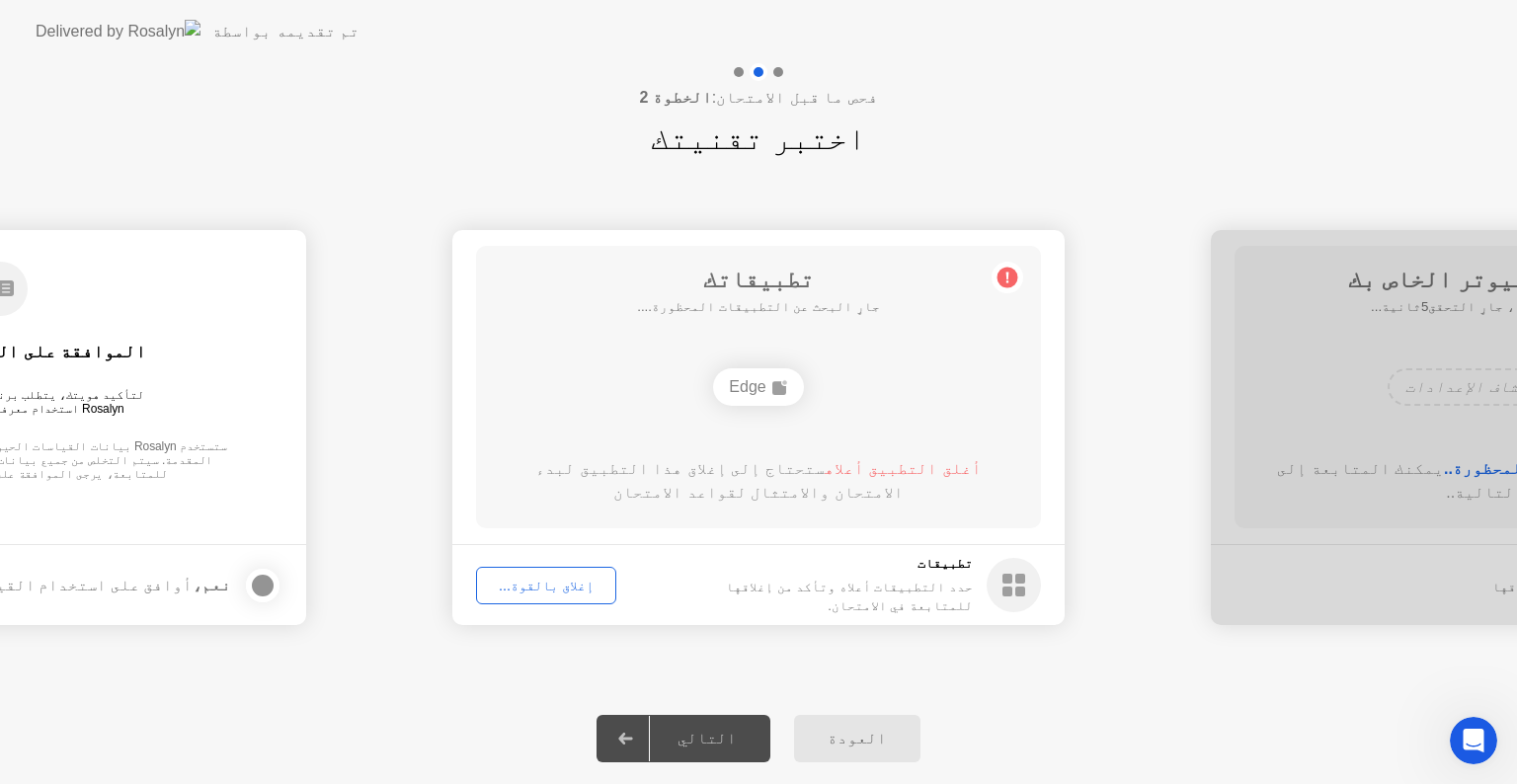 click 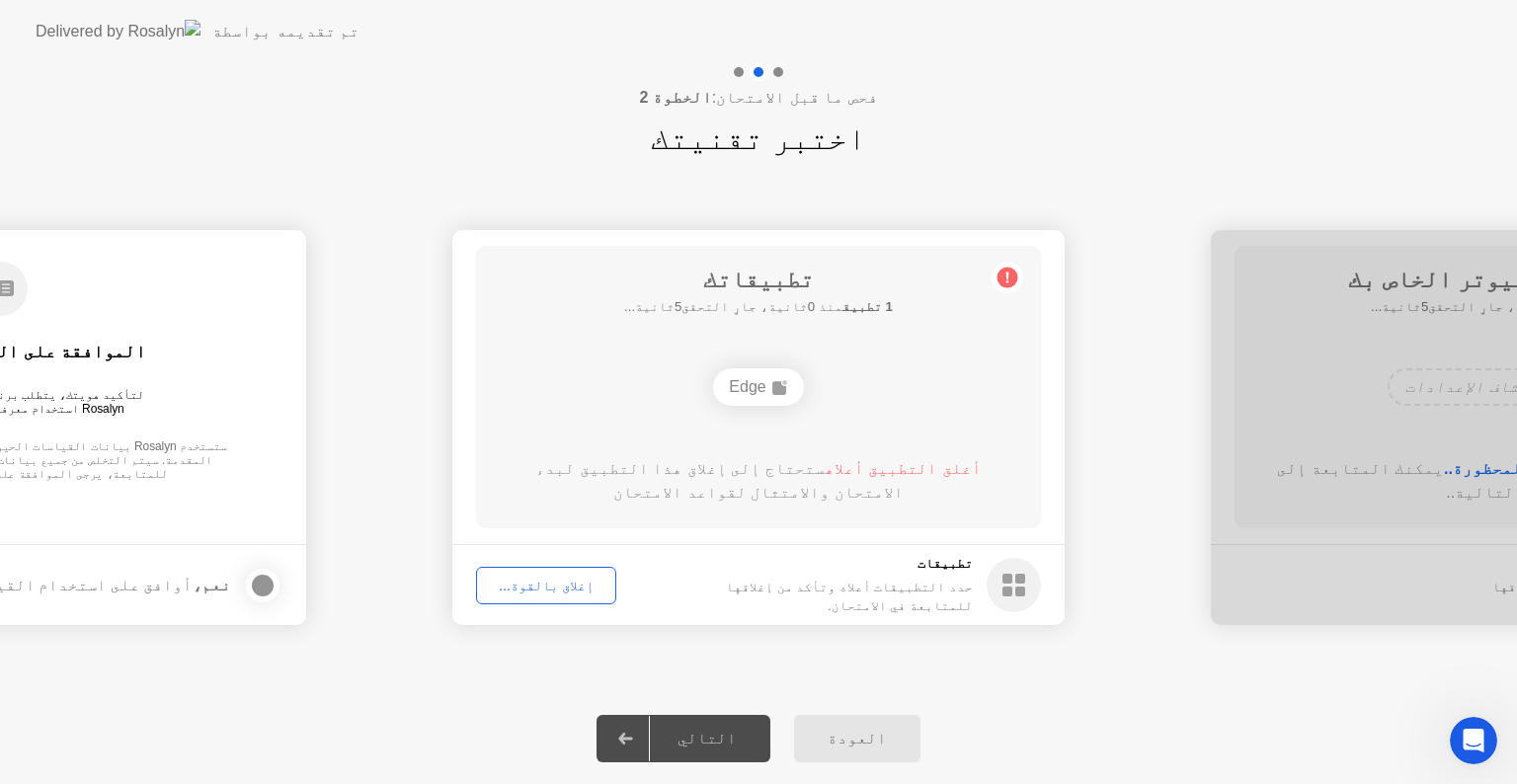 click on "إغلاق بالقوة..." 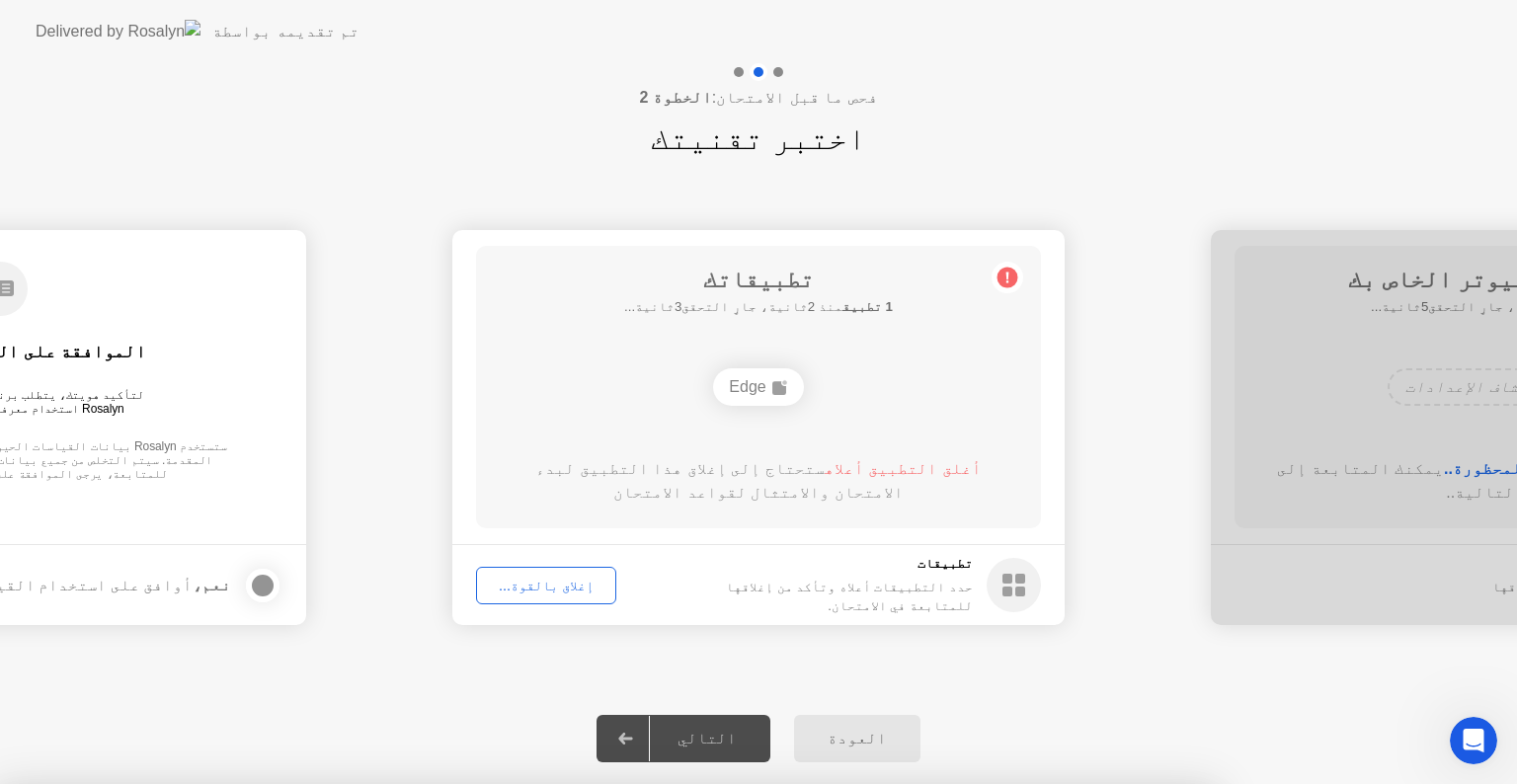 click on "Edge" at bounding box center (606, 990) 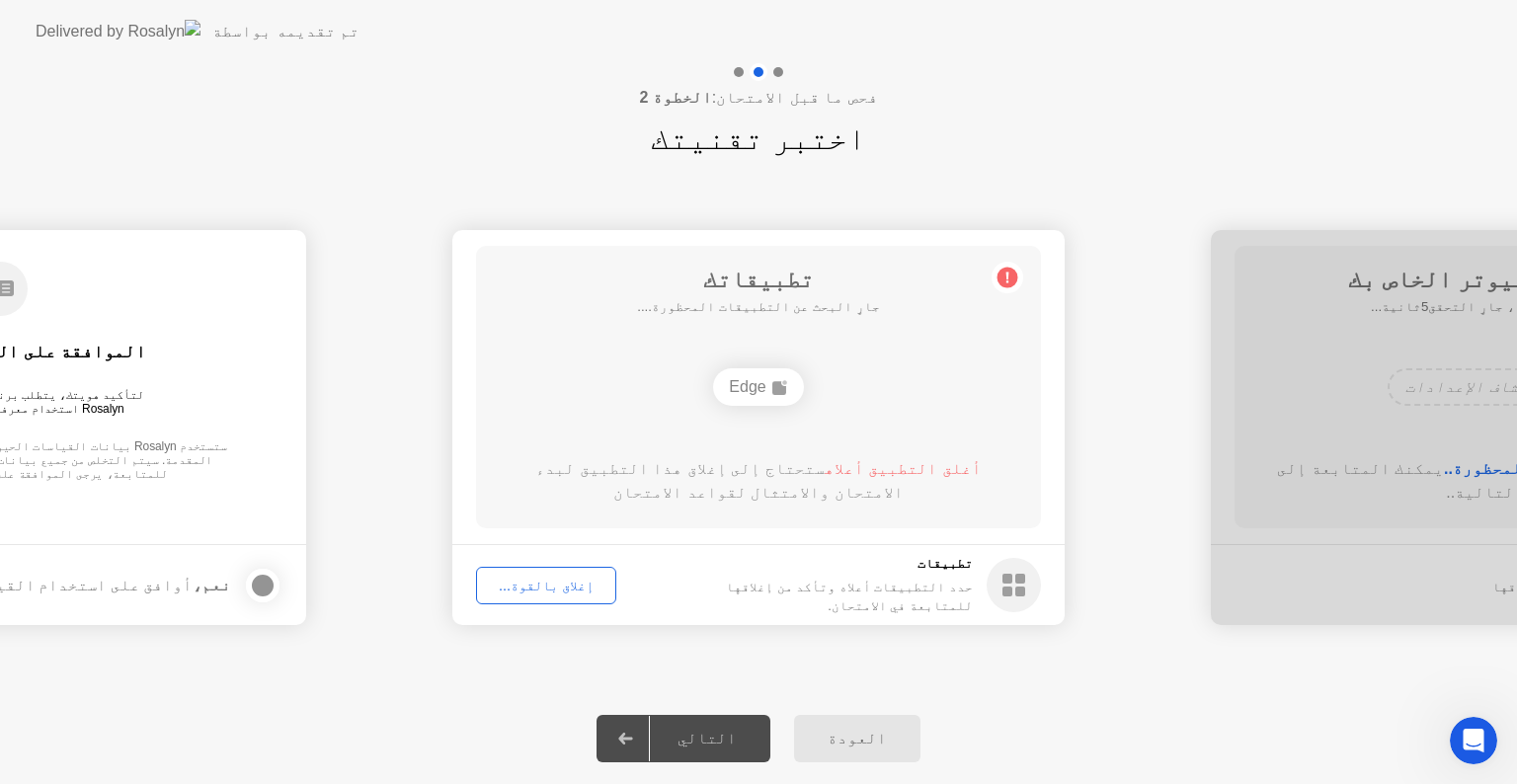 click on "تطبيقات حدد التطبيقات أعلاه وتأكد من إغلاقها للمتابعة في الامتحان. إغلاق بالقوة..." 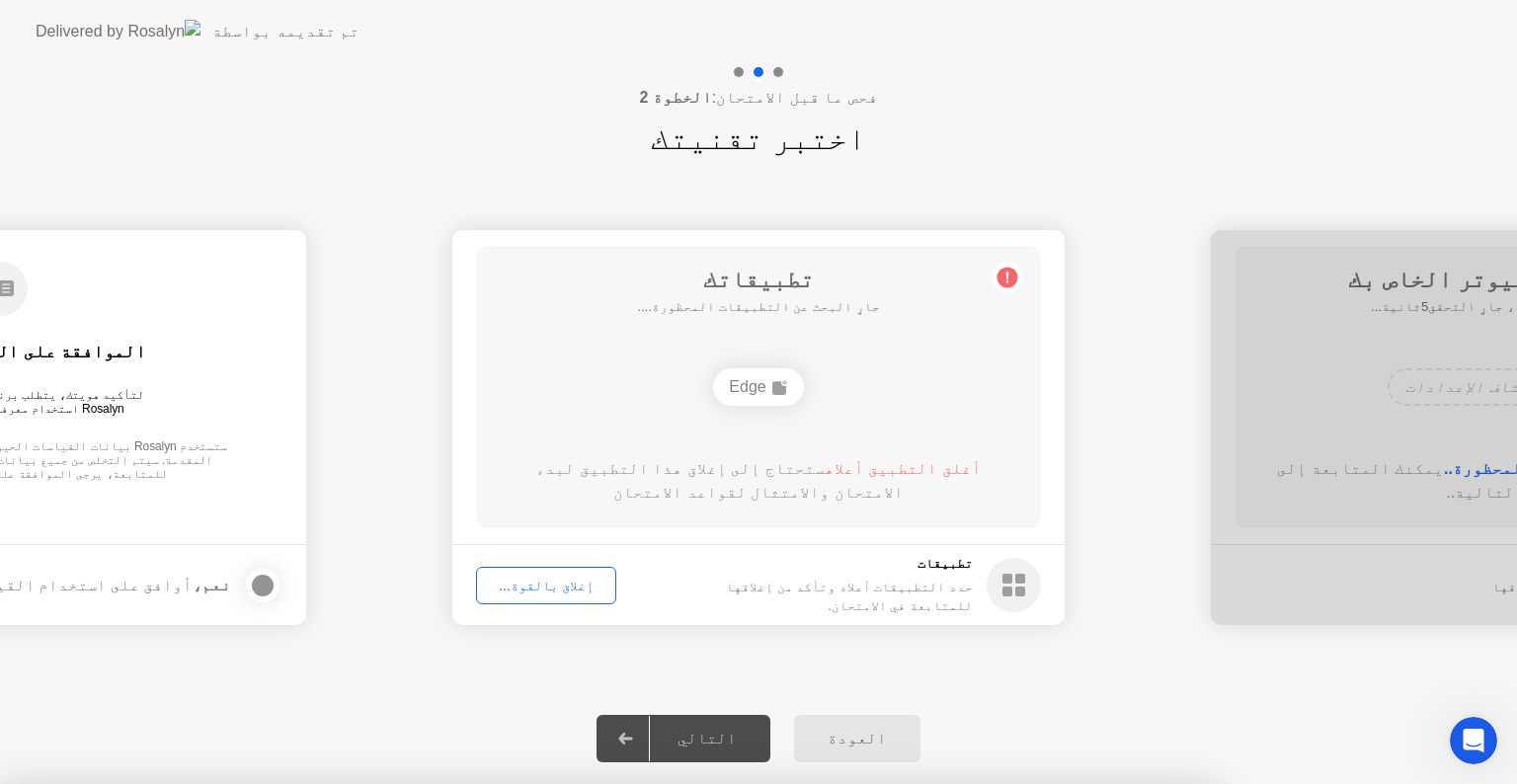 click on "تأكيد" at bounding box center [674, 1057] 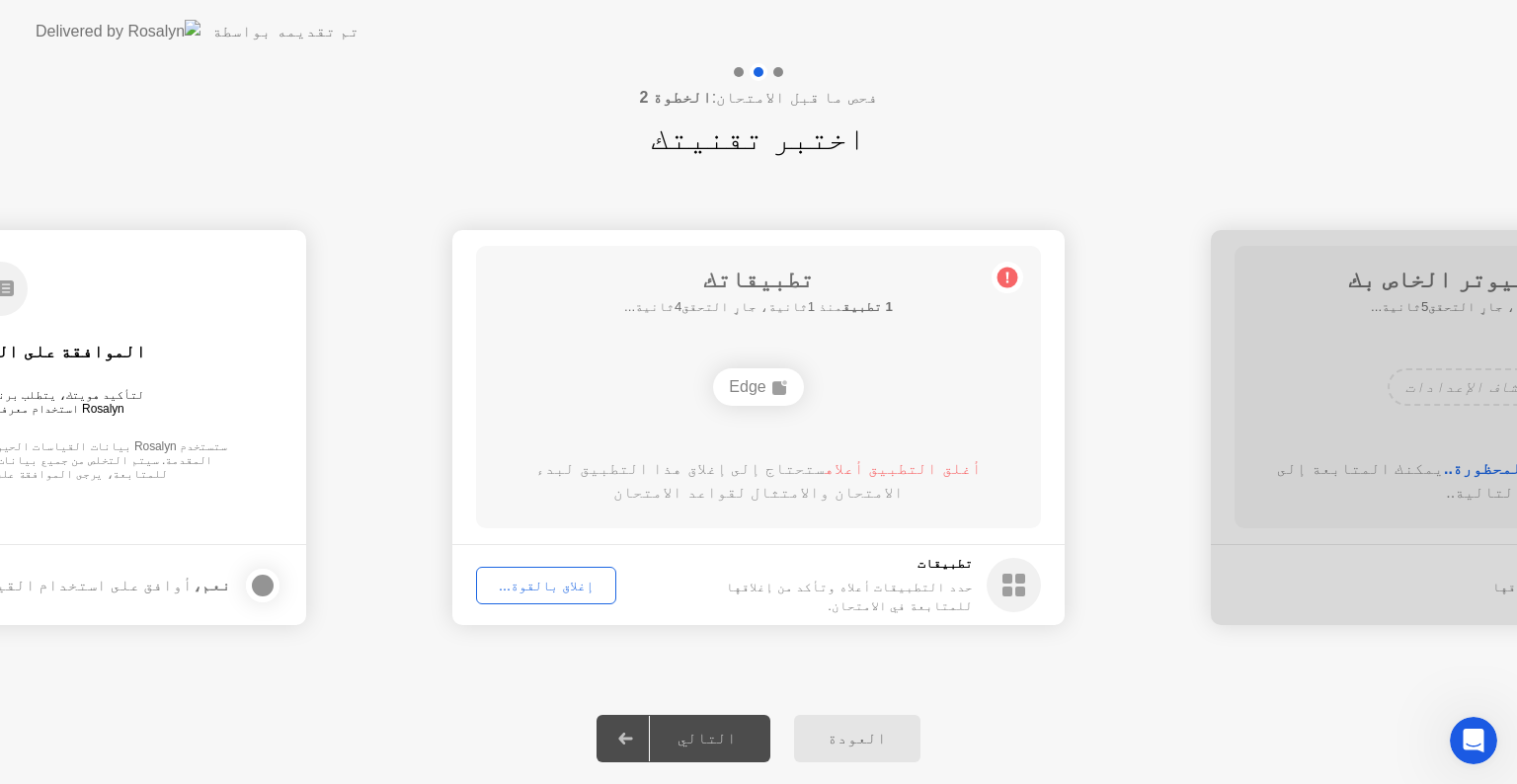 click on "إغلاق بالقوة..." 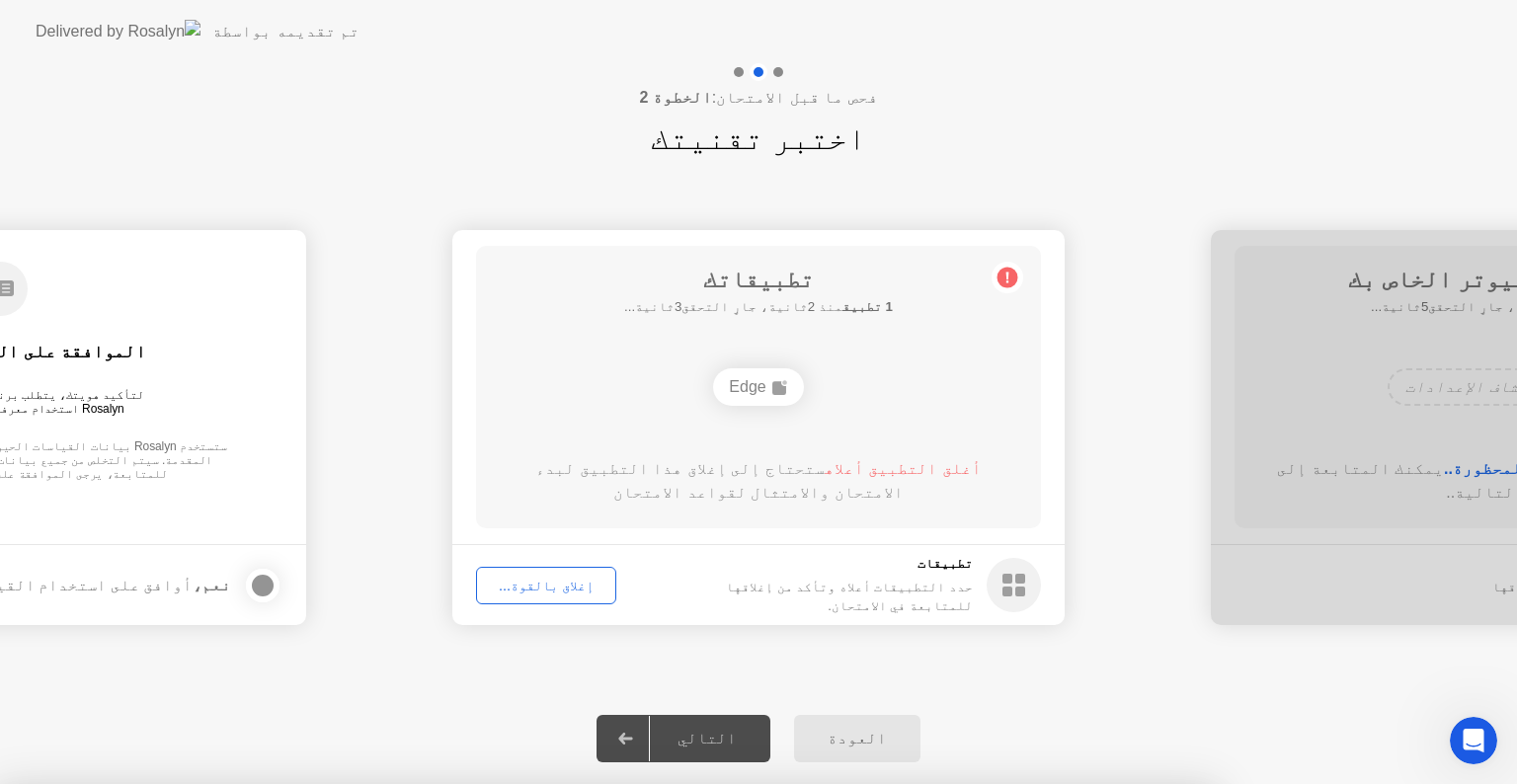 click on "تأكيد" at bounding box center [674, 1057] 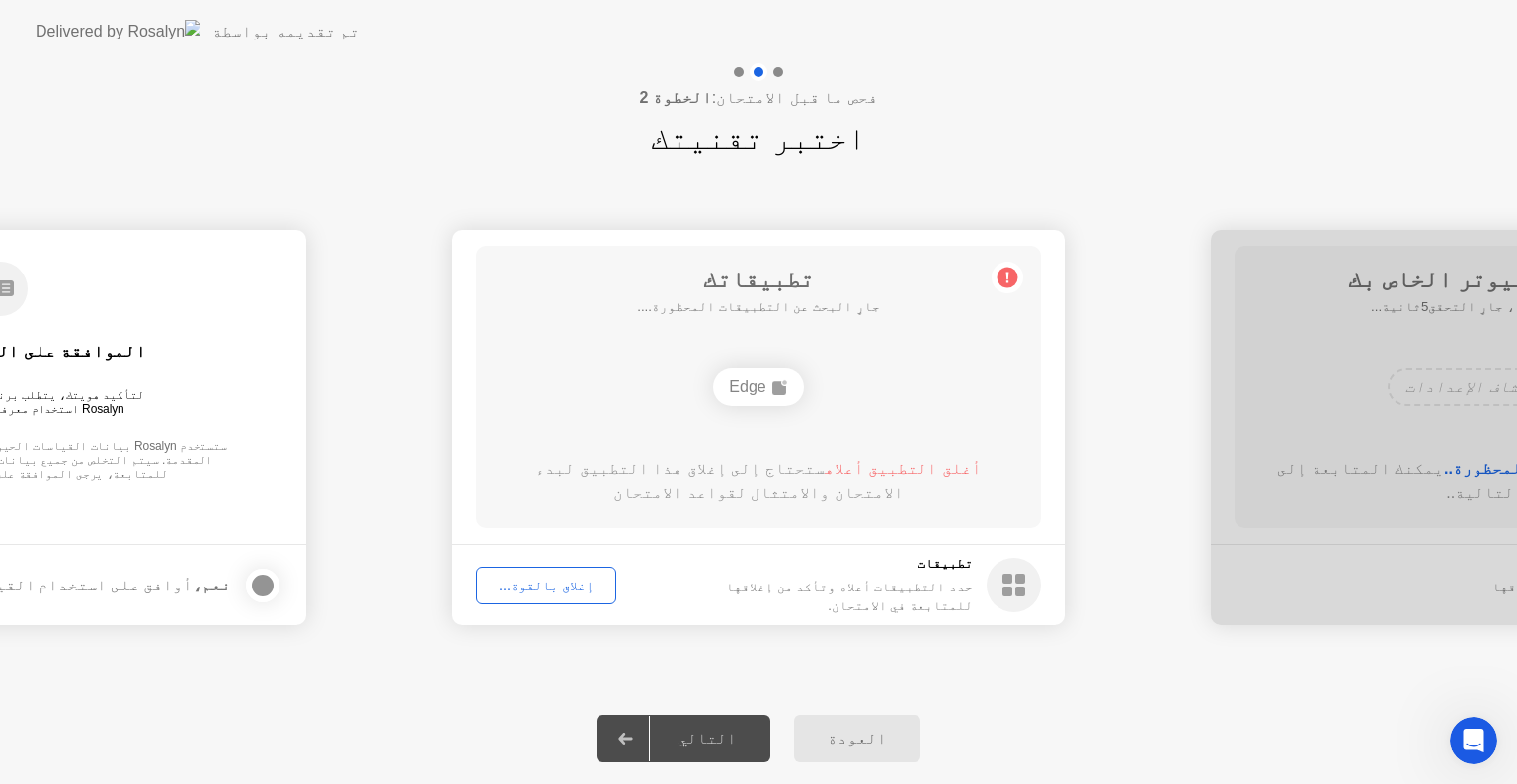 click on "إغلاق بالقوة..." 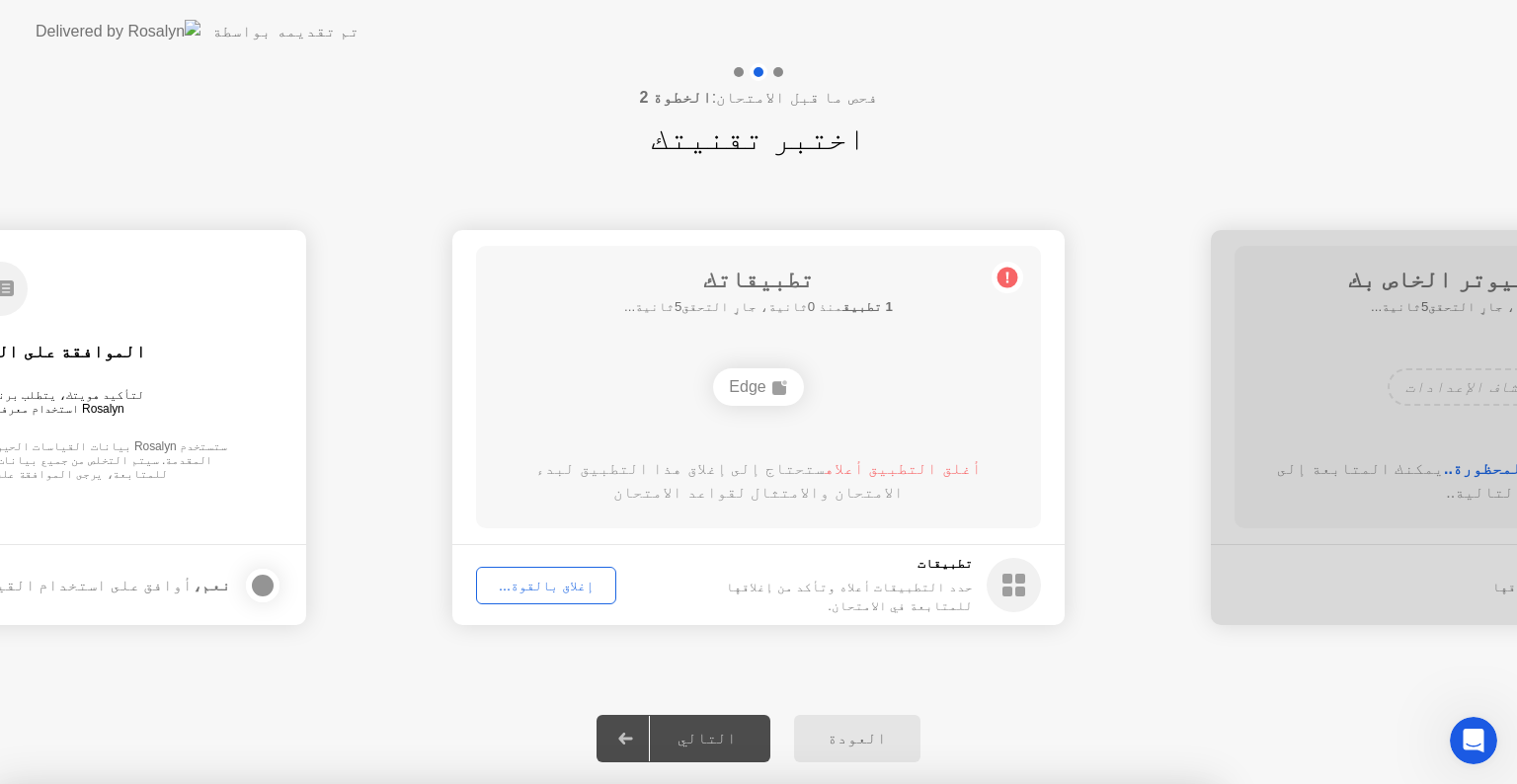 click on "تأكيد" at bounding box center (674, 1057) 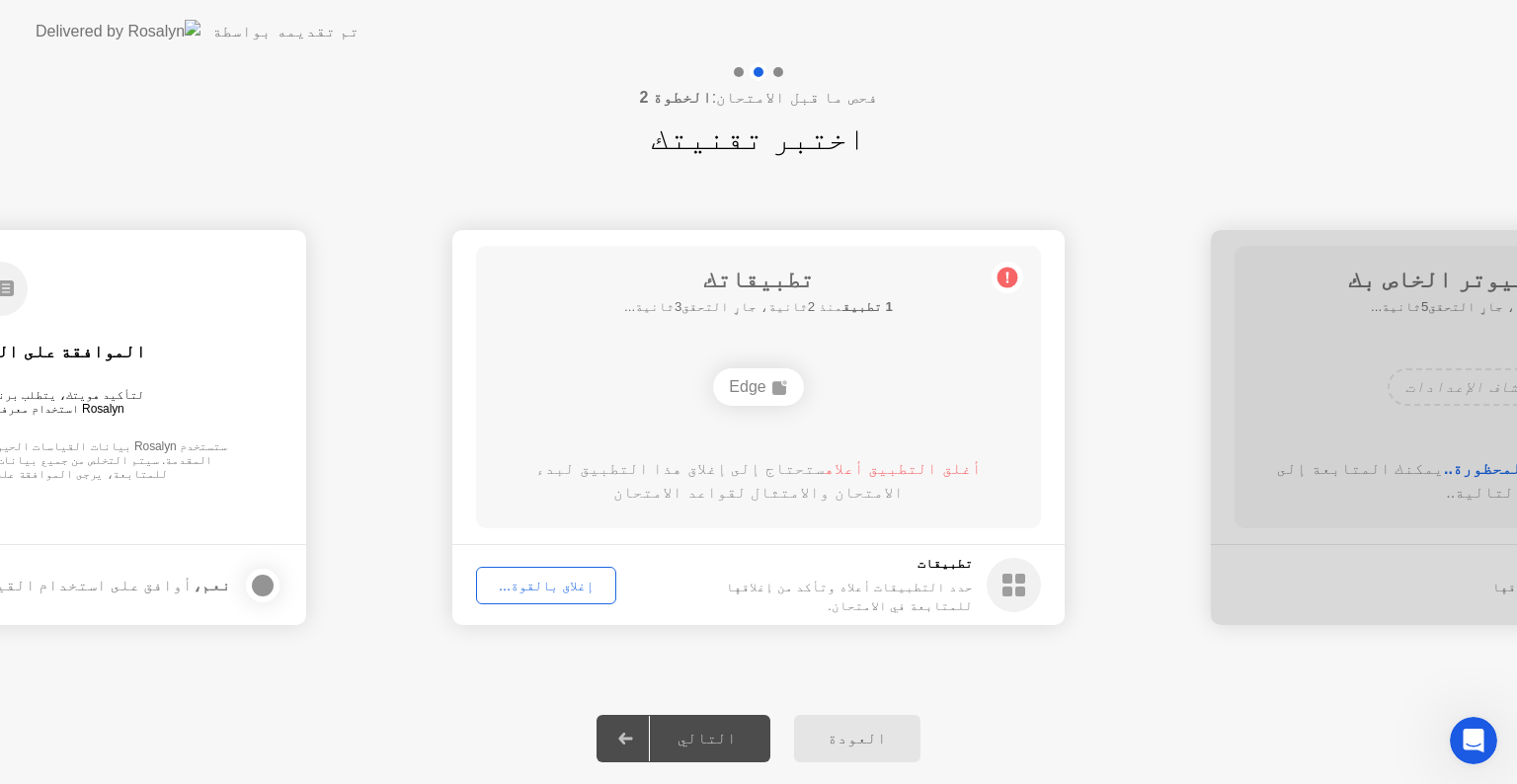 click on "إغلاق بالقوة..." 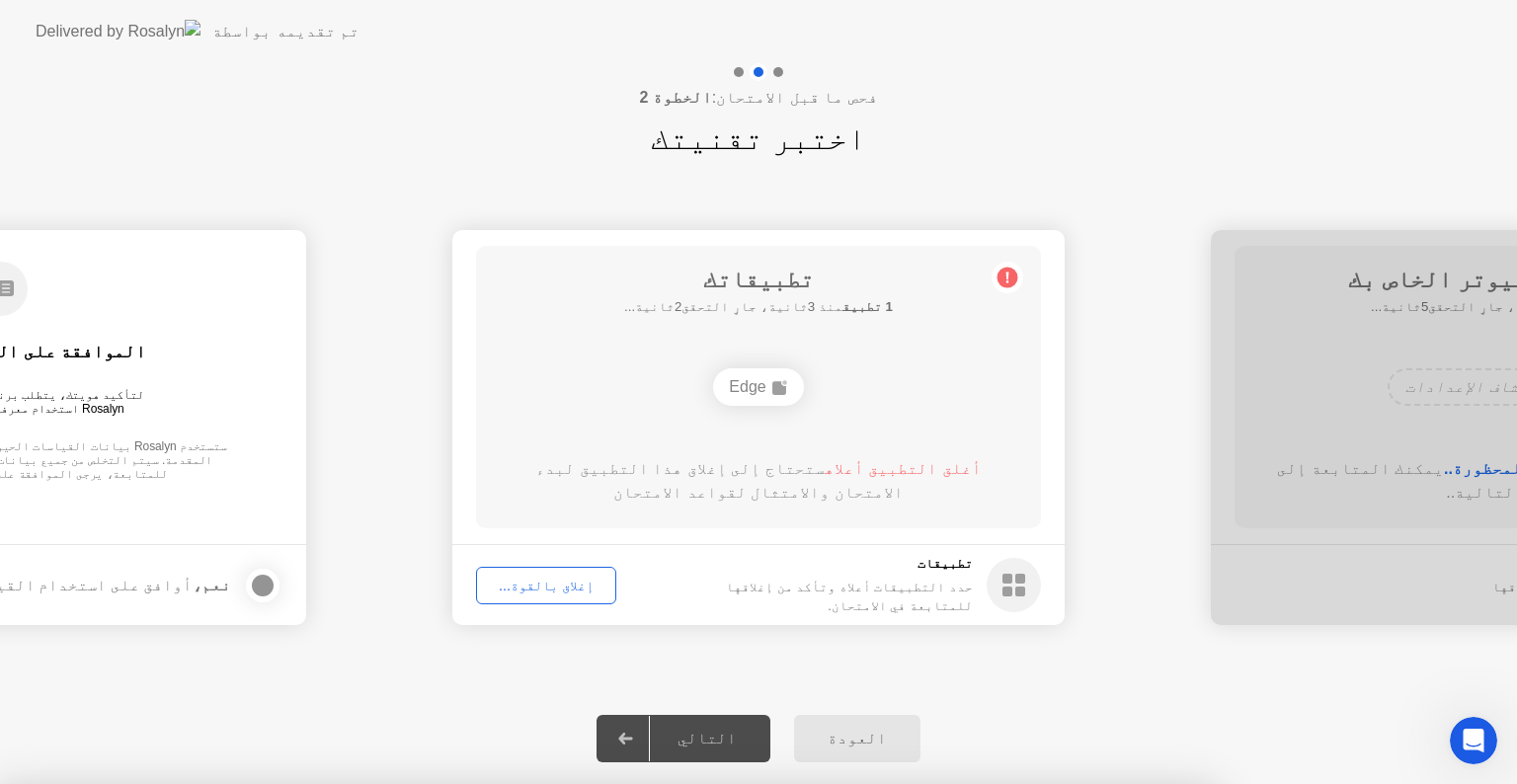 click on "تأكيد" at bounding box center (674, 1057) 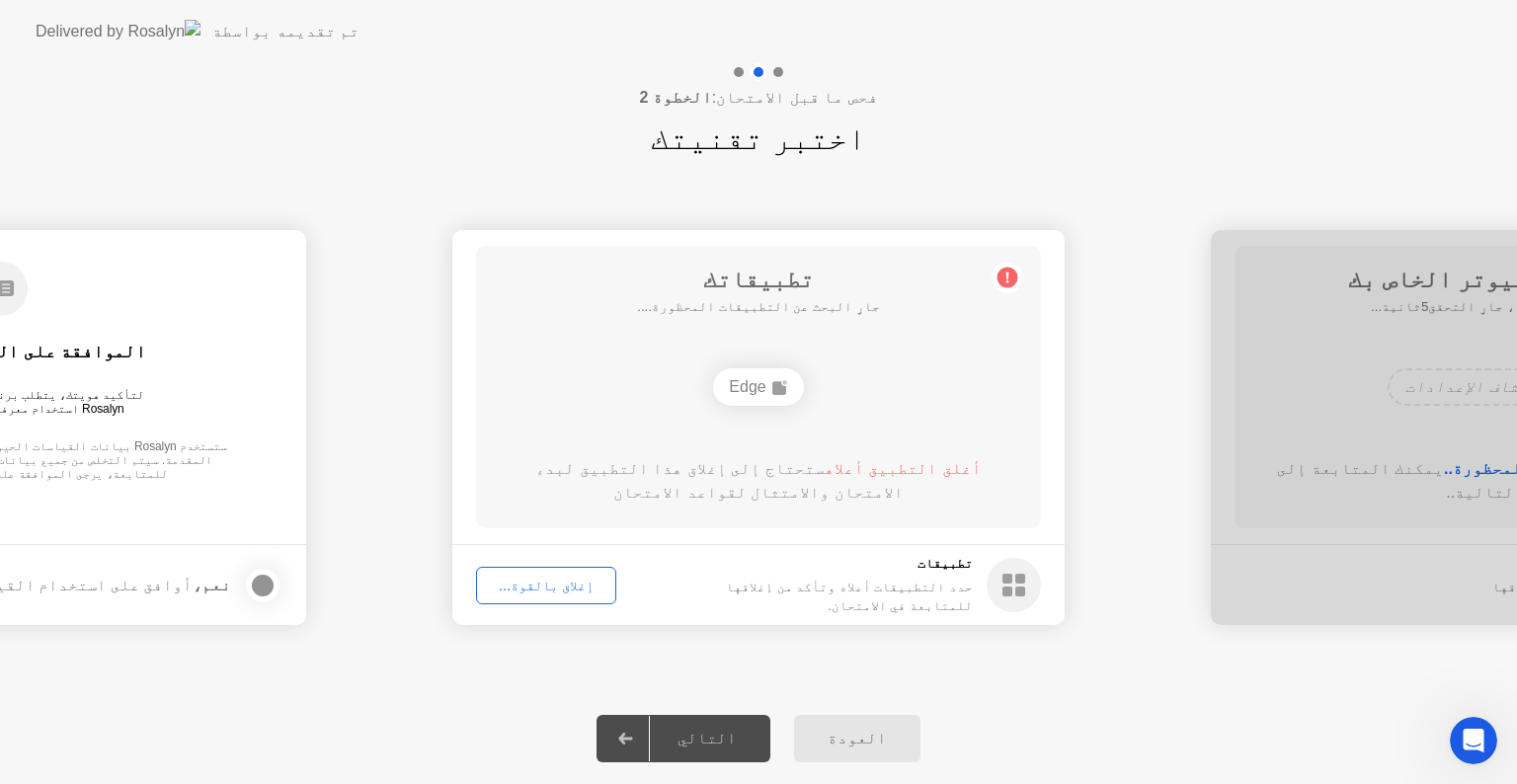 click on "العودة" 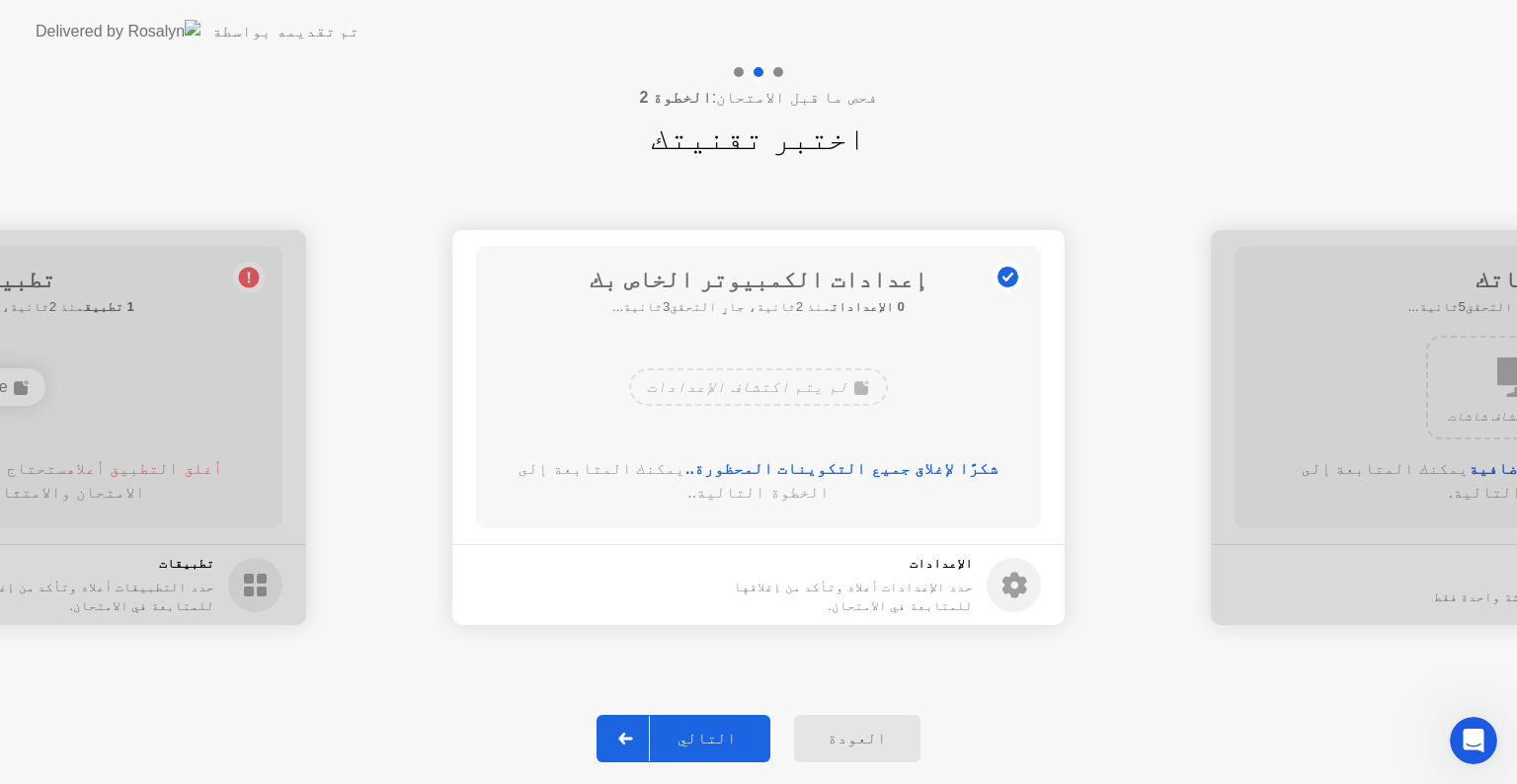 click 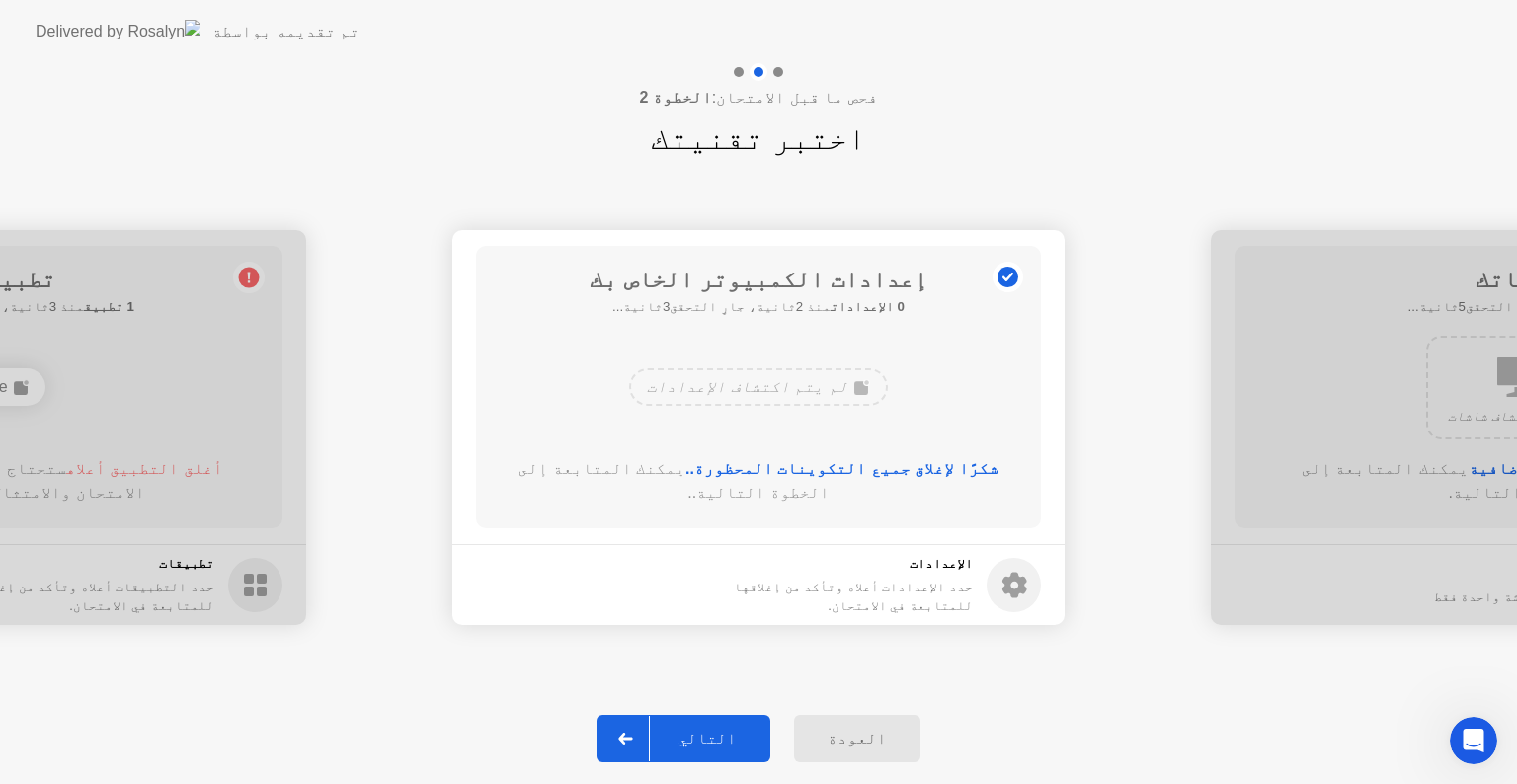 click 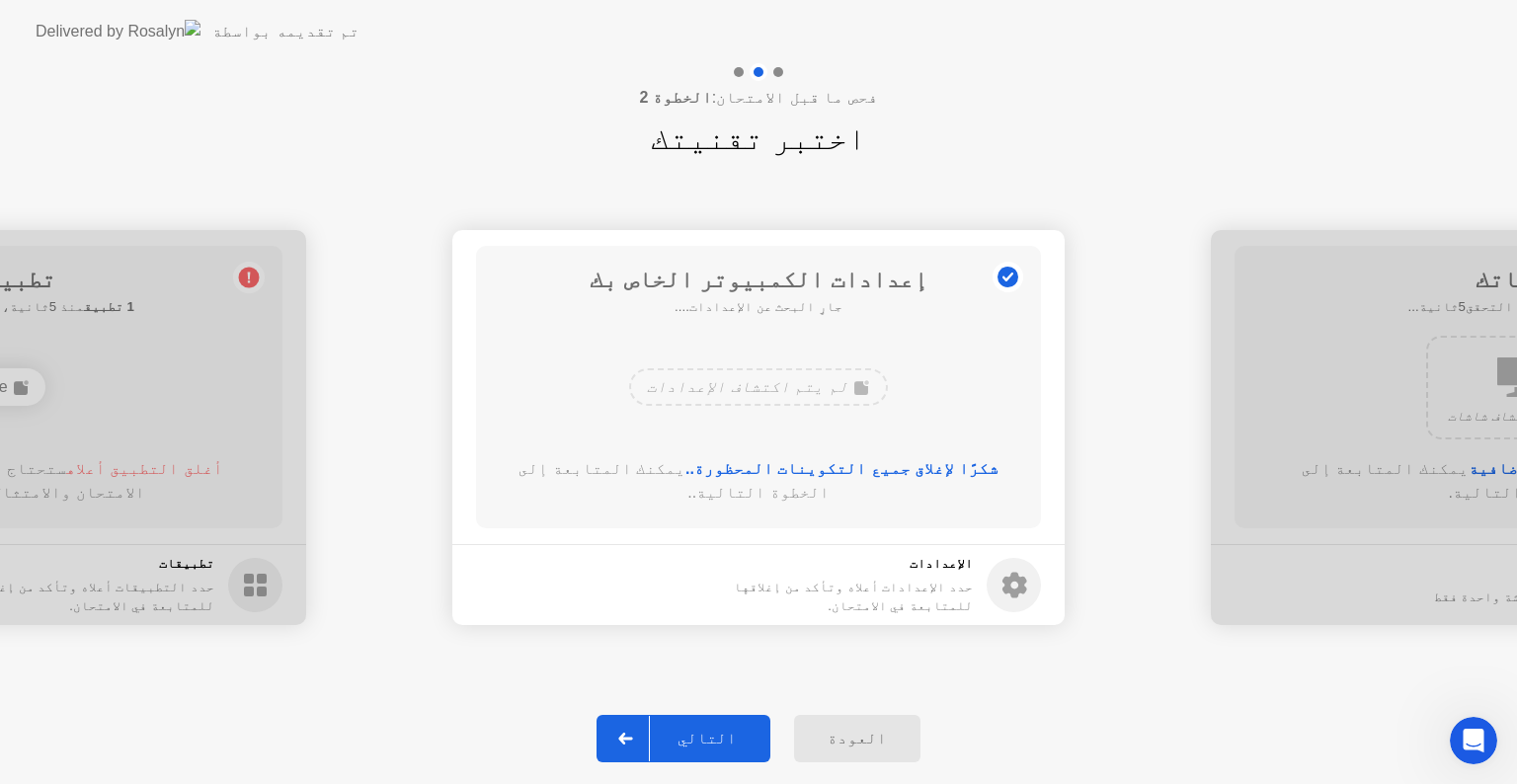 click on "التالي" 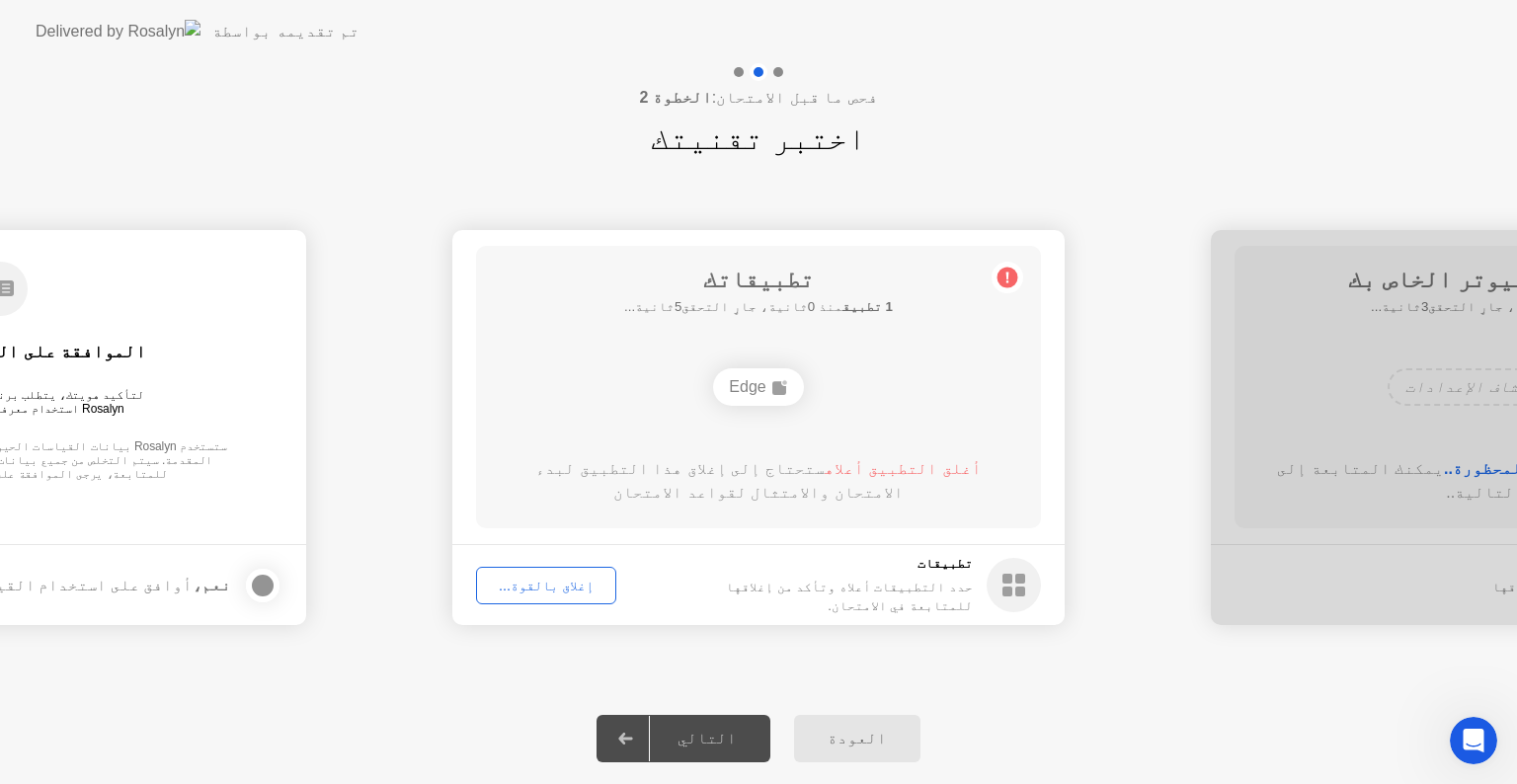 click on "إغلاق بالقوة..." 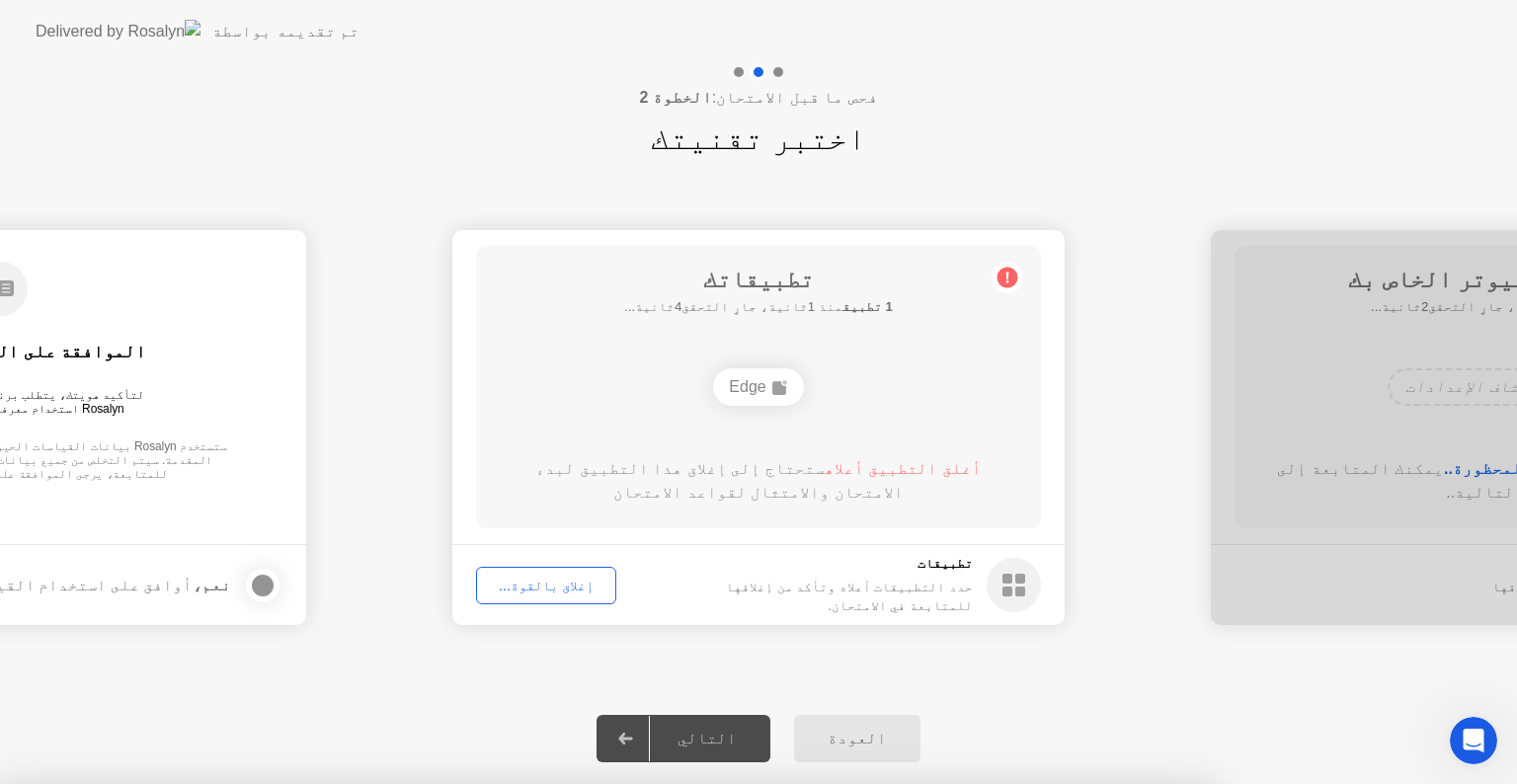 click on "تأكيد" at bounding box center (674, 1057) 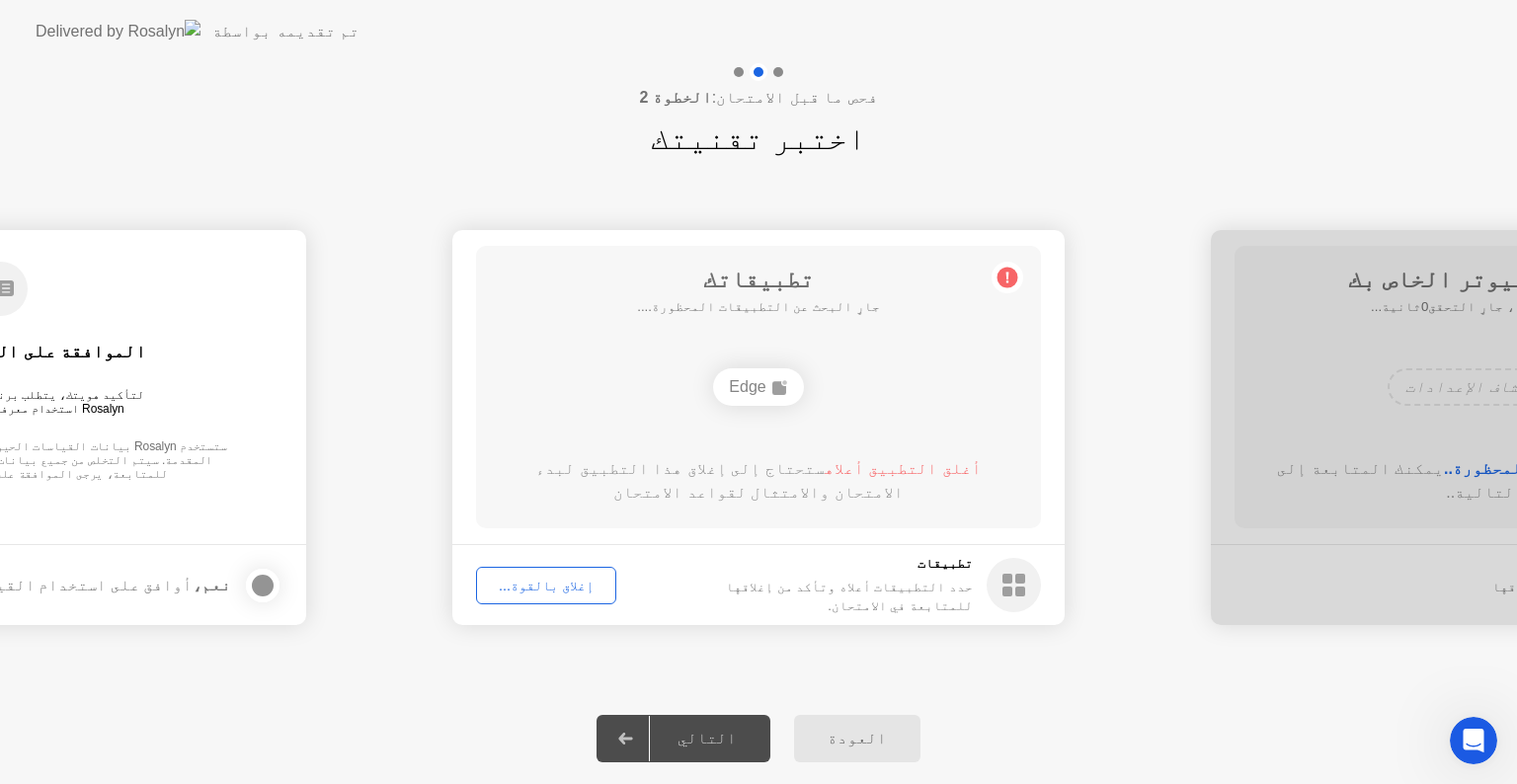 click 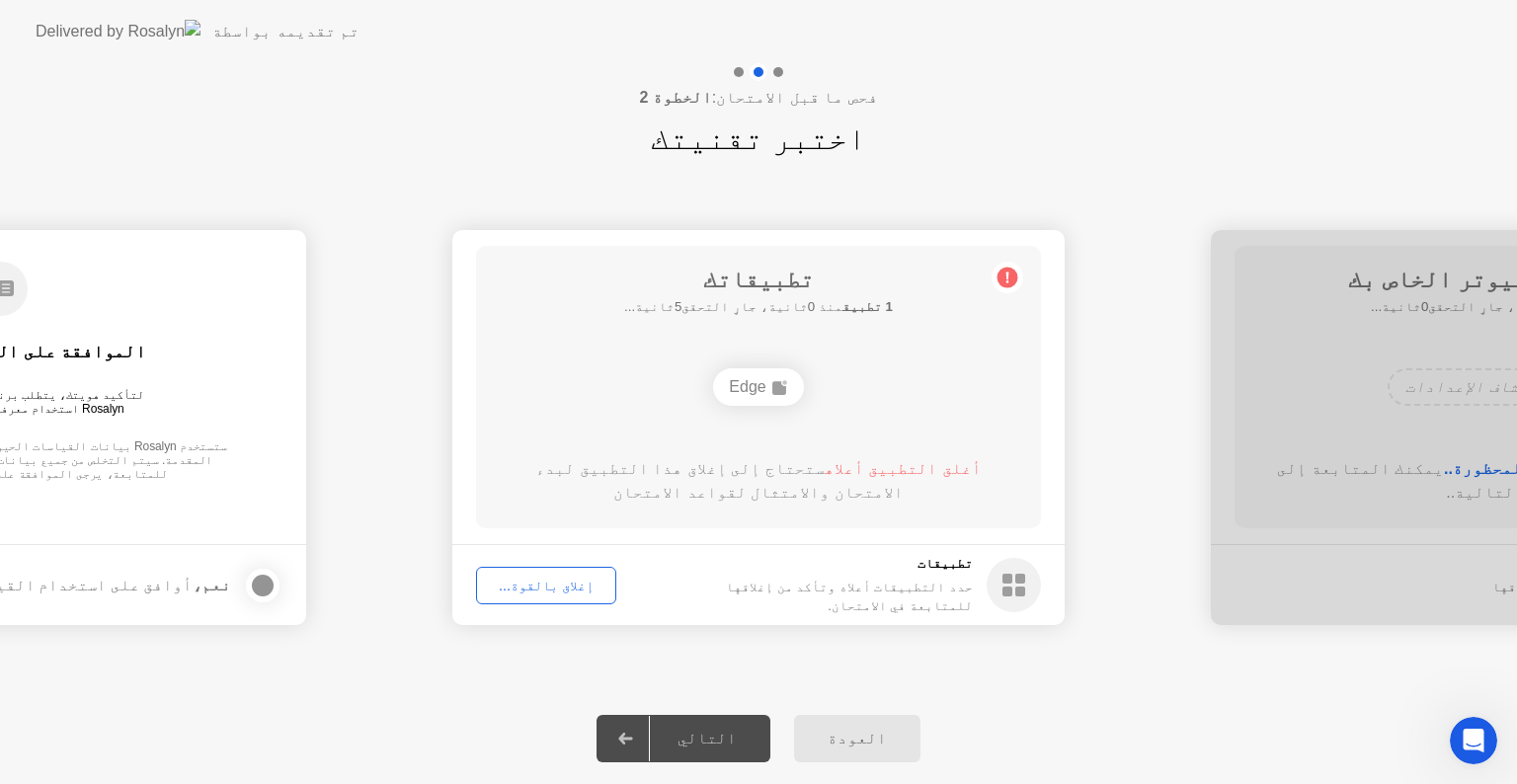 click 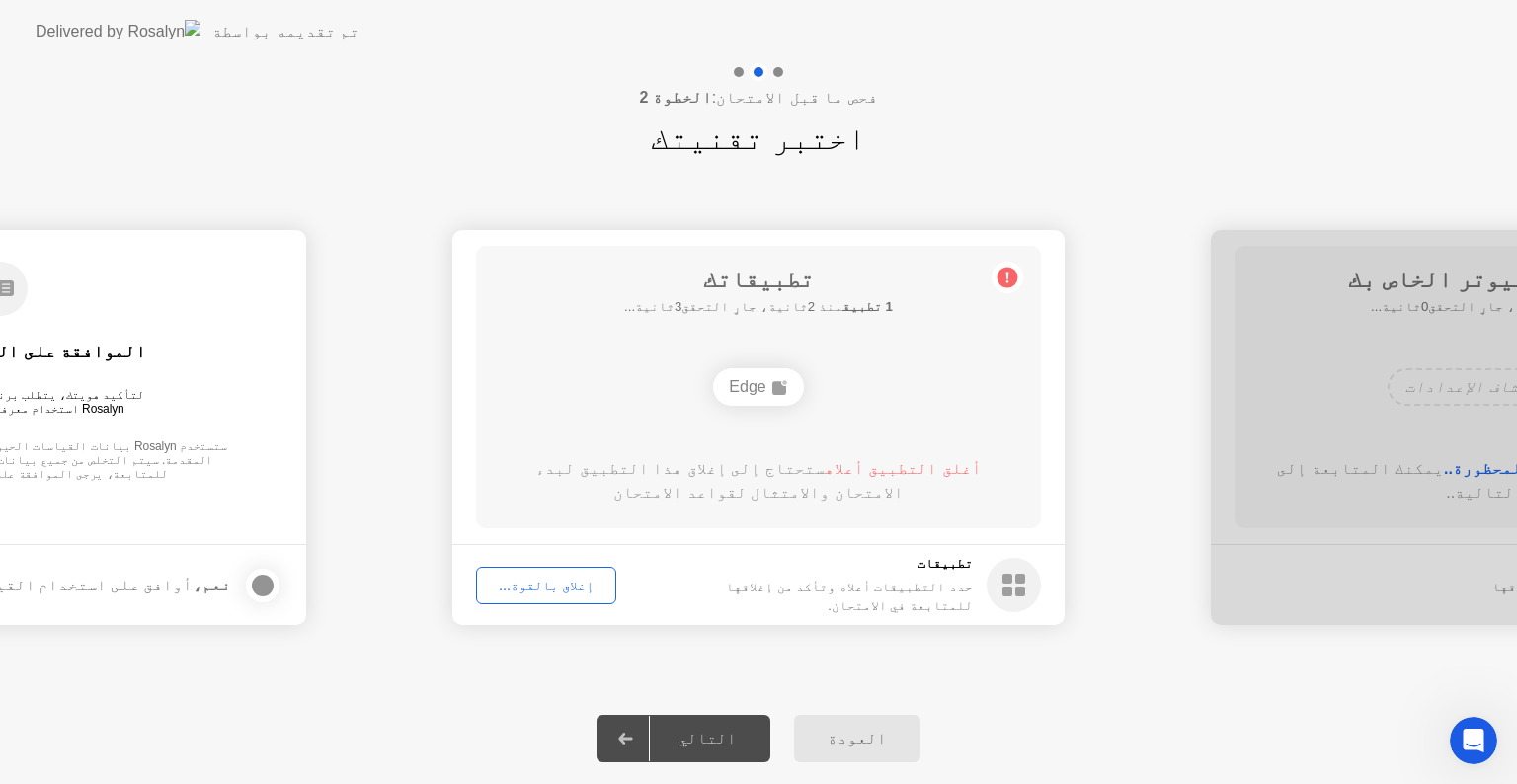 click 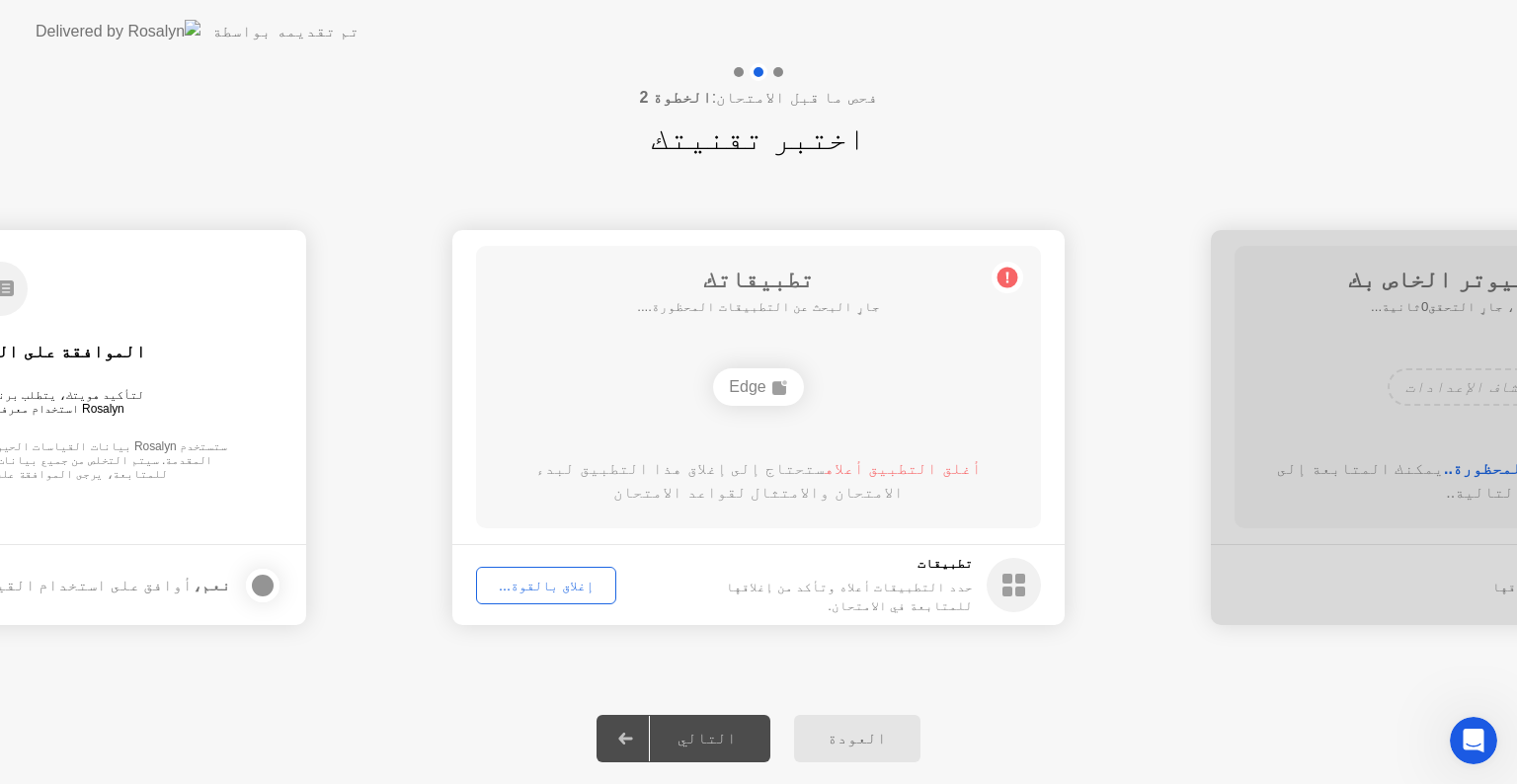 click on "Edge" 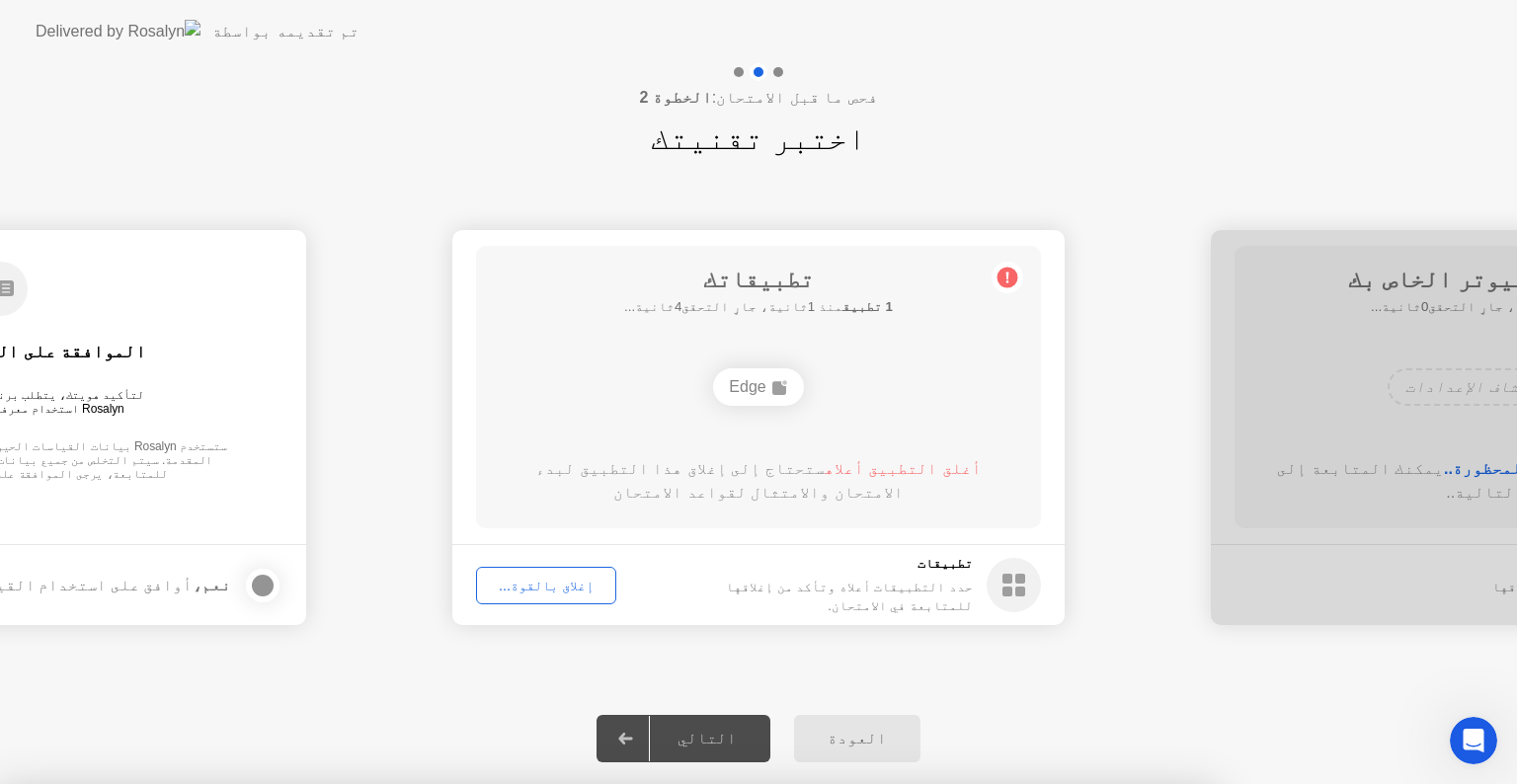 click on "تأكيد" at bounding box center (674, 1057) 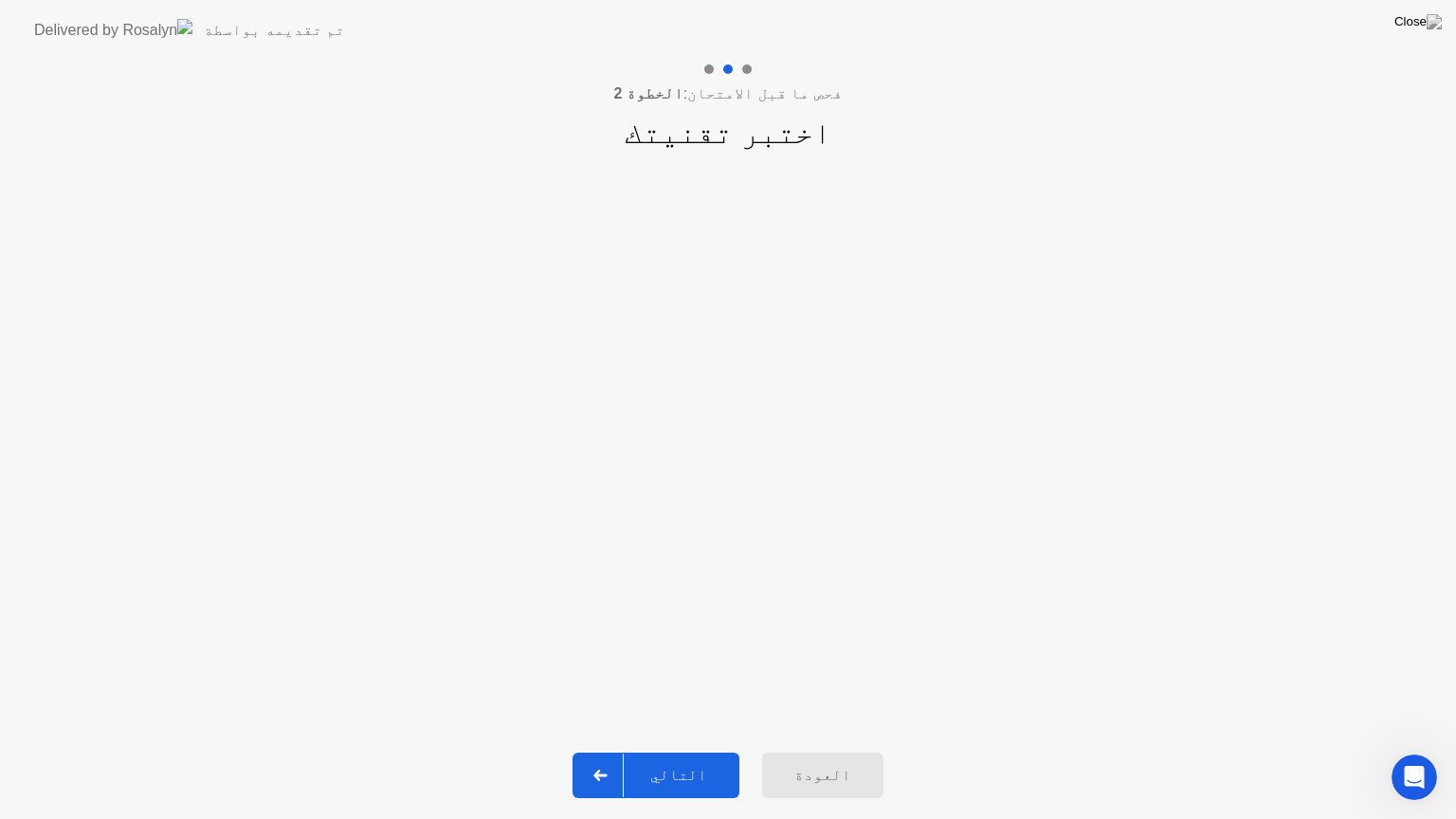 click on "التالي" 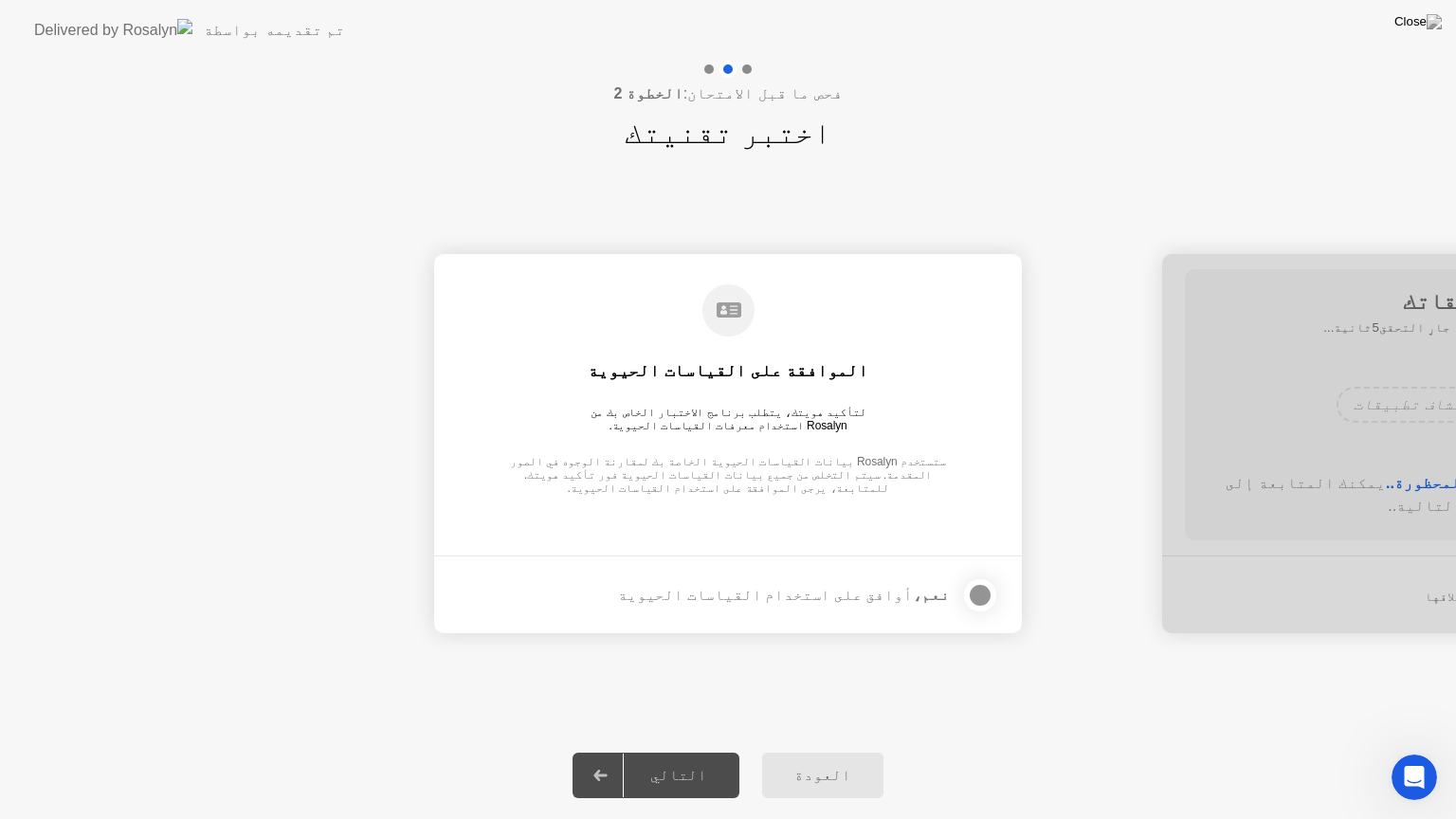 click on "التالي" 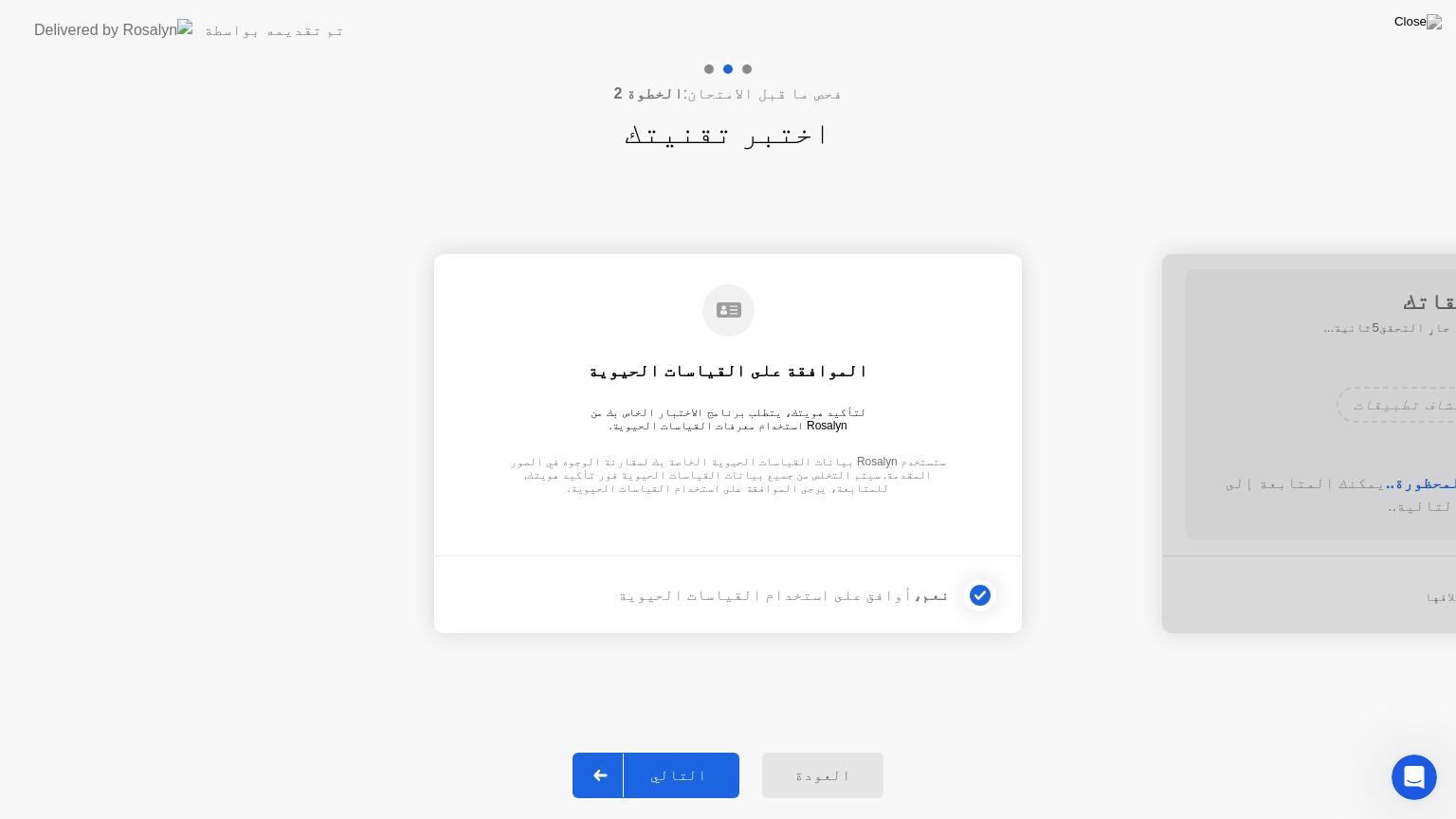 click 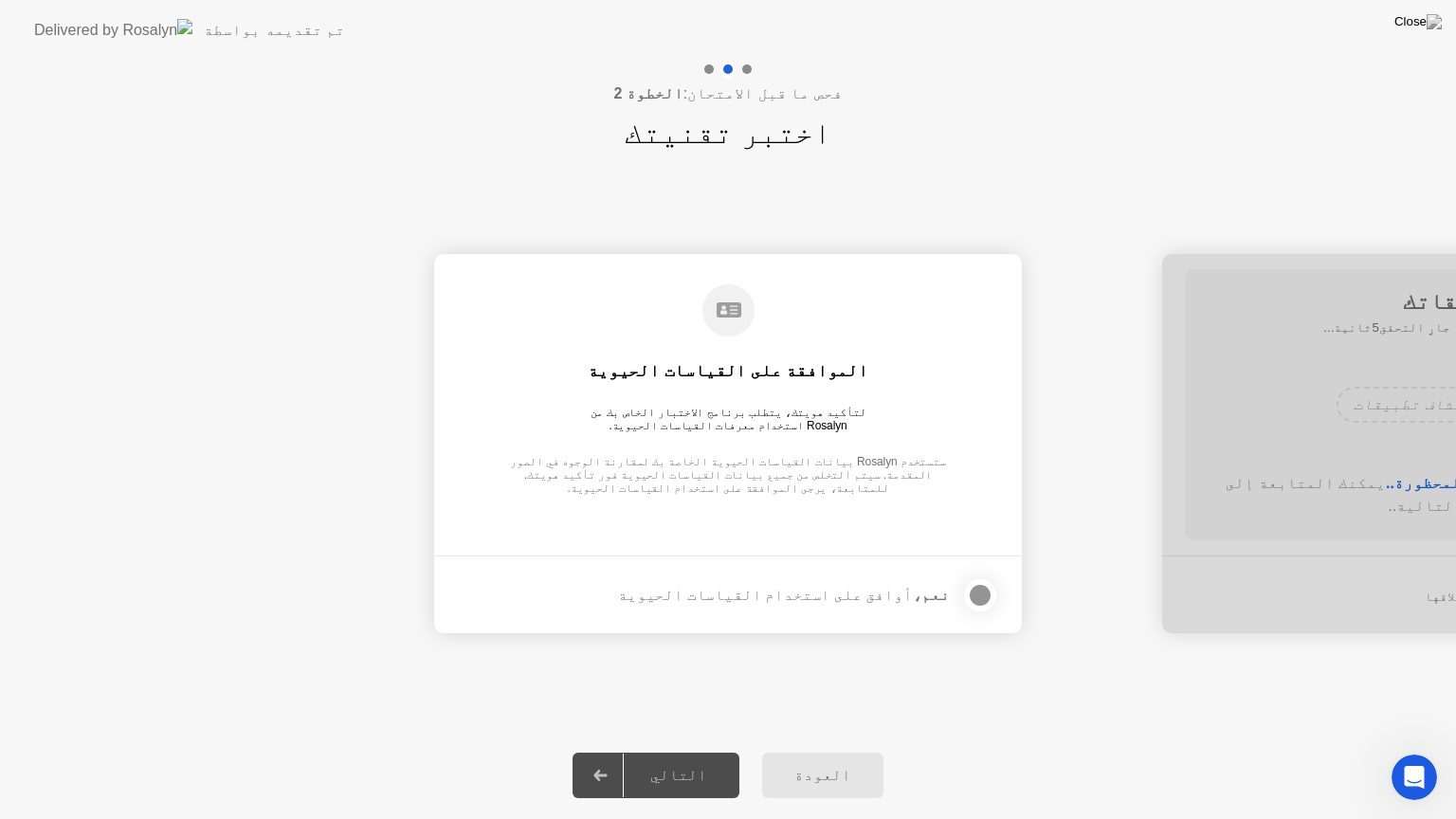 click on "التالي" 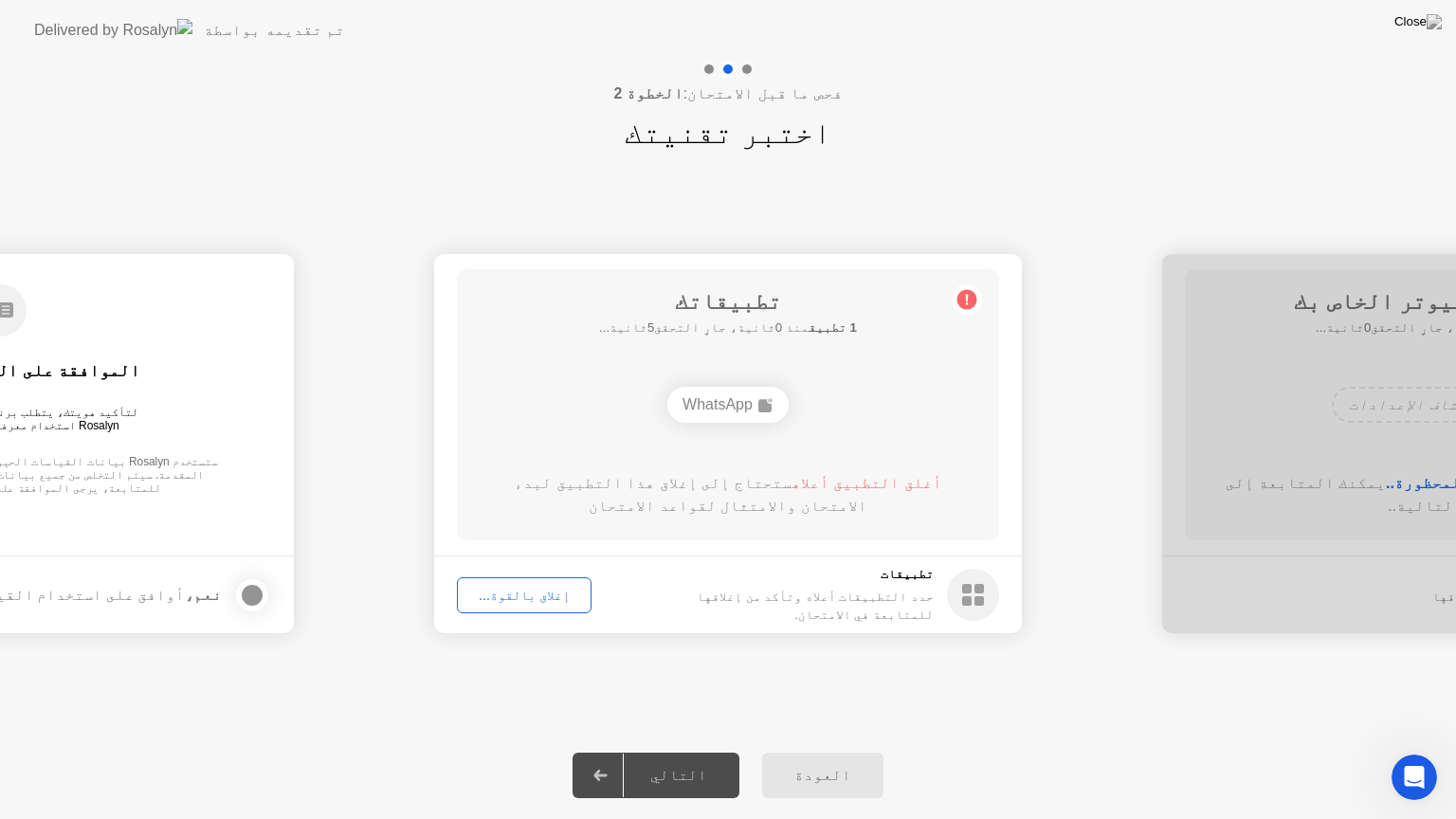 click on "التالي" 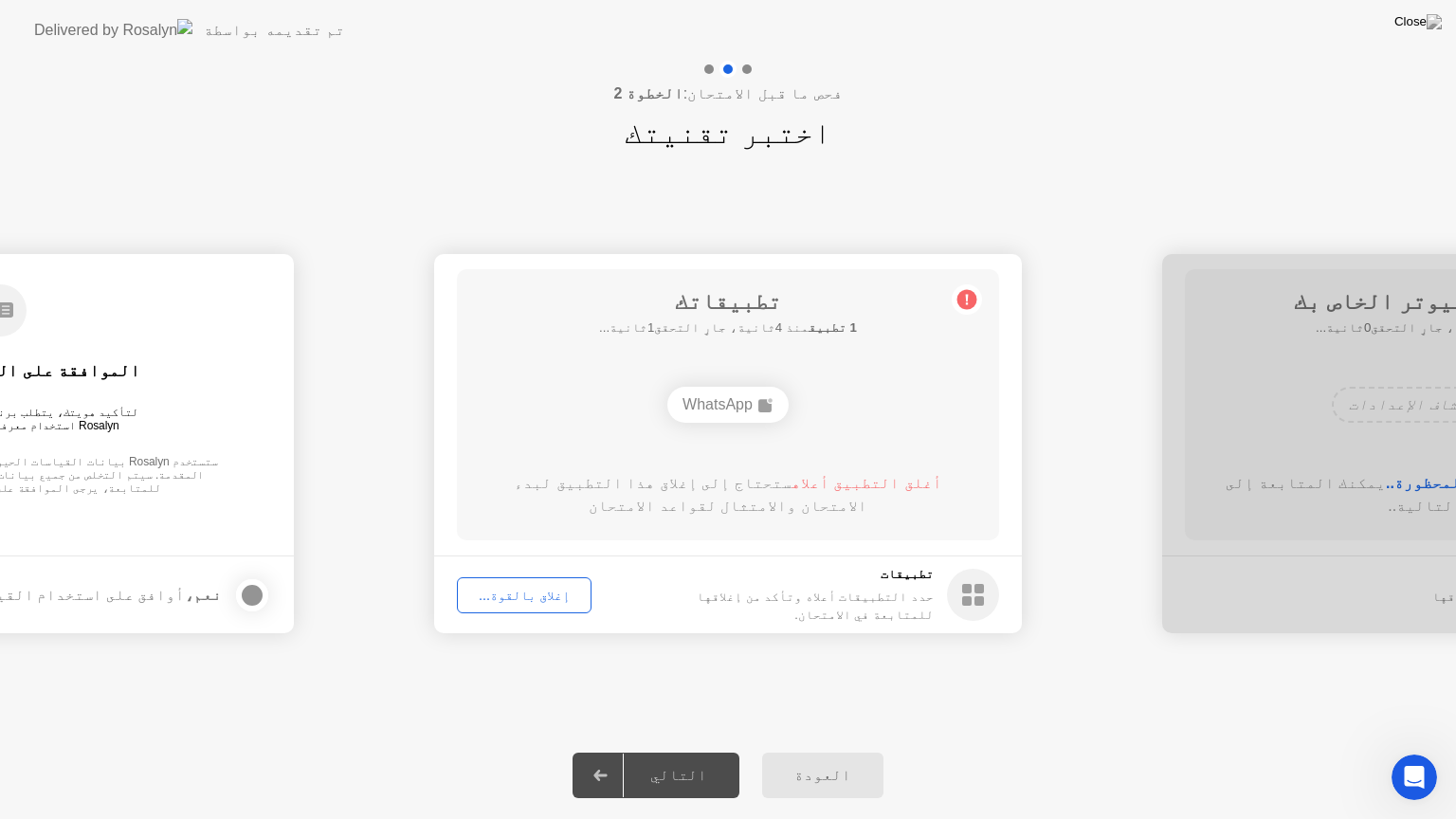 click on "إغلاق بالقوة..." 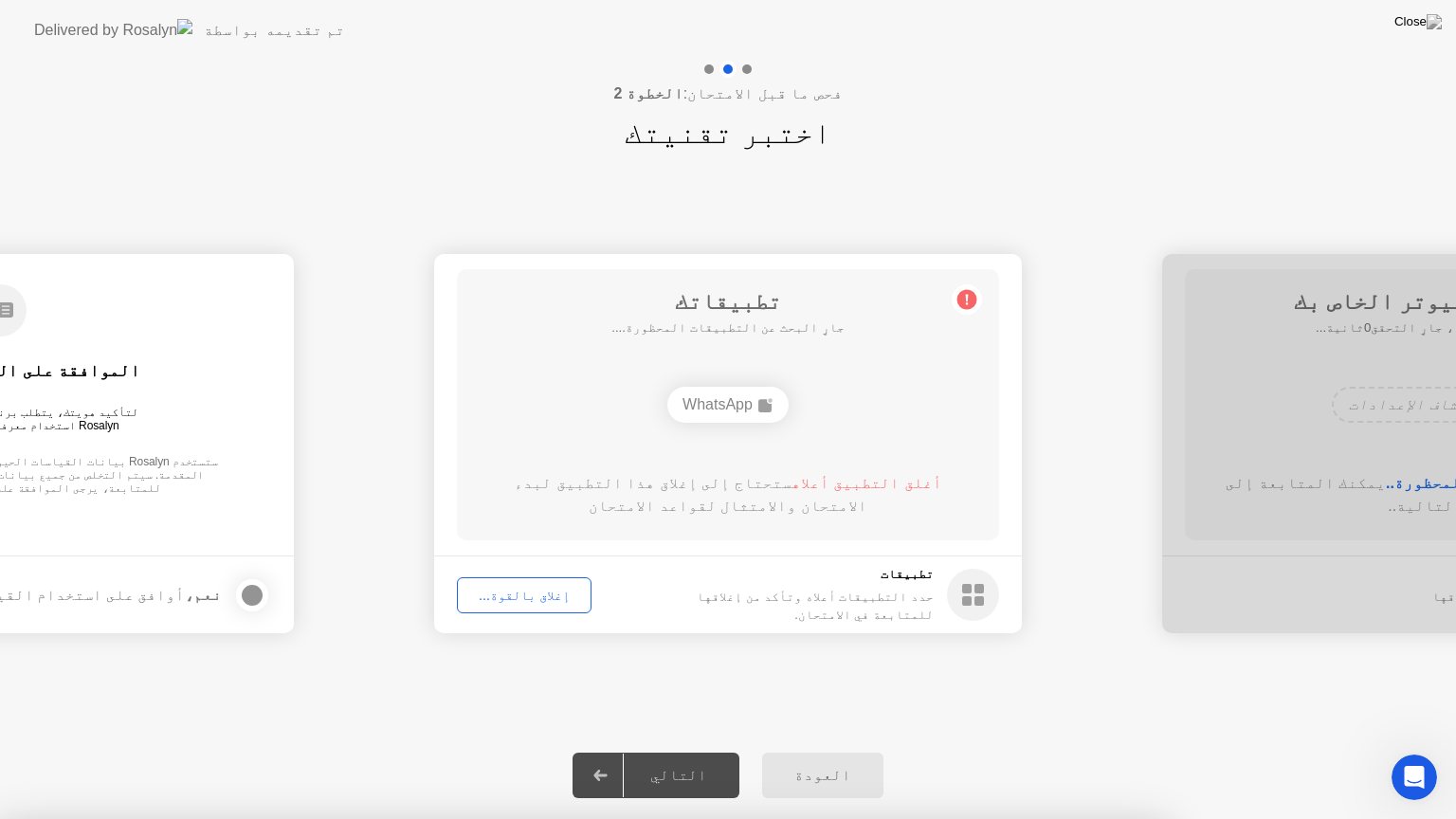 click on "تحتاج مساعدة؟ دع Rosalyn تغلق تطبيقاتك نيابةً عنك  بالضغط على "تأكيد" أدناه سيتم إغلاقها بالقوة  WhatsApp  حتى إذا كانت هناك تغييرات غير محفوظة..  تعرف على المزيد حول إغلاق التطبيقات  WhatsApp  إلغاء تأكيد" at bounding box center (582, 969) 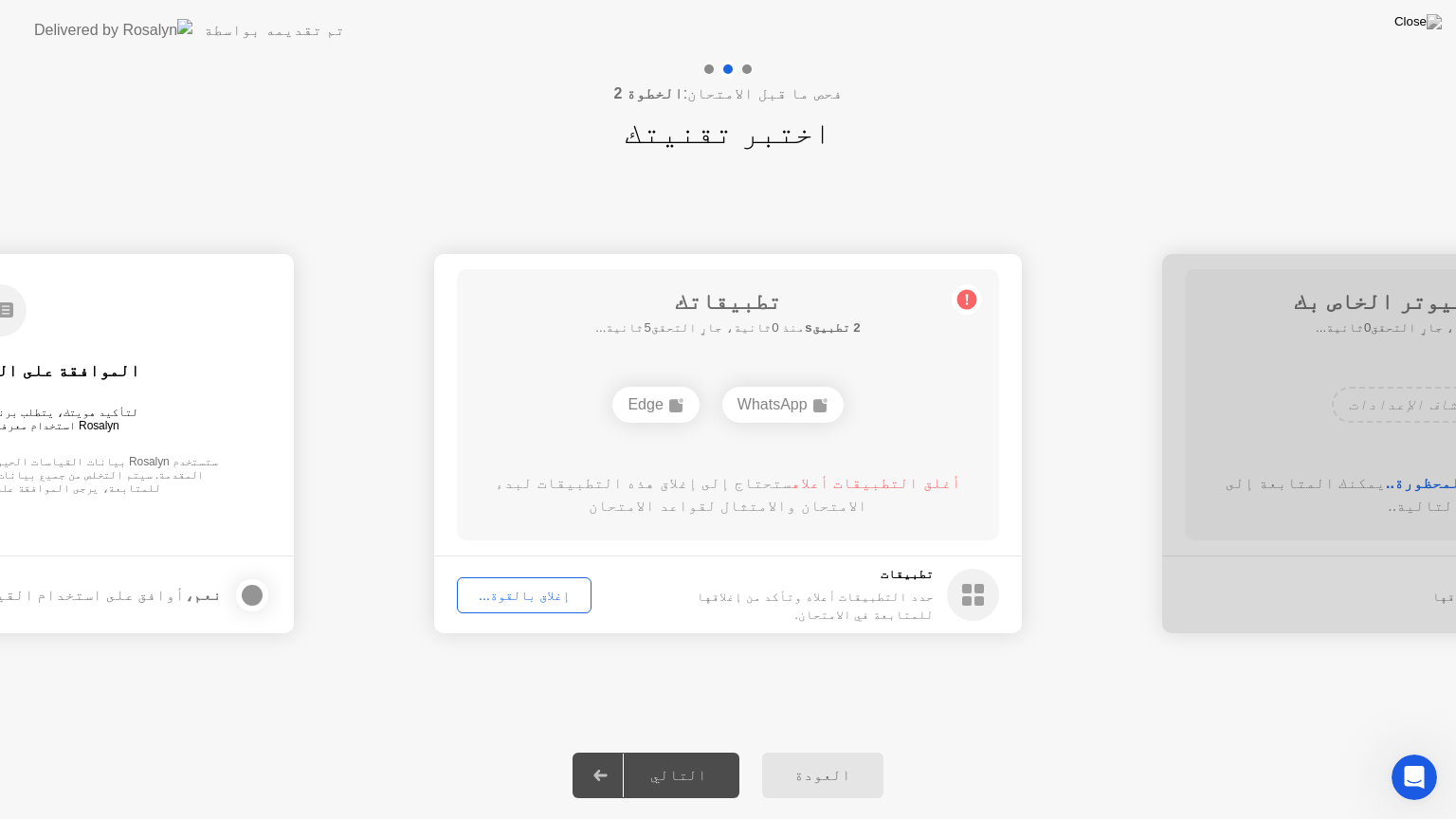 click on "إغلاق بالقوة..." 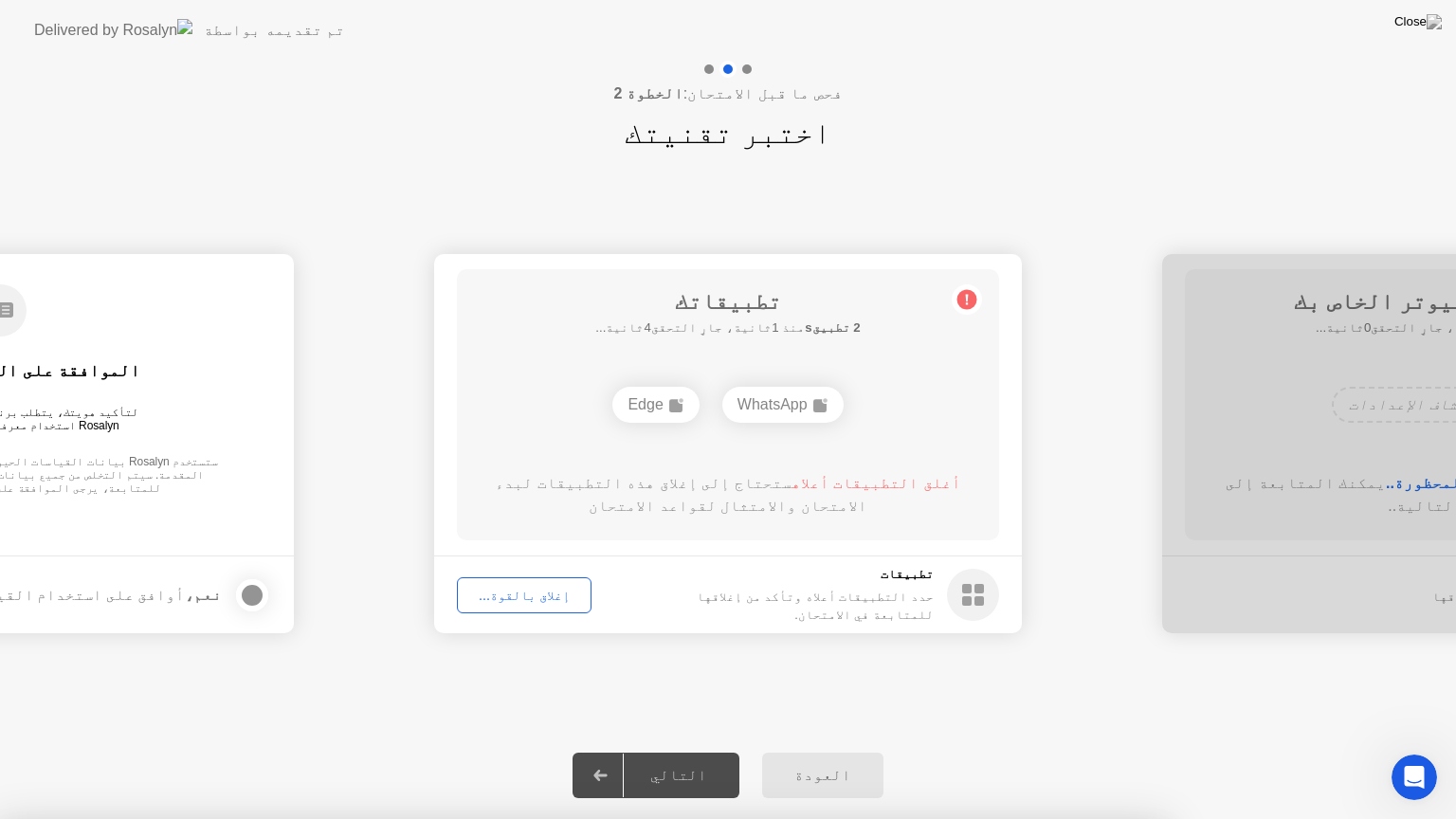 click on "تأكيد" at bounding box center (646, 1081) 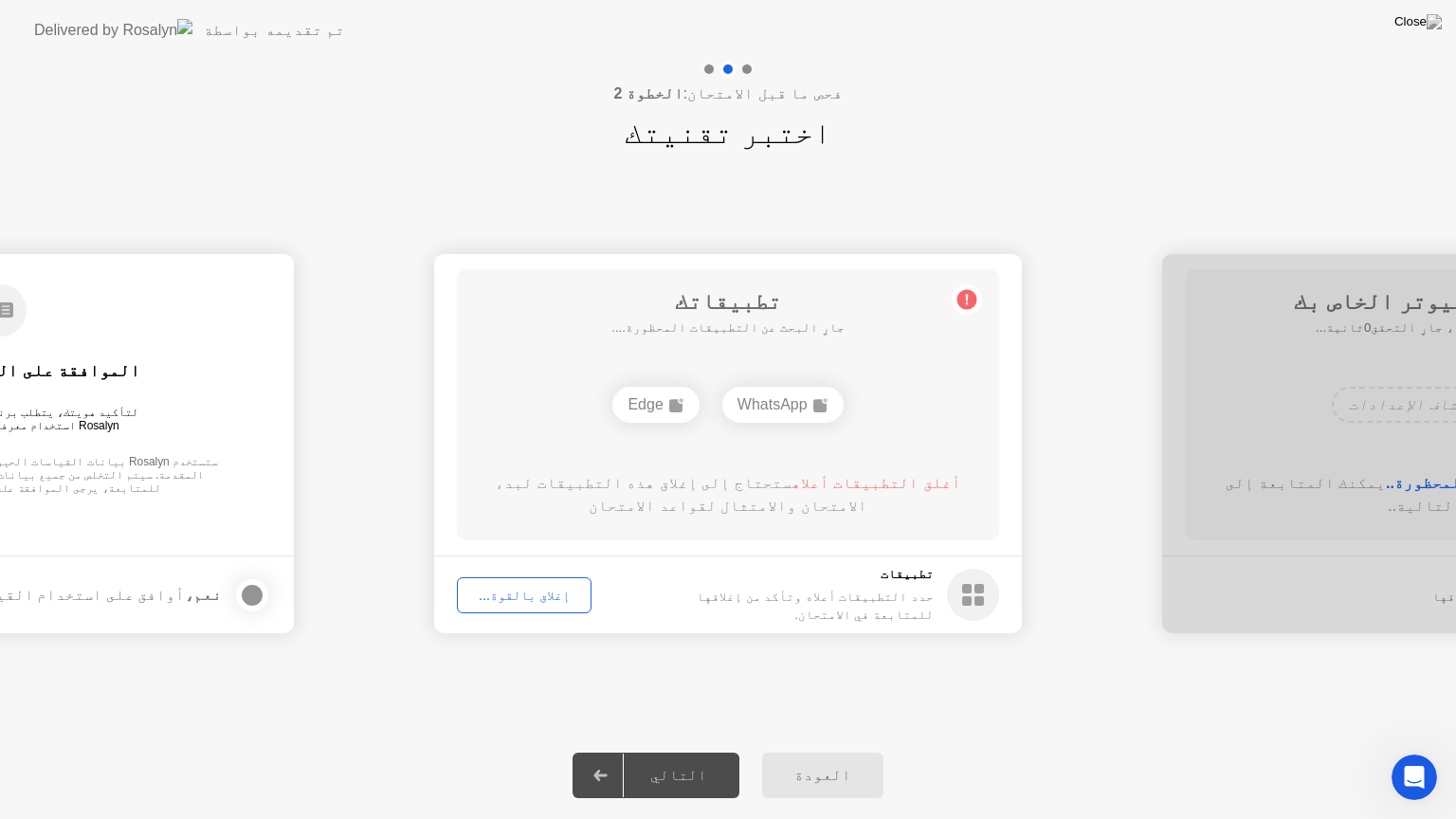 click on "إغلاق بالقوة..." 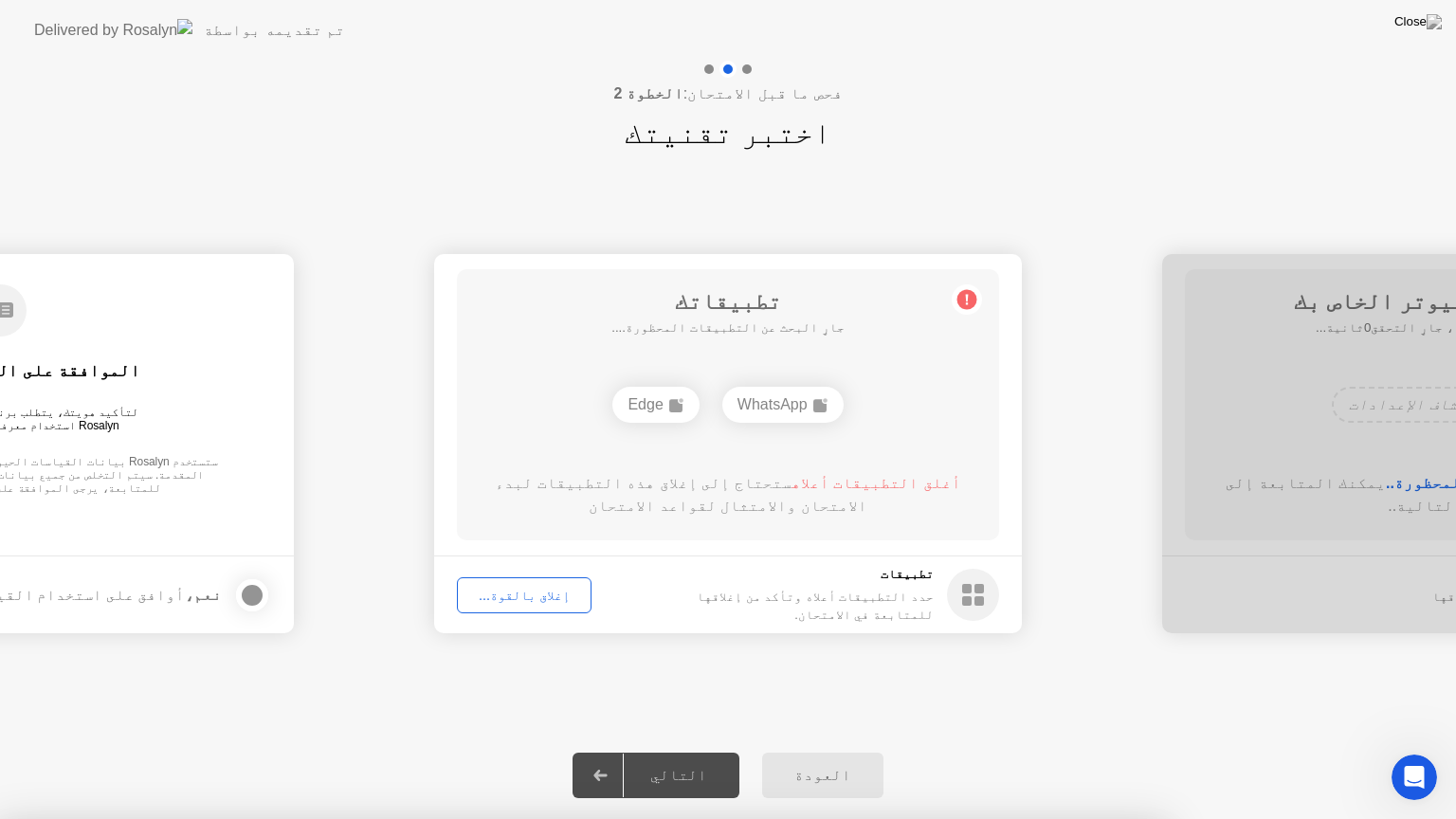 click on "تأكيد" at bounding box center (646, 1081) 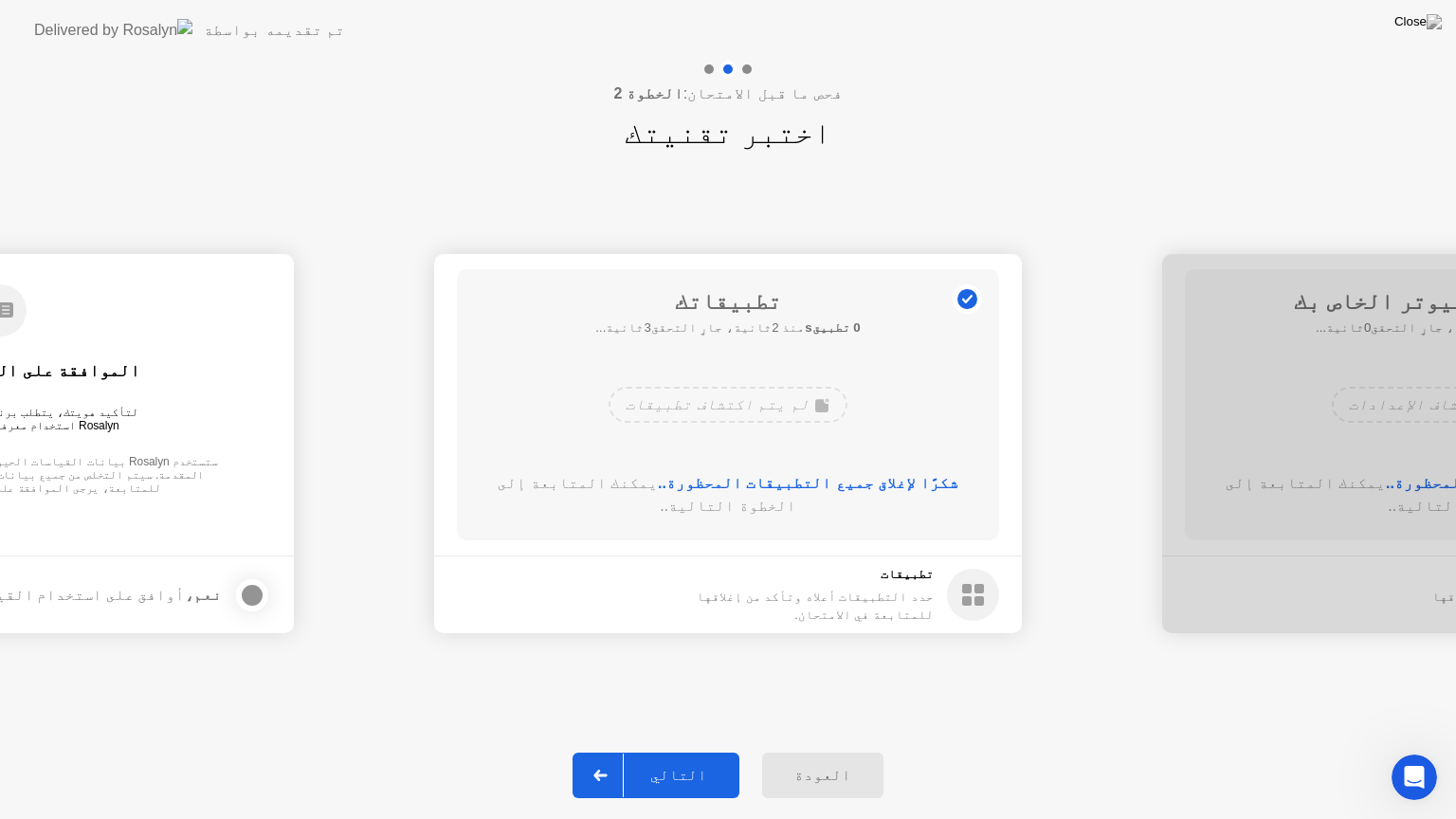 click on "التالي" 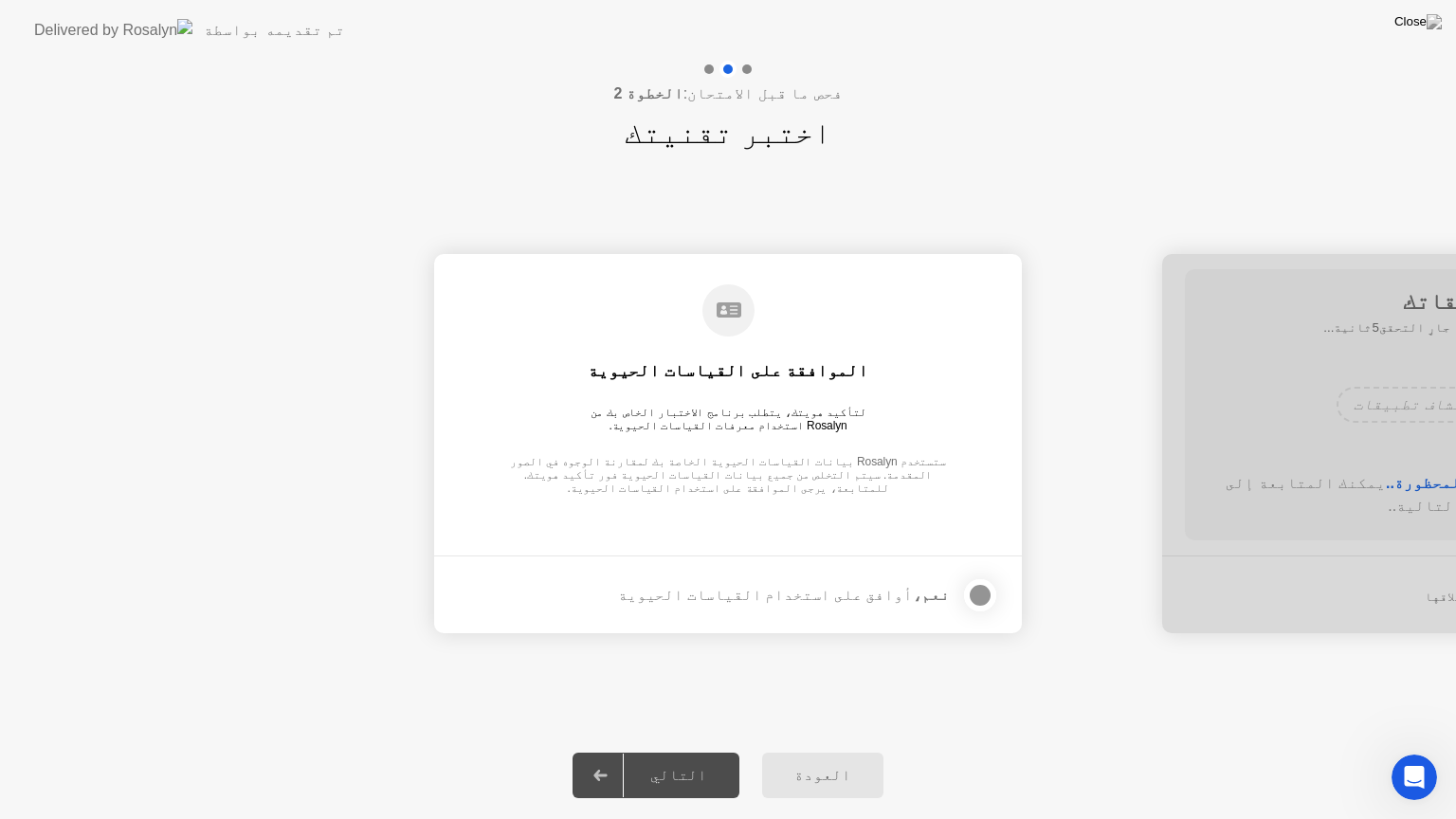 click 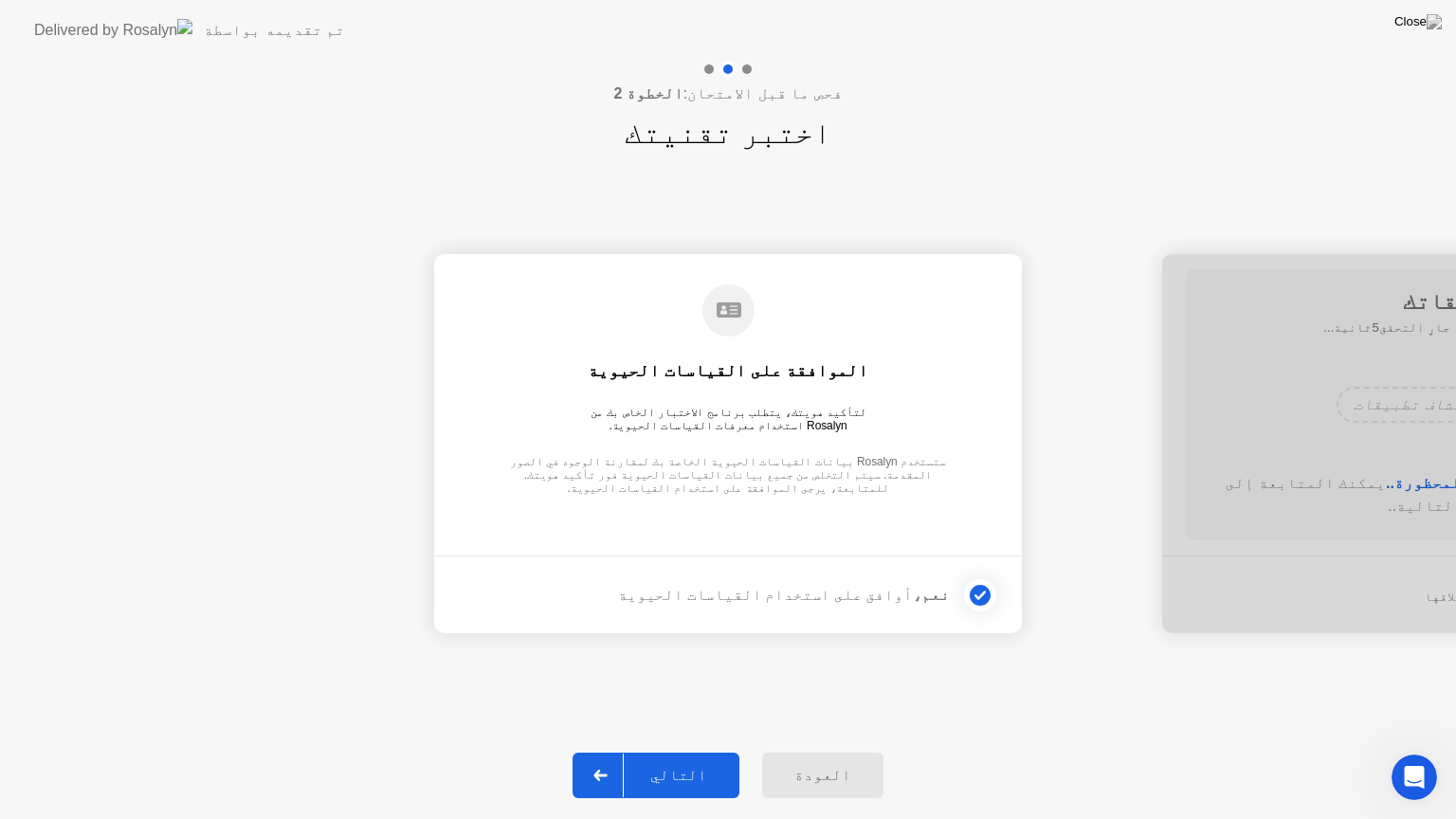 click on "التالي" 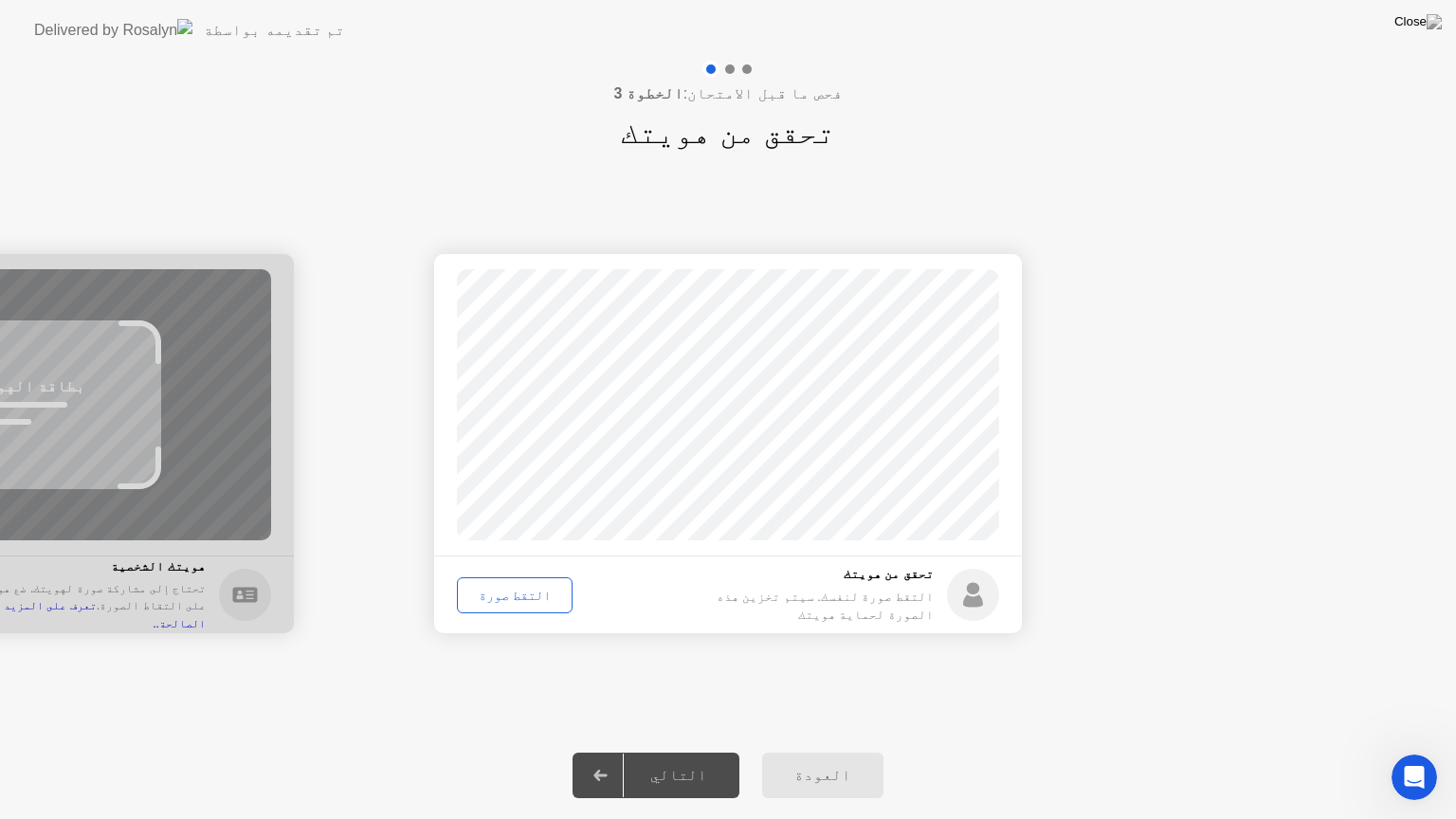 click on "التقط صورة" 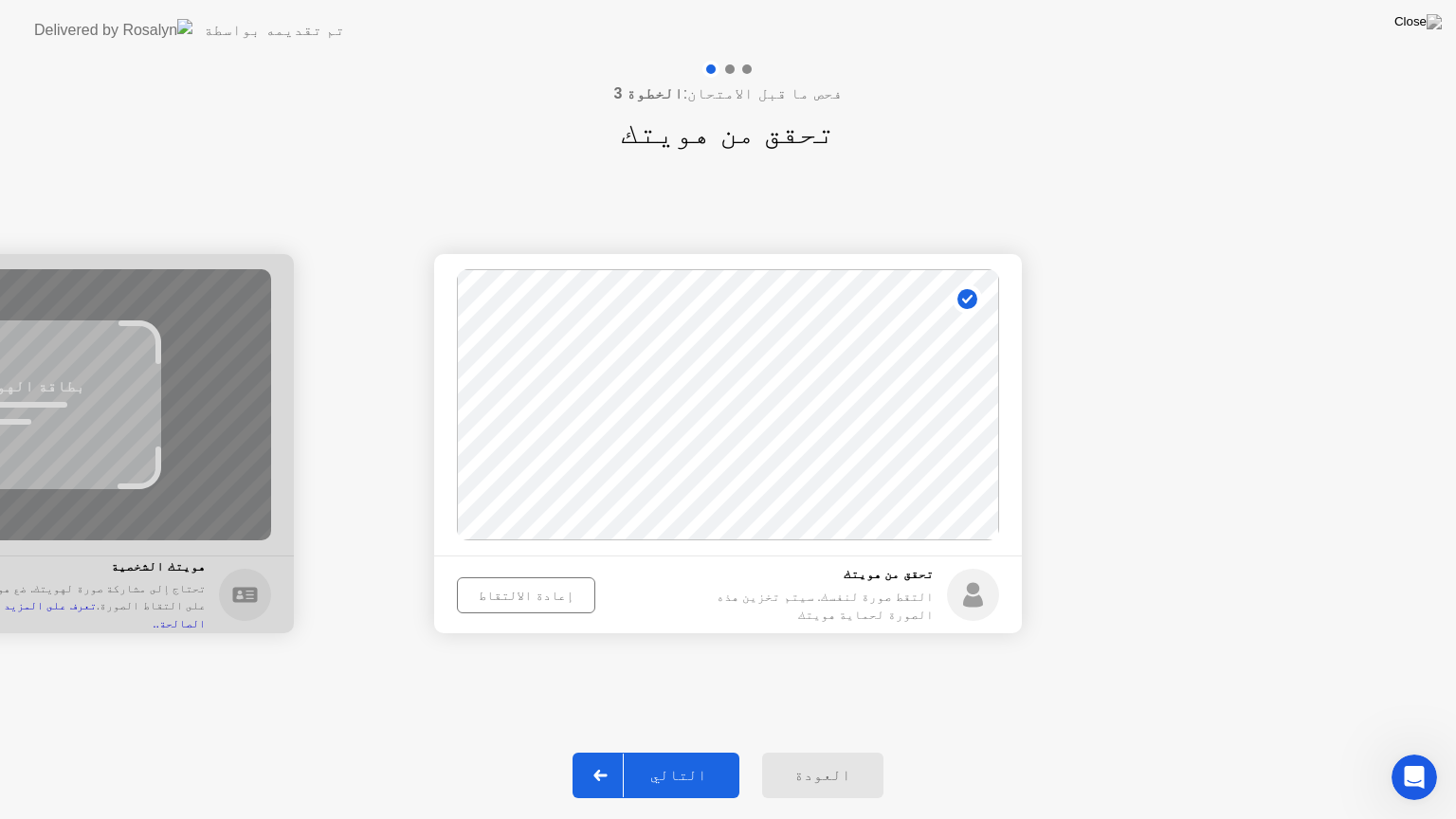 click on "التالي" 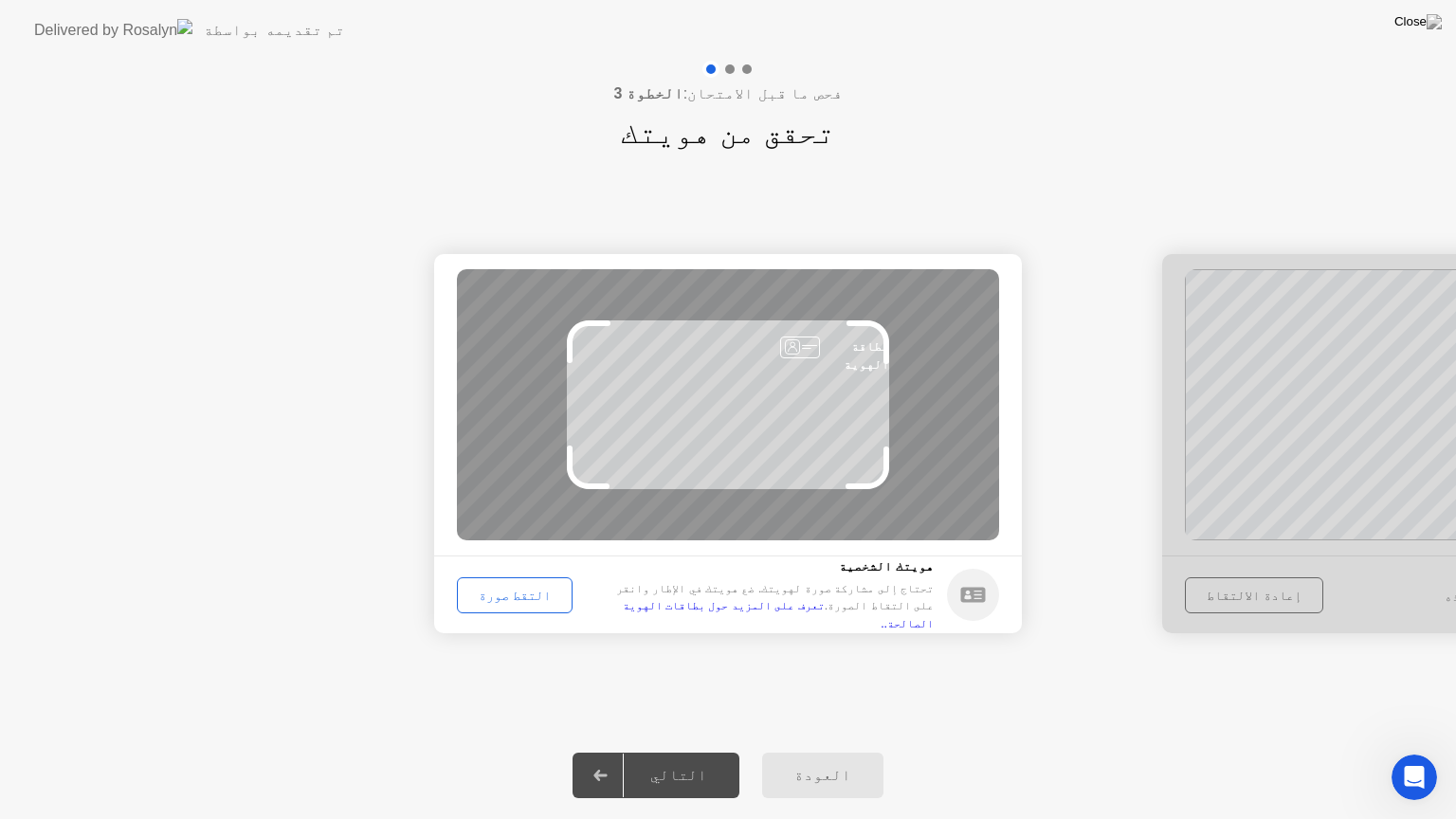 click on "التقط صورة" 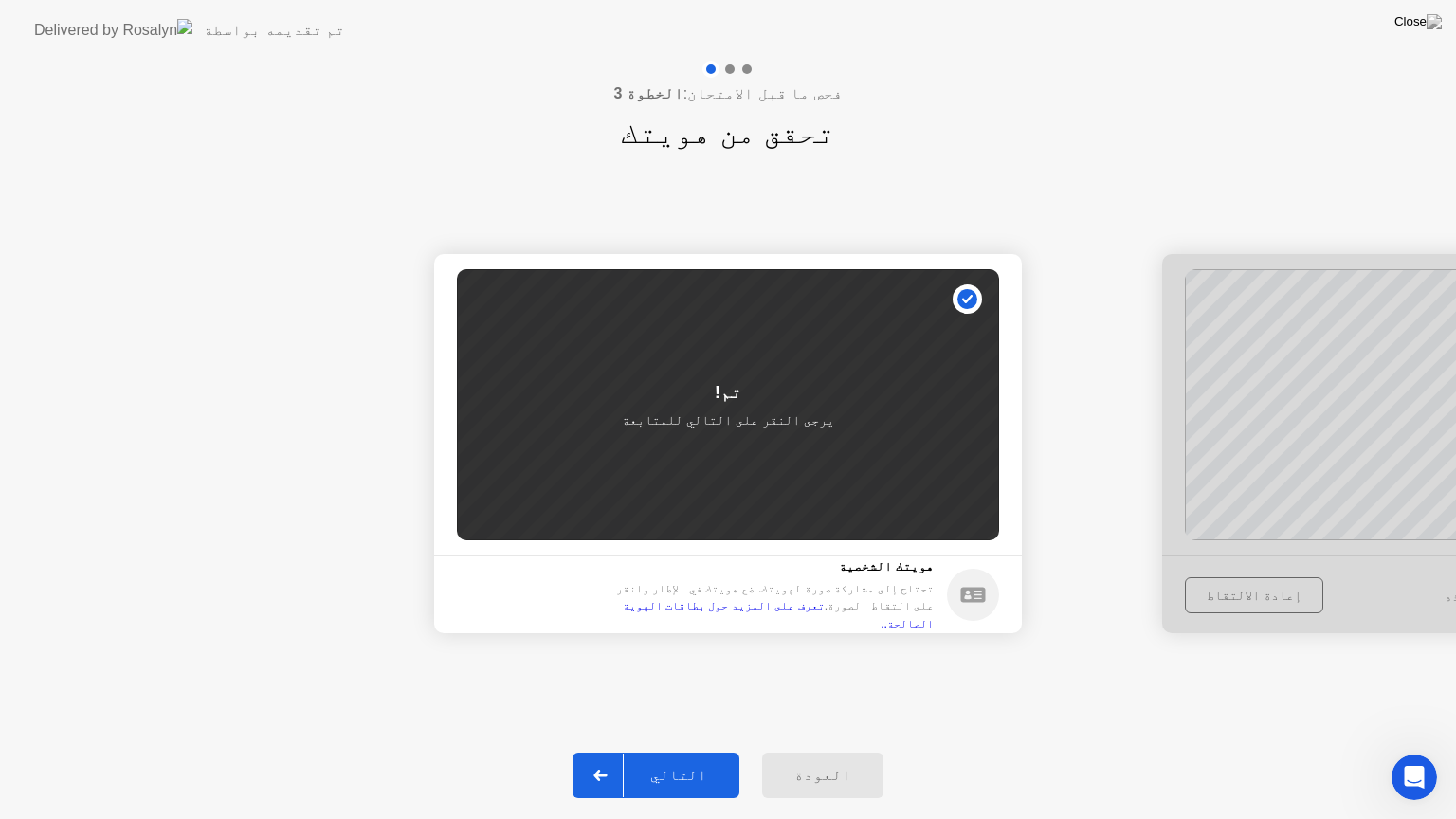 click on "التالي" 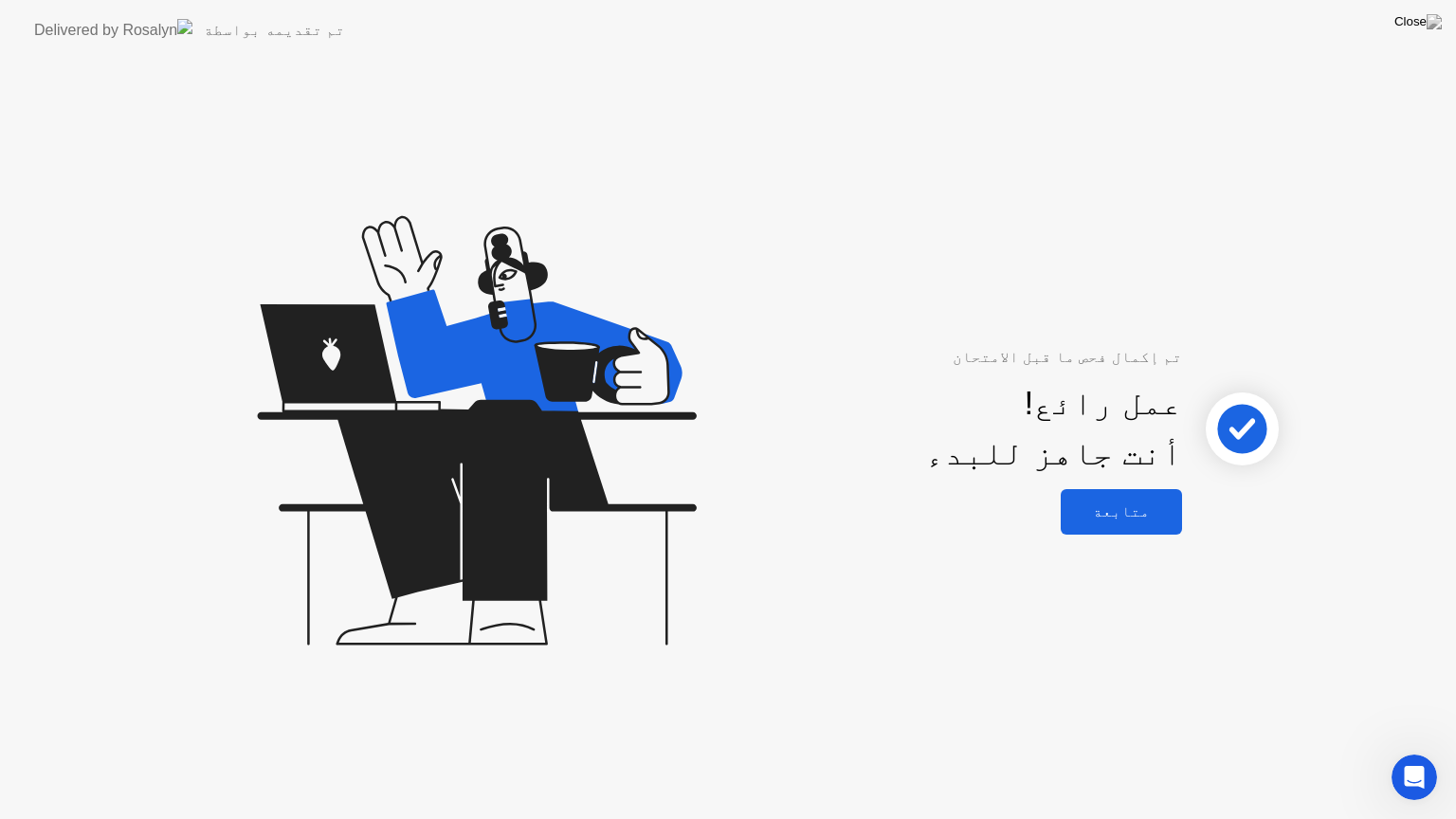 click on "متابعة" 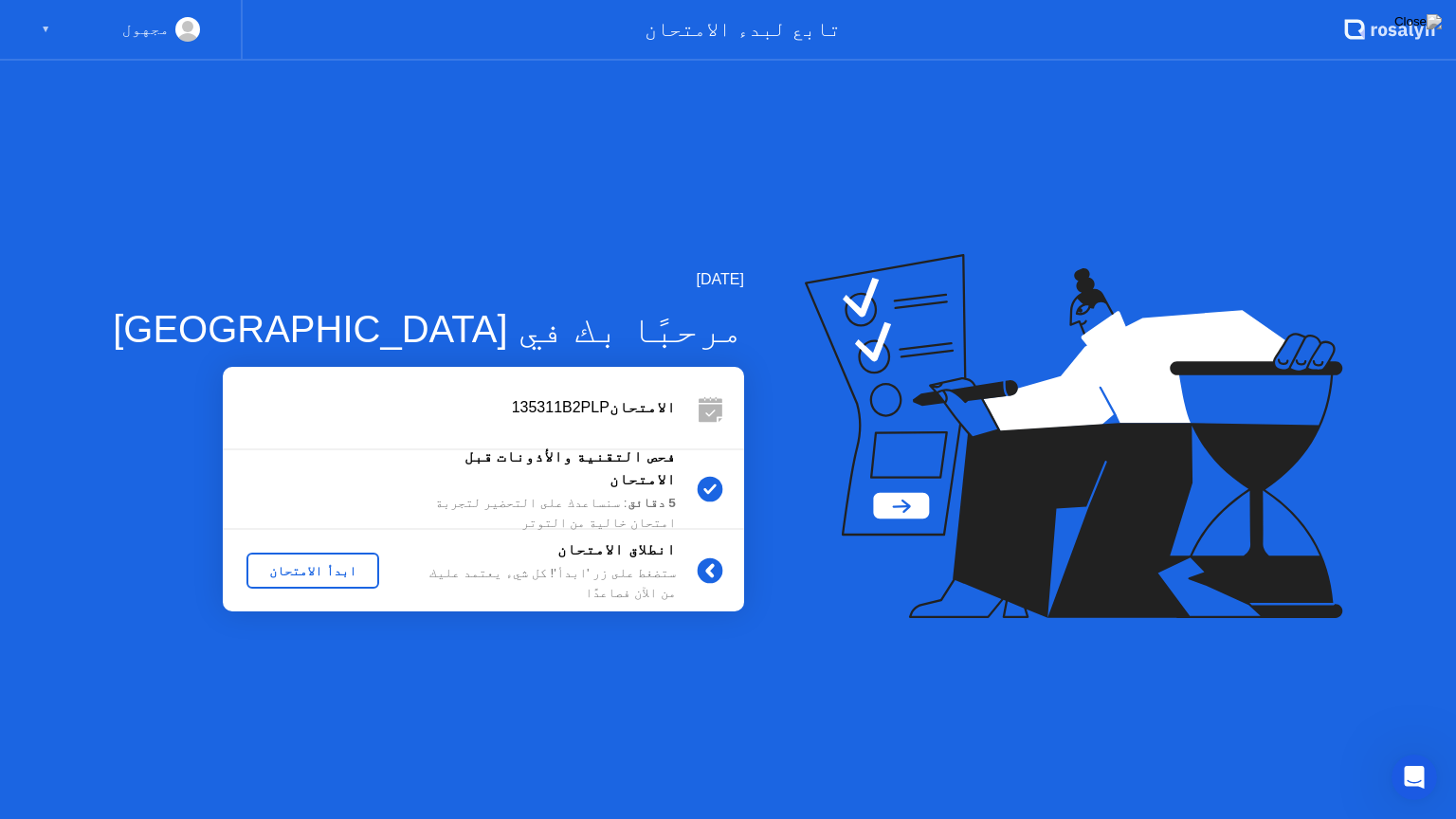 click on "ابدأ الامتحان" 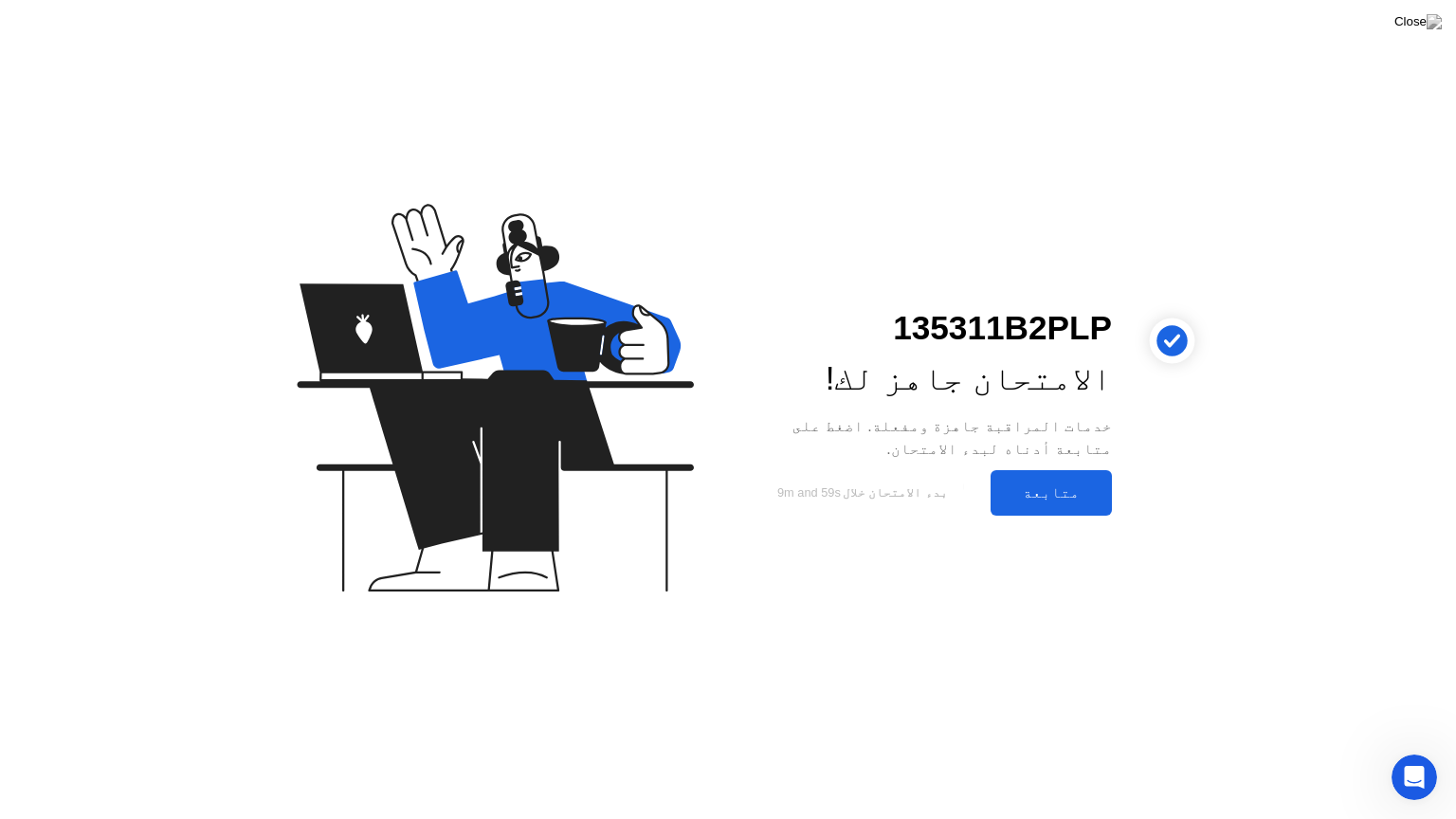 click on "متابعة" 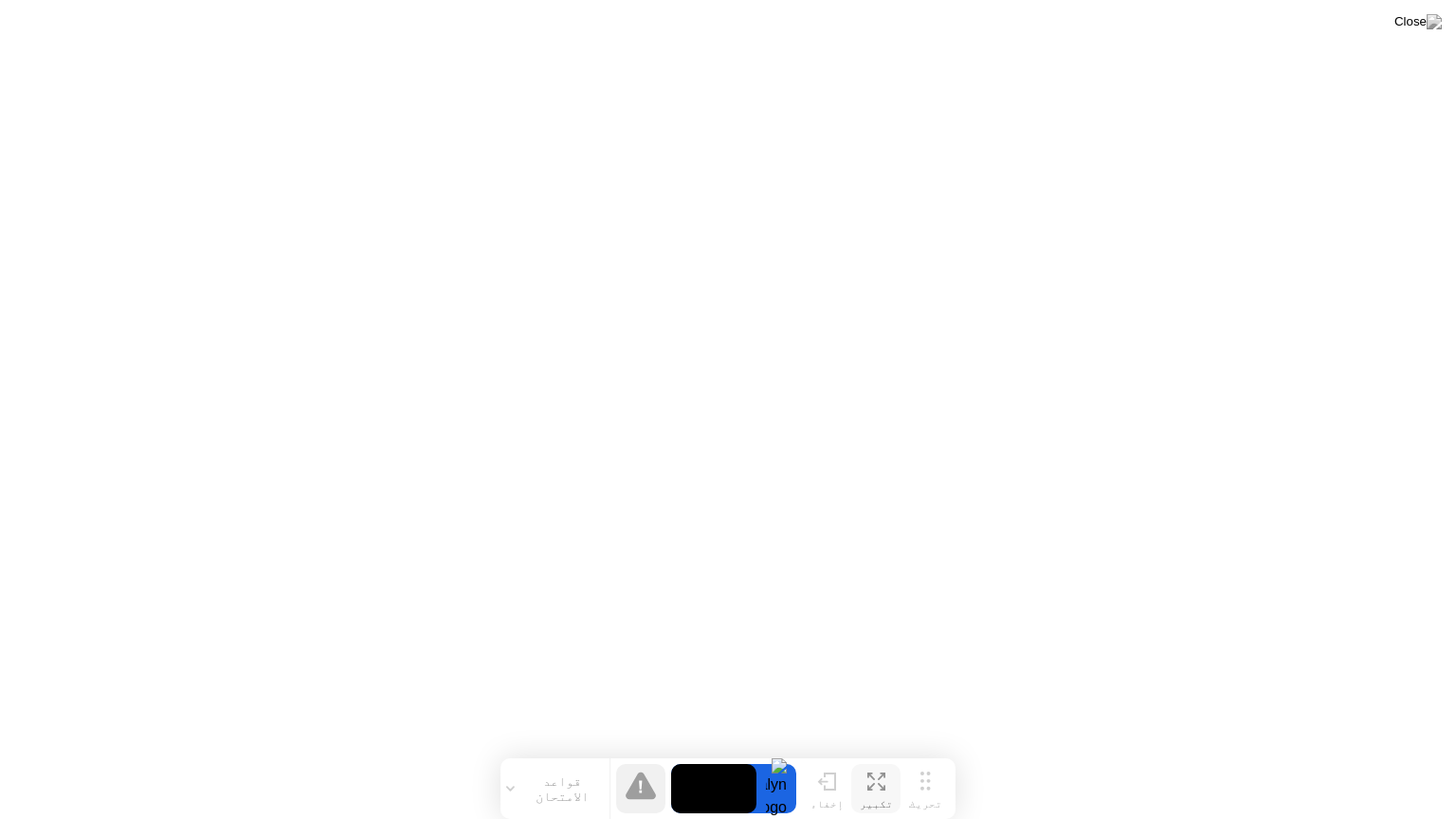 click 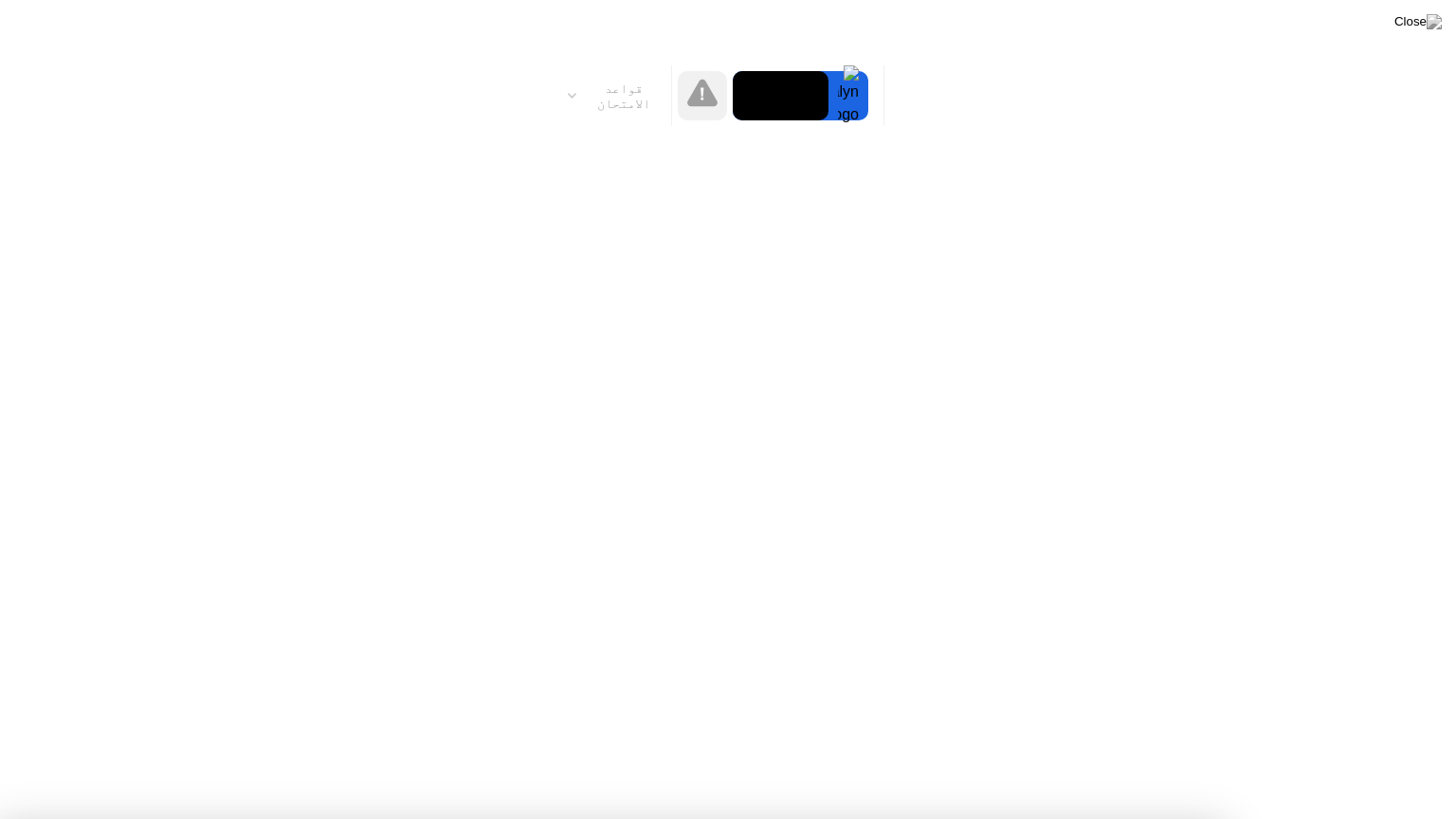click on "فهمت!" at bounding box center (684, 1354) 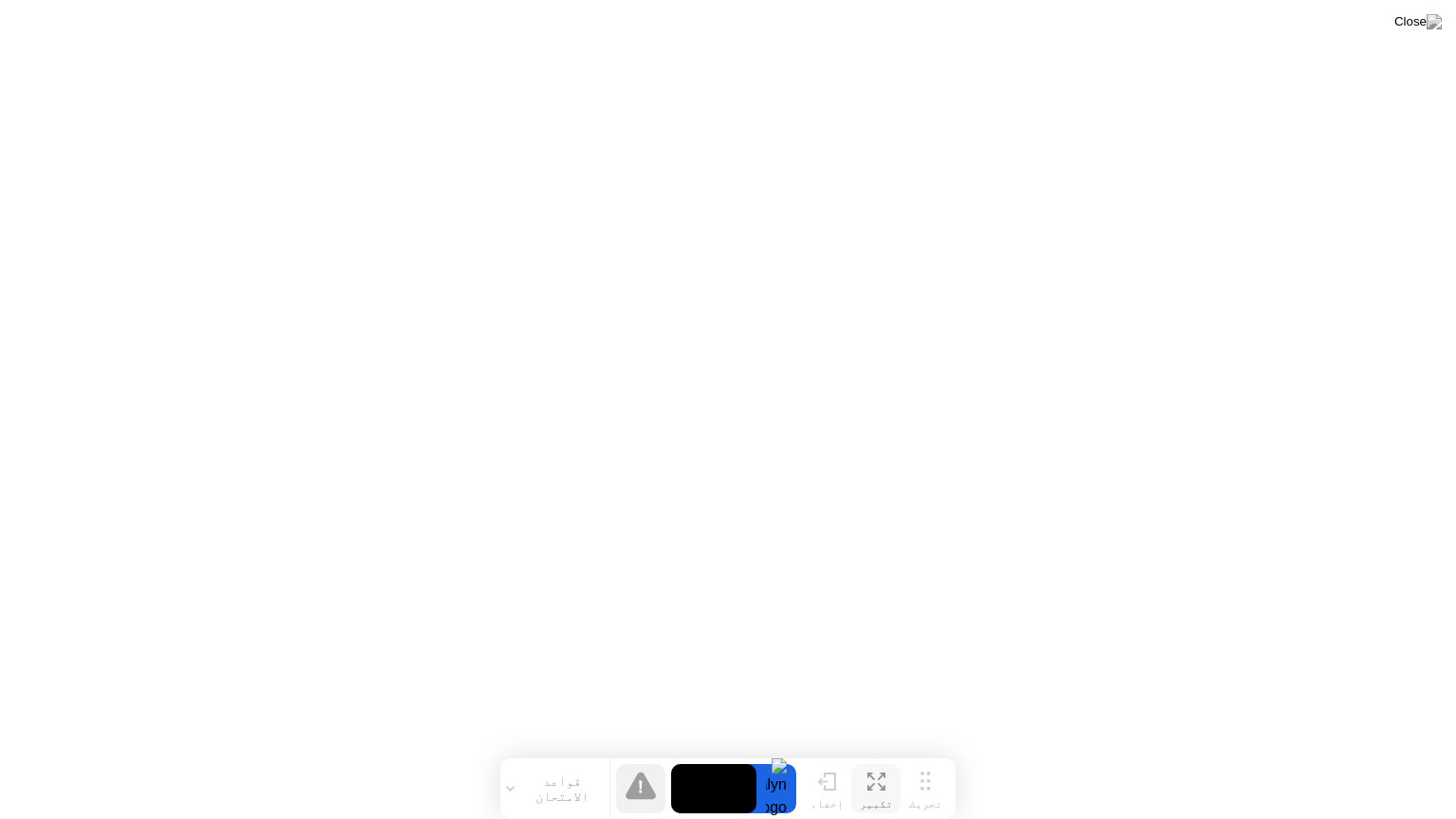 click 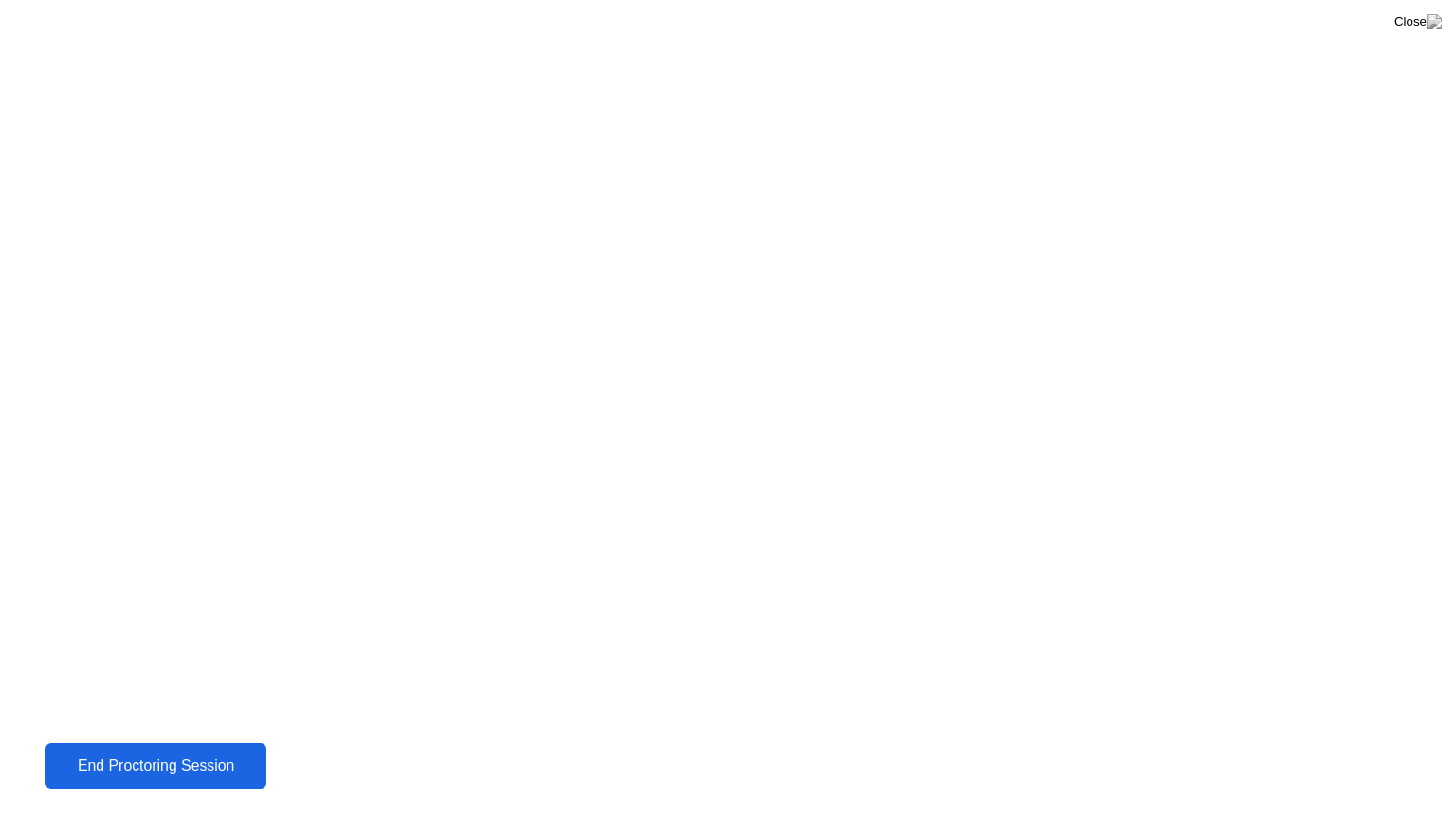 click on "End Proctoring Session" 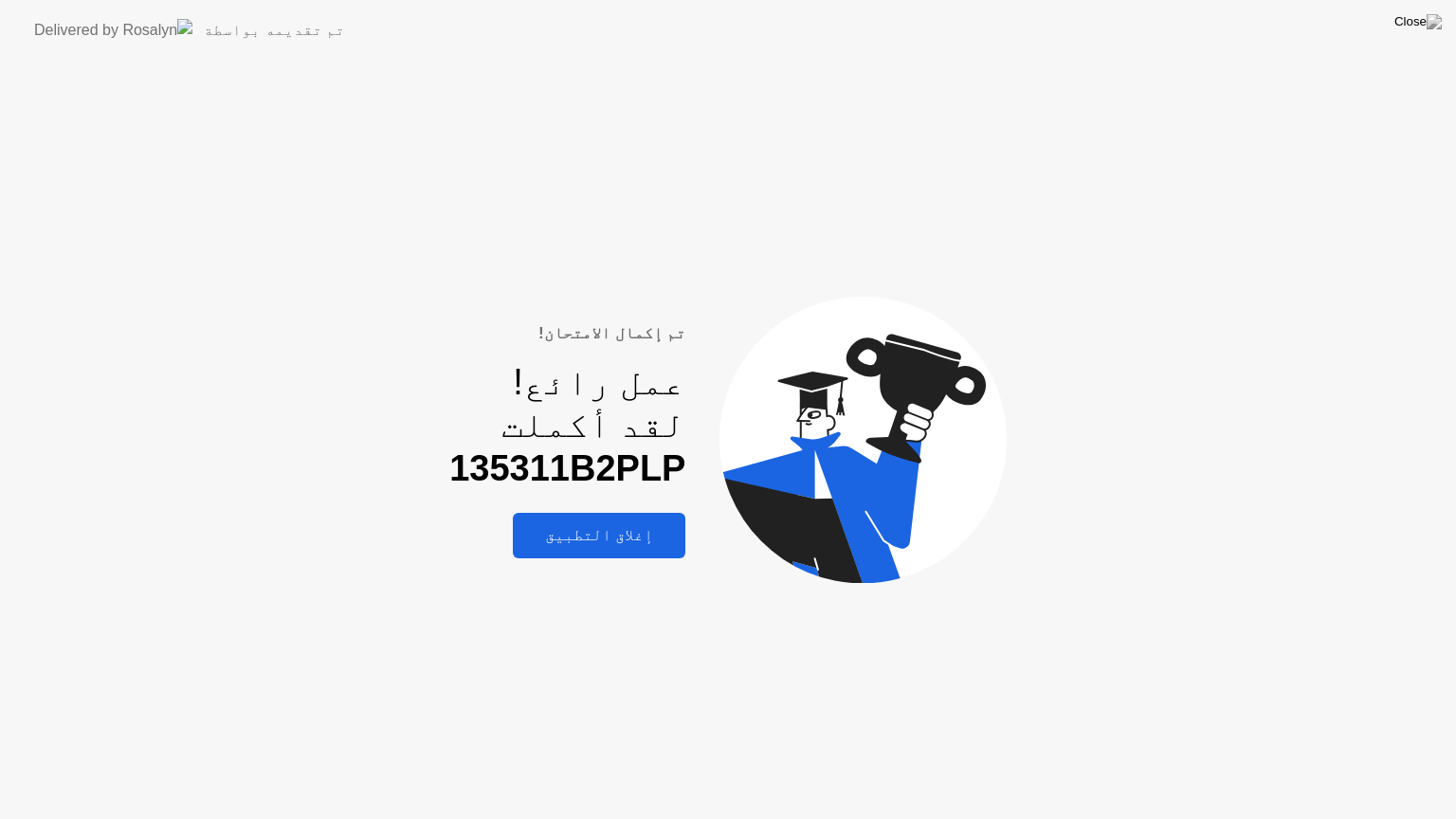 click on "إغلاق التطبيق" 